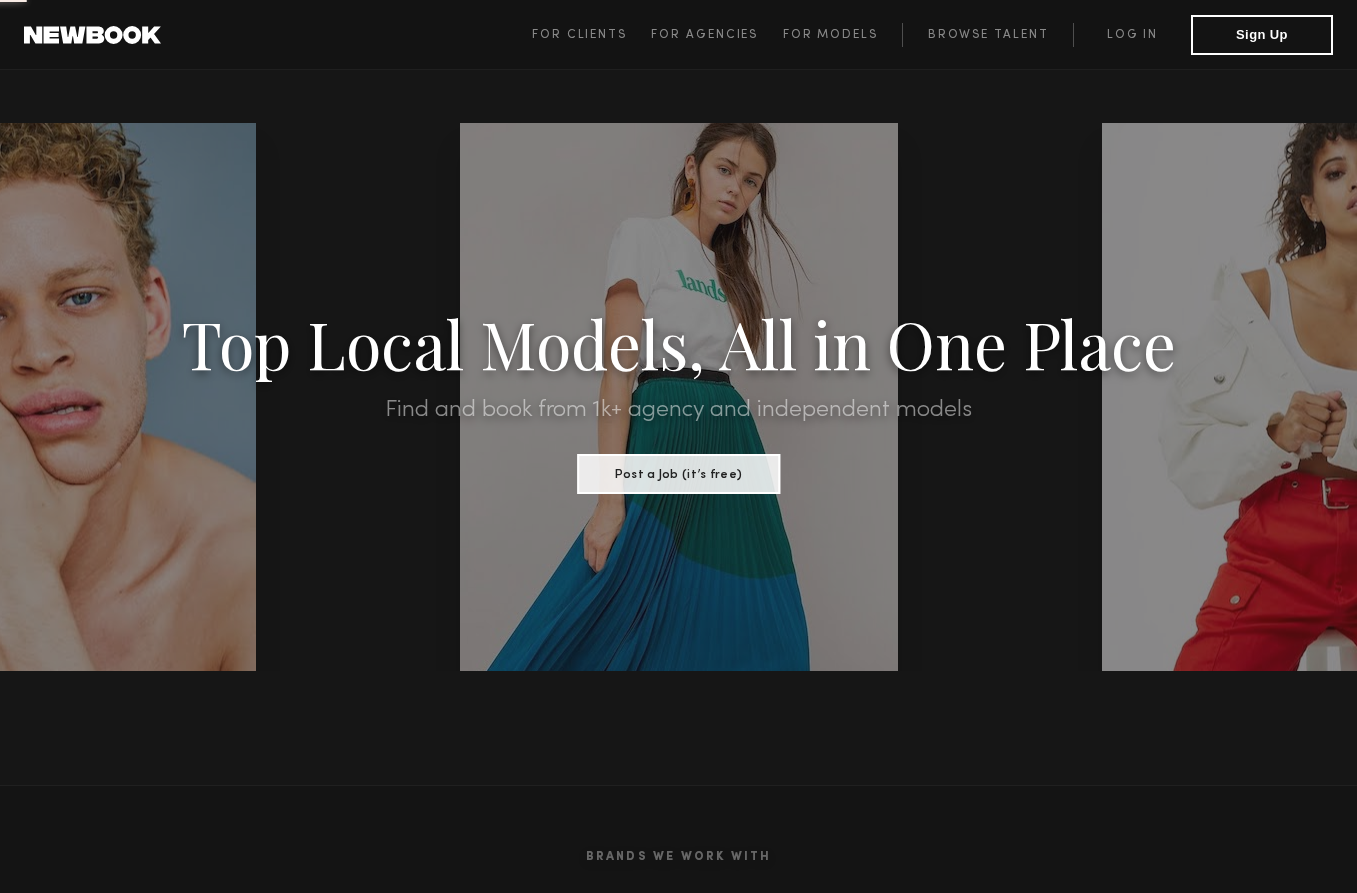 scroll, scrollTop: 0, scrollLeft: 0, axis: both 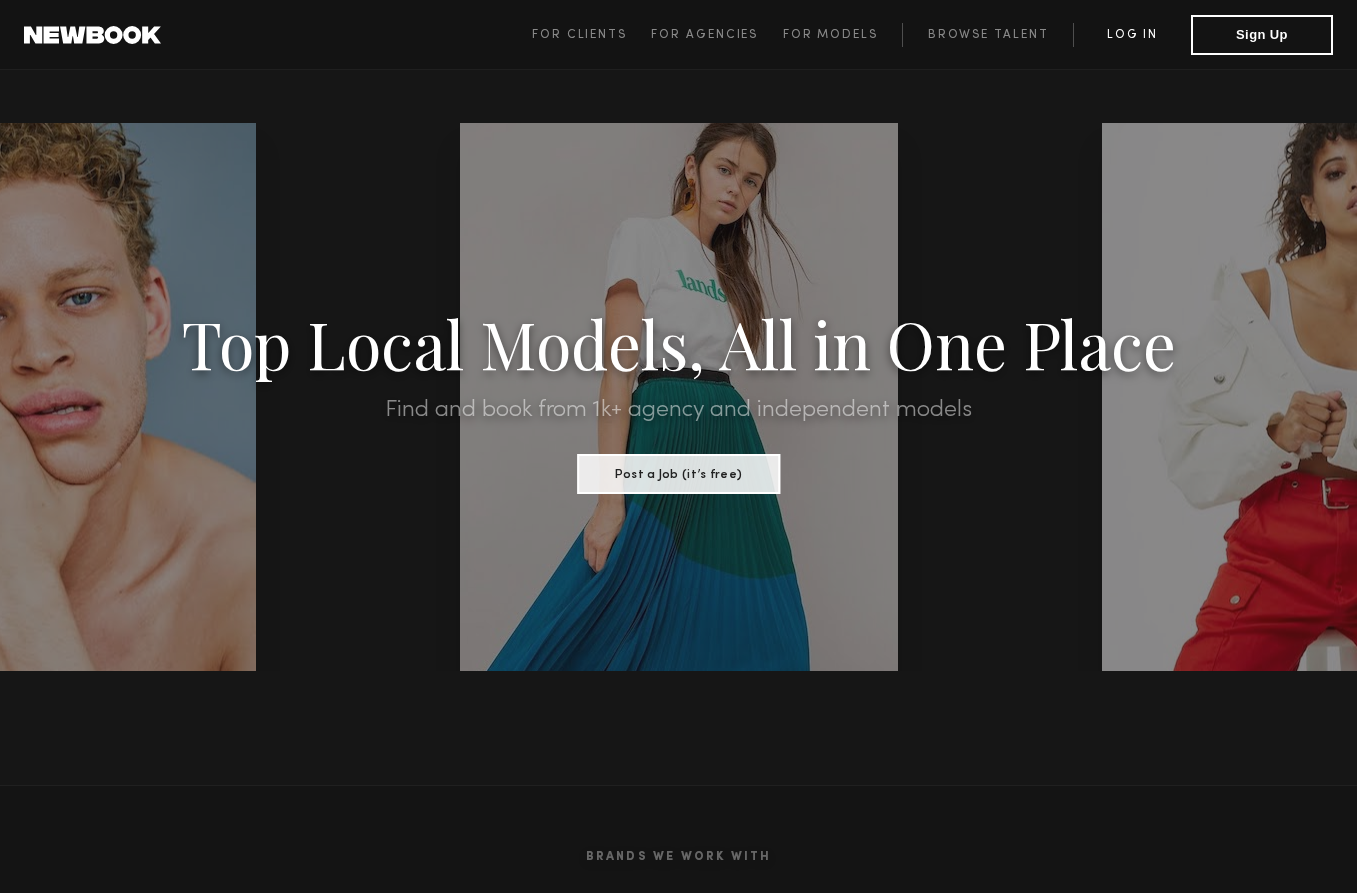 click on "Log in" 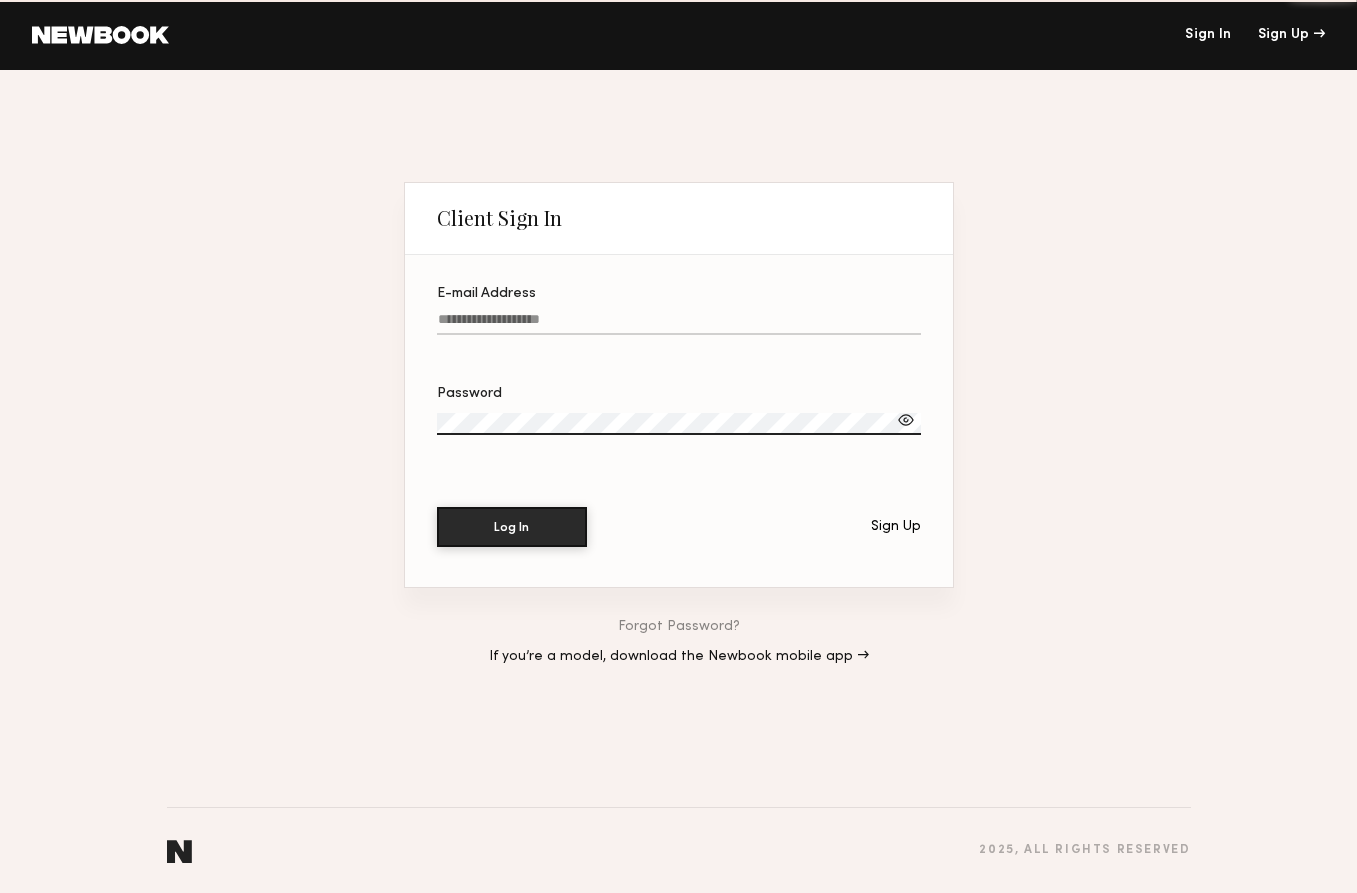 type on "**********" 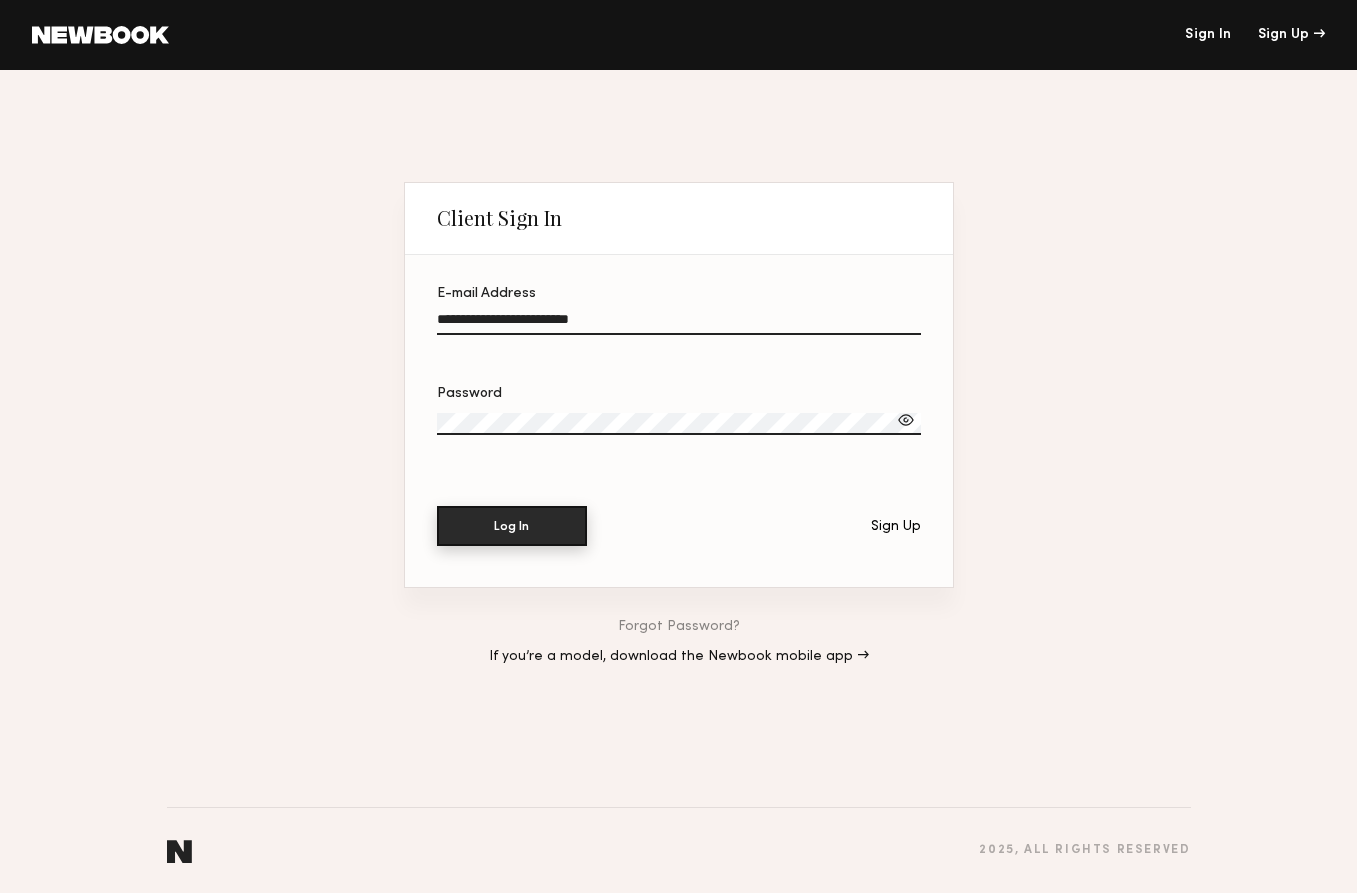 click on "Log In" 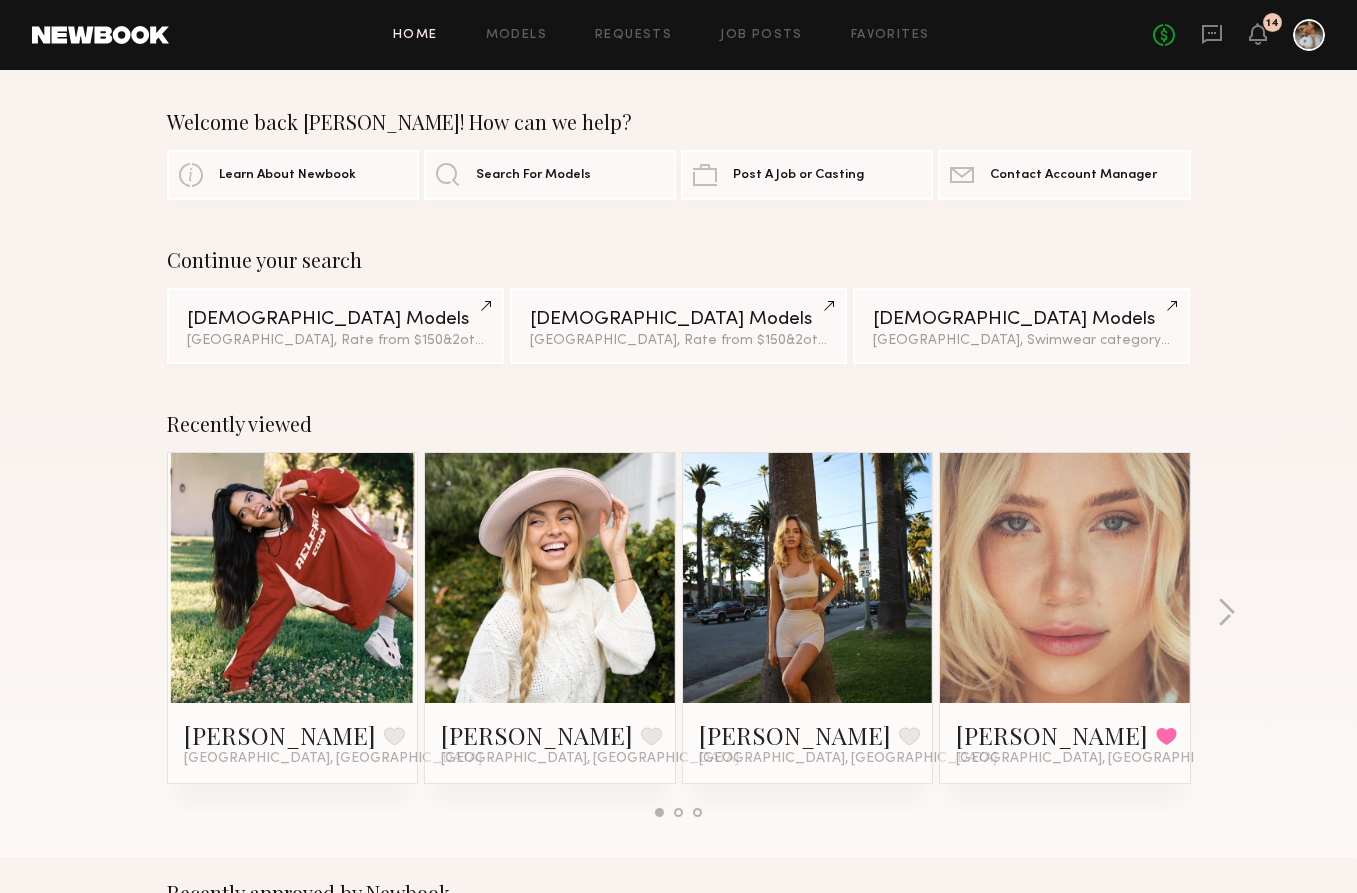 click on "Home Models Requests Job Posts Favorites Sign Out No fees up to $5,000 14" 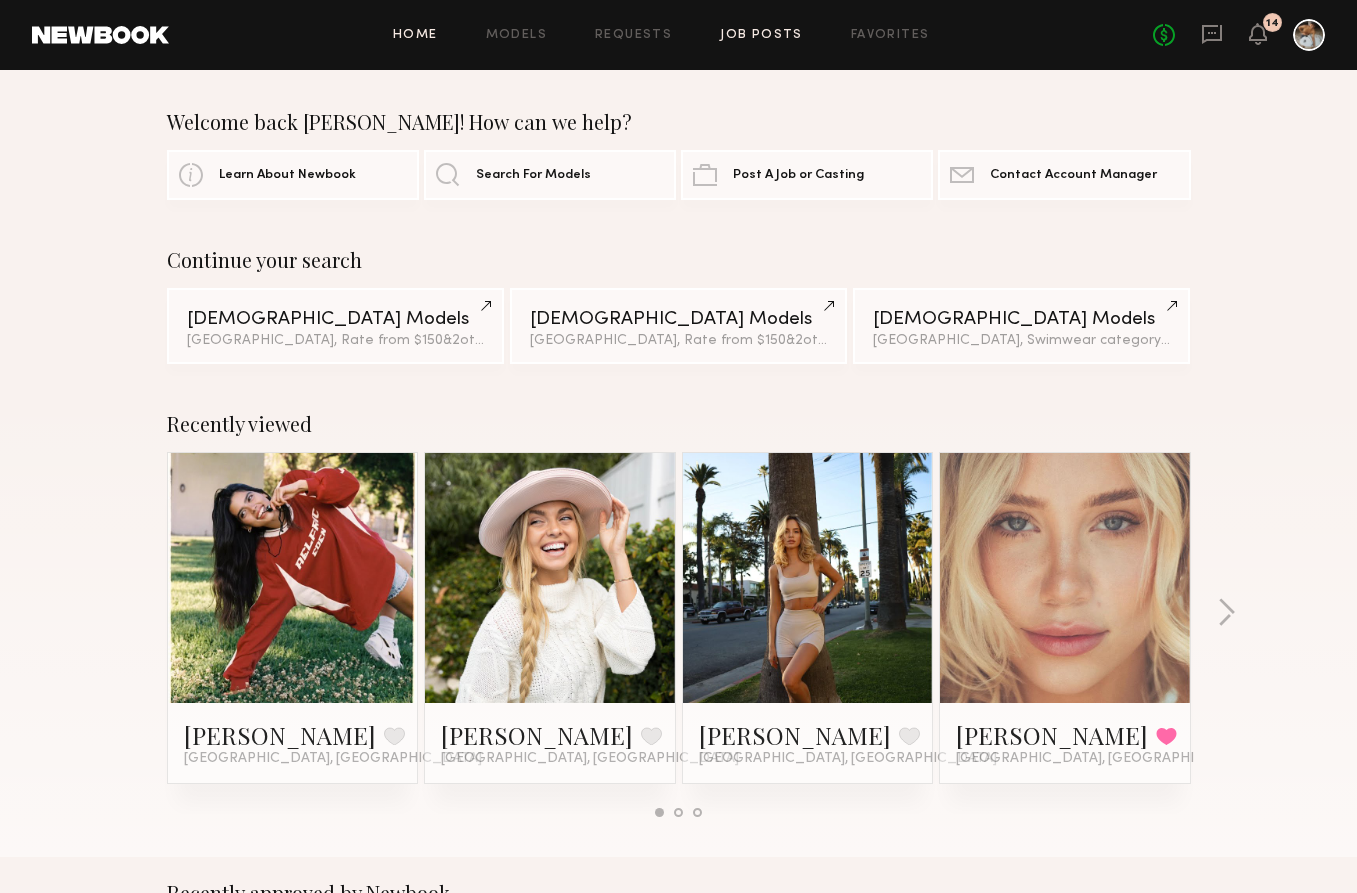 click on "Job Posts" 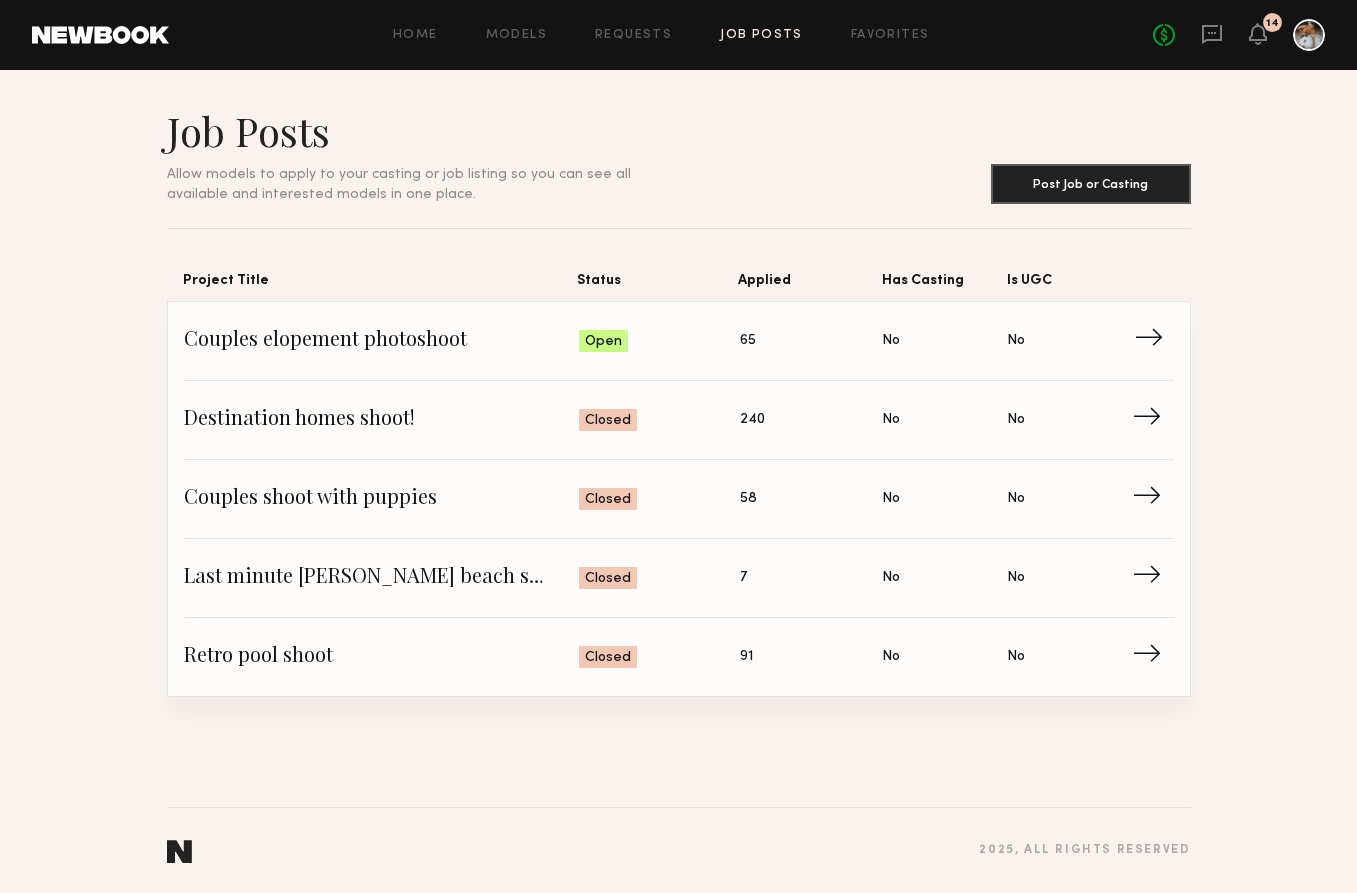 click on "Has Casting: No" 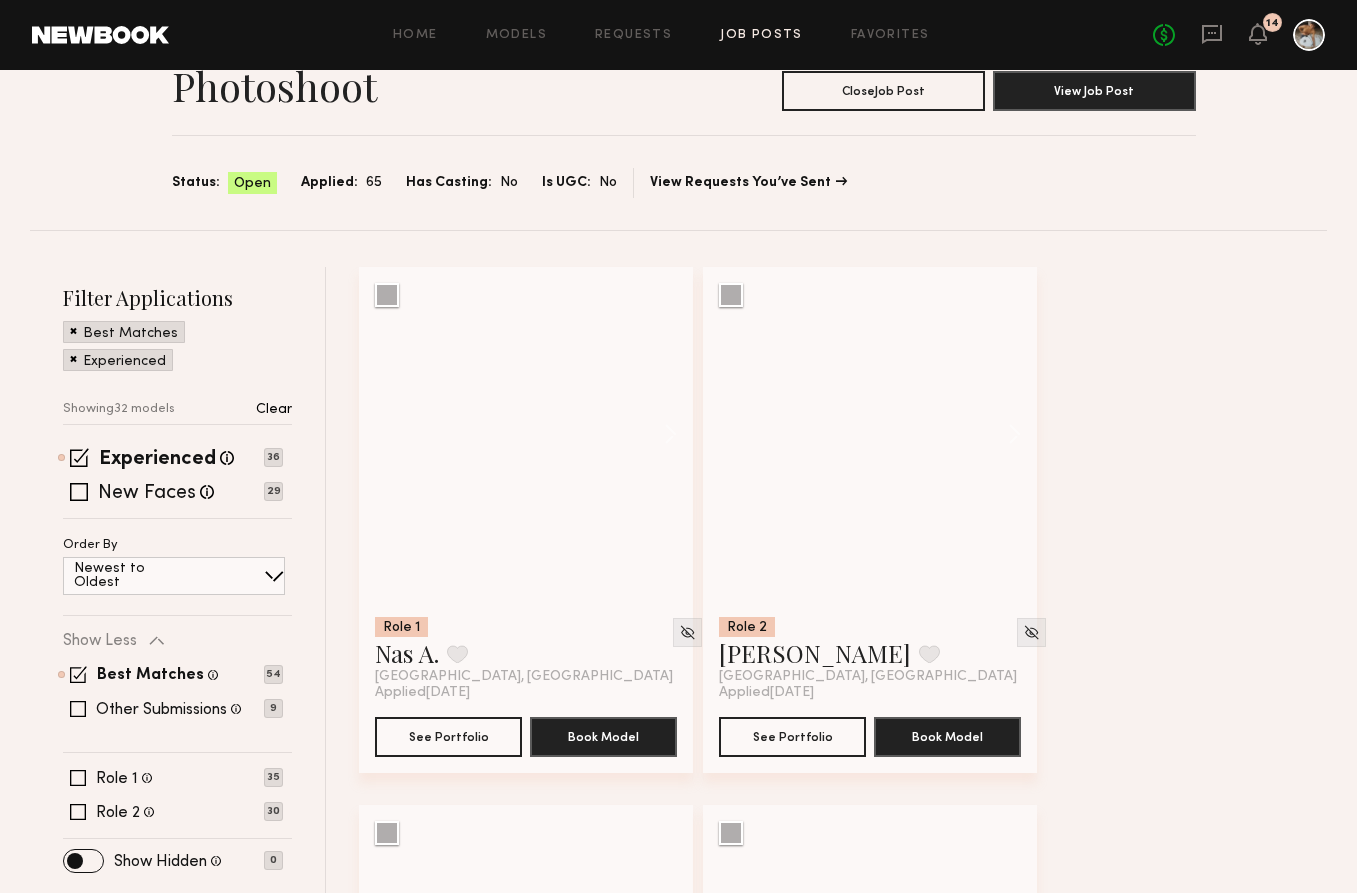 scroll, scrollTop: 96, scrollLeft: 0, axis: vertical 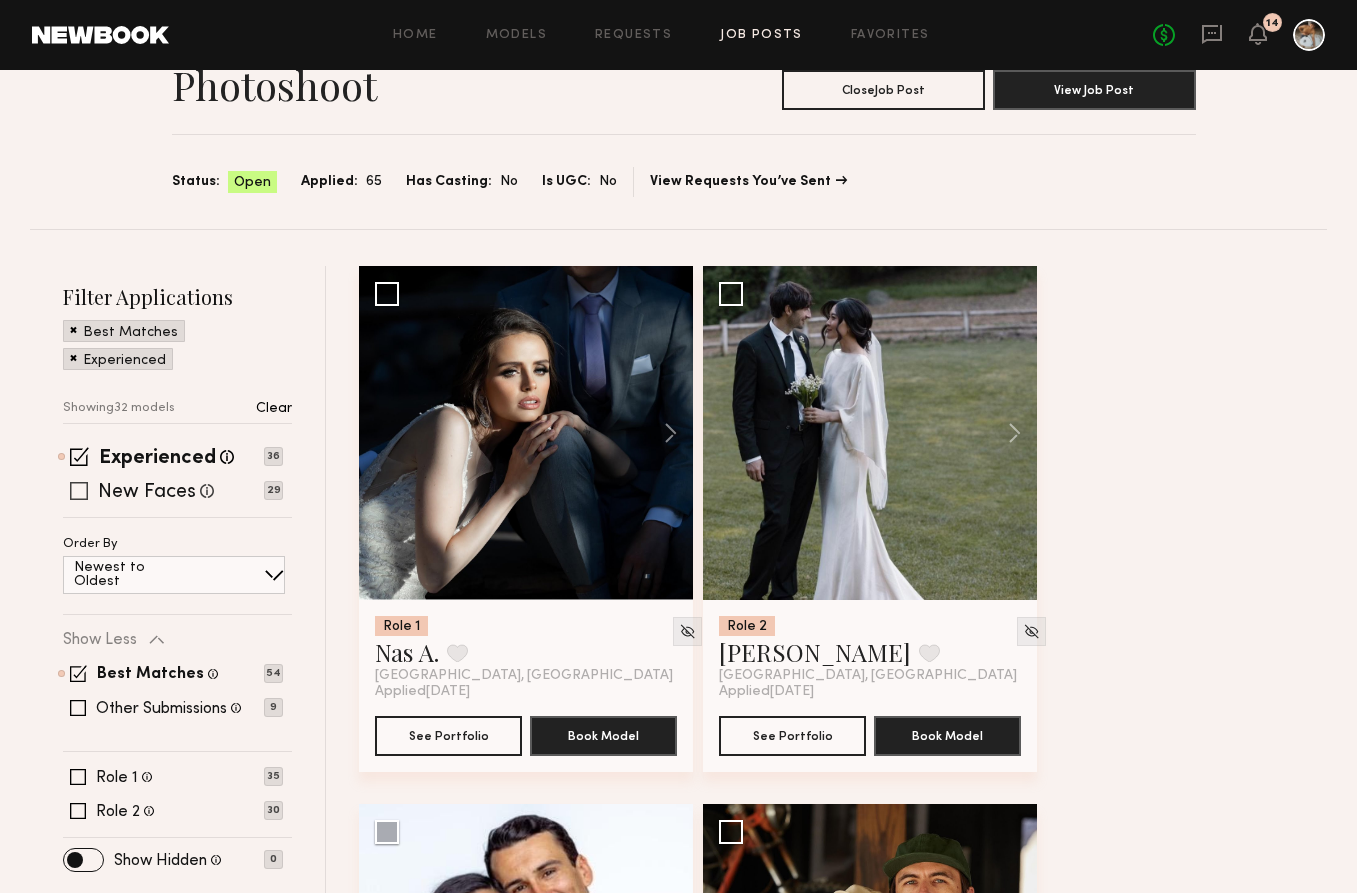 click on "New Faces Talent we’ve deemed to be in the early stages of their professional careers 29" 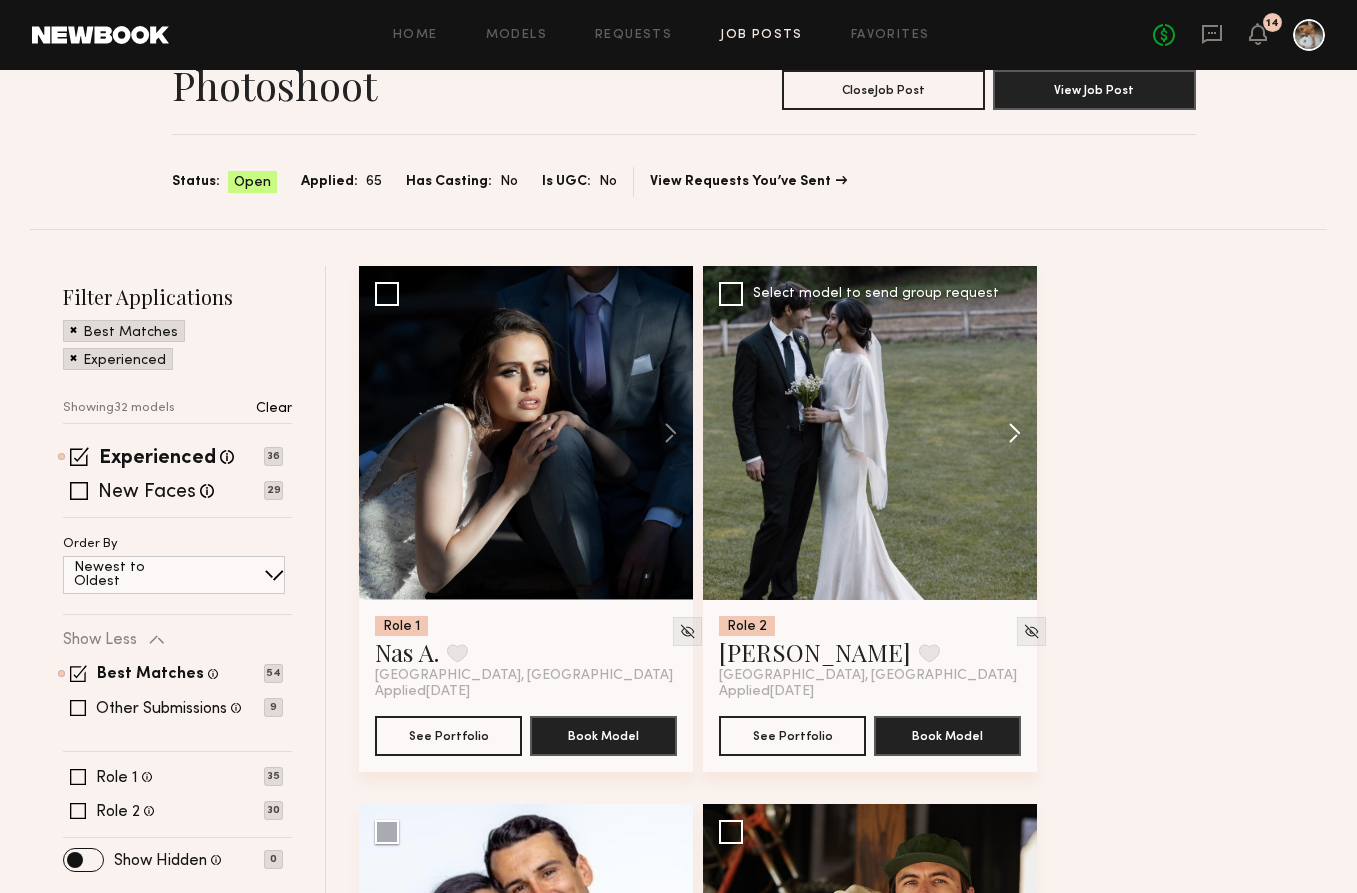 click 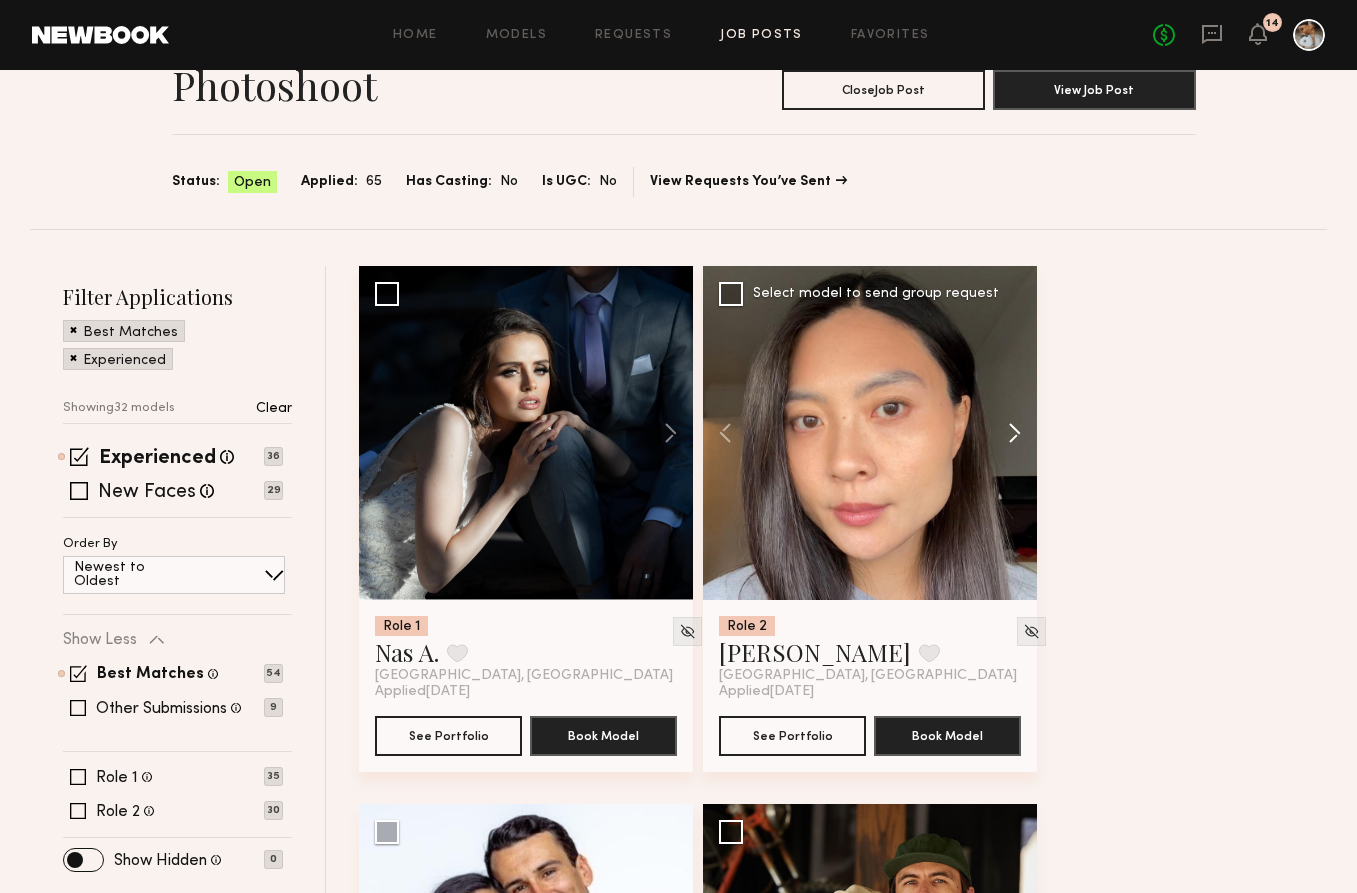 click 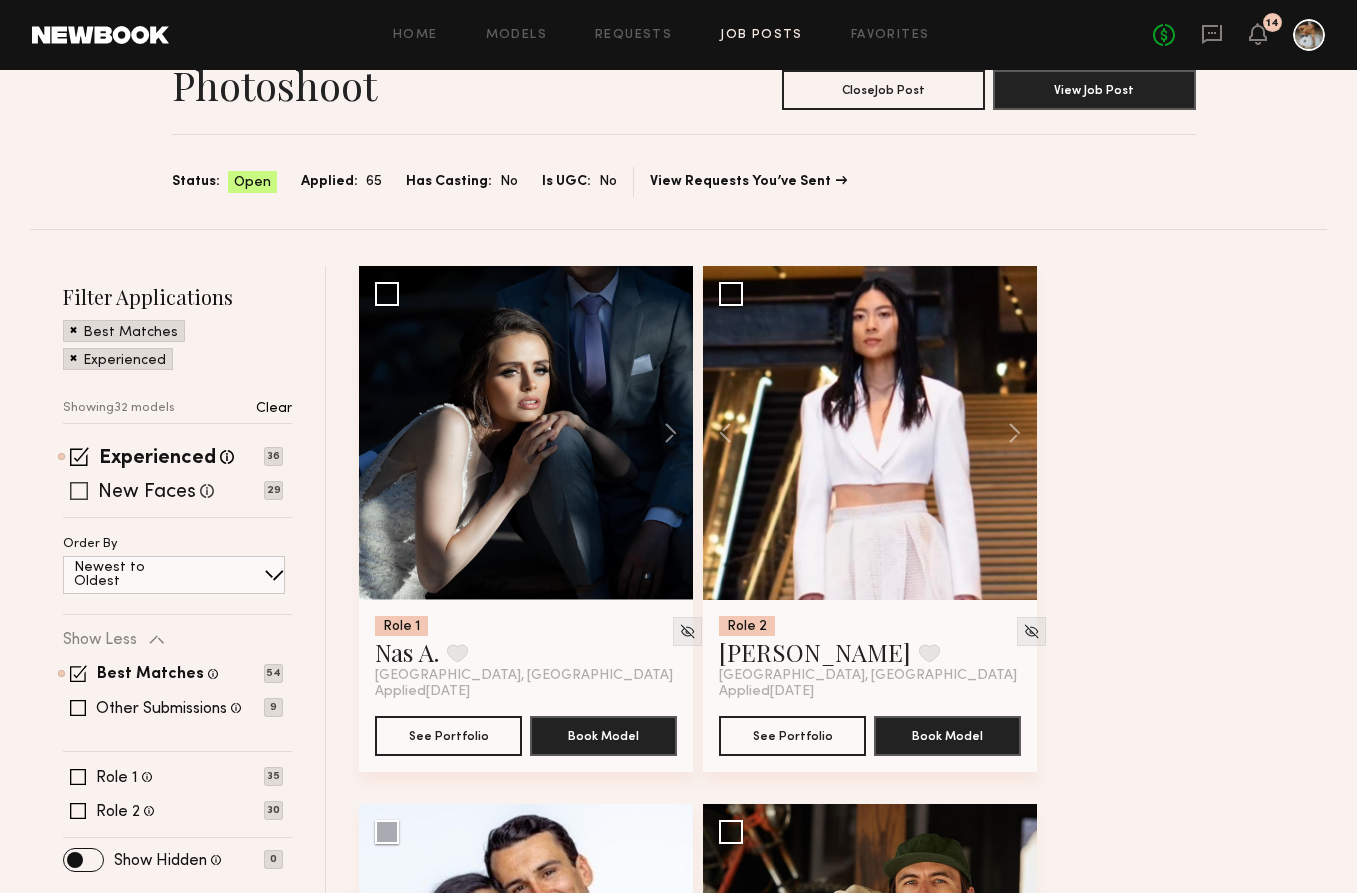 click 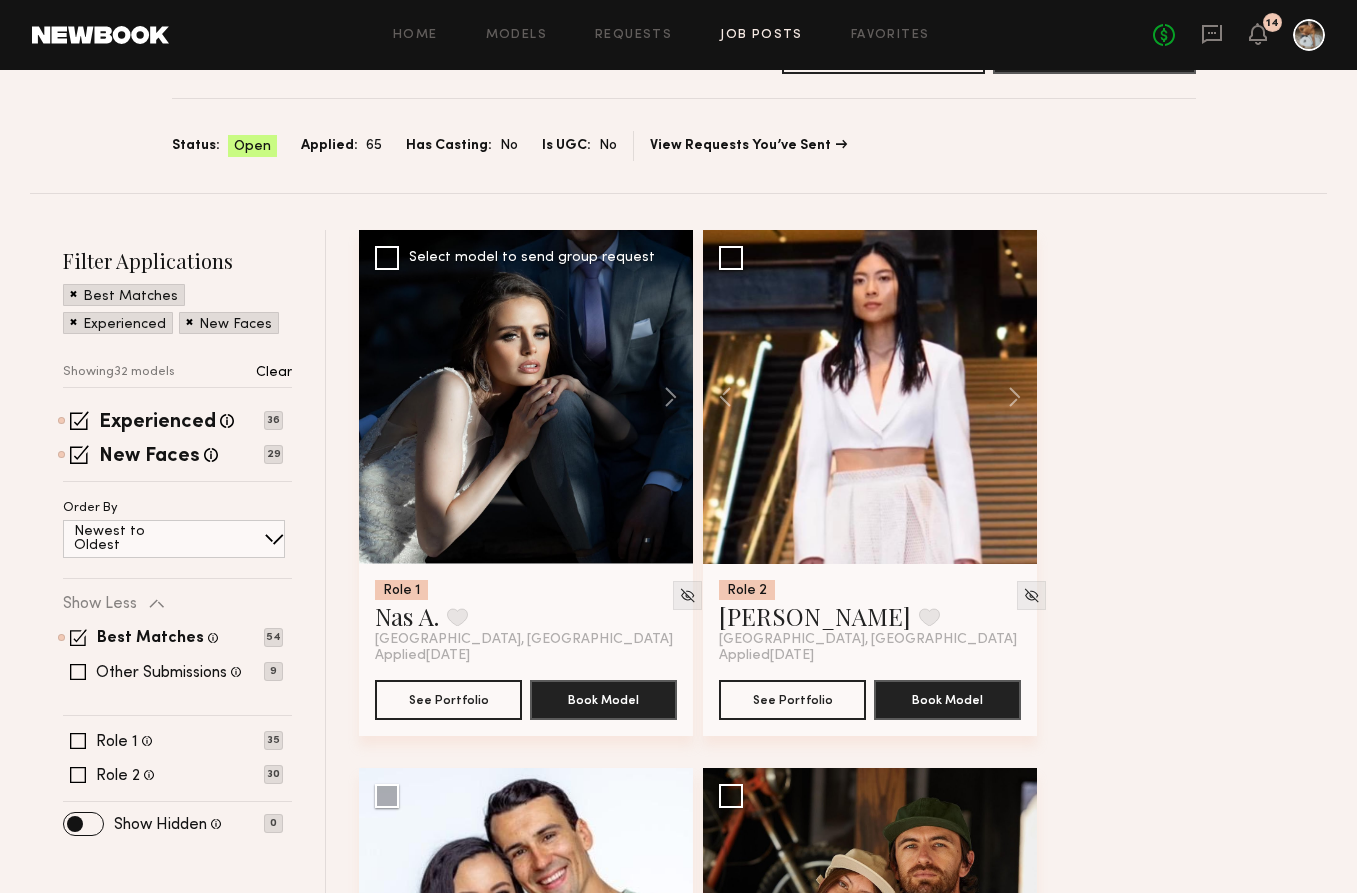 scroll, scrollTop: 151, scrollLeft: 0, axis: vertical 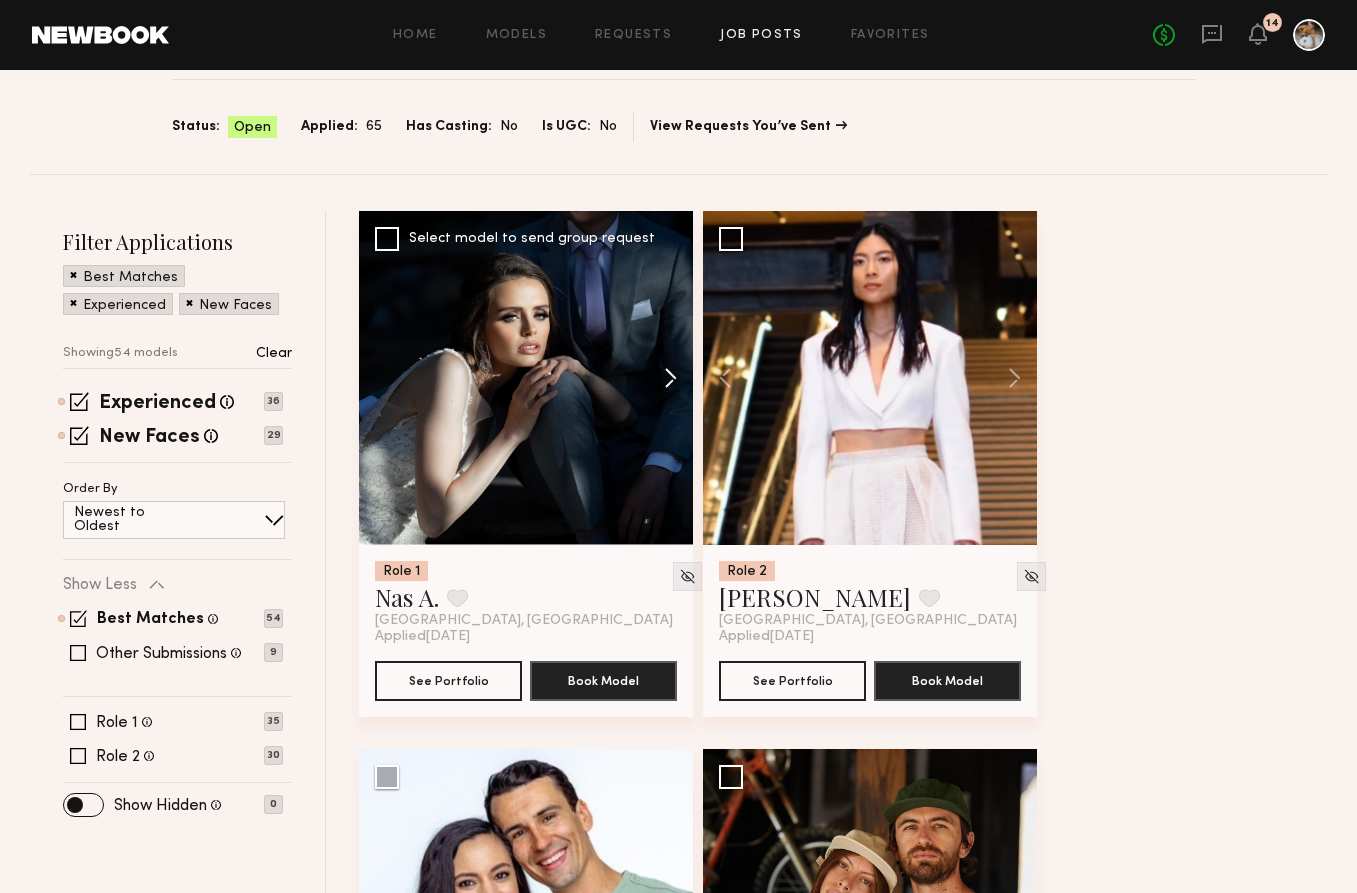 click 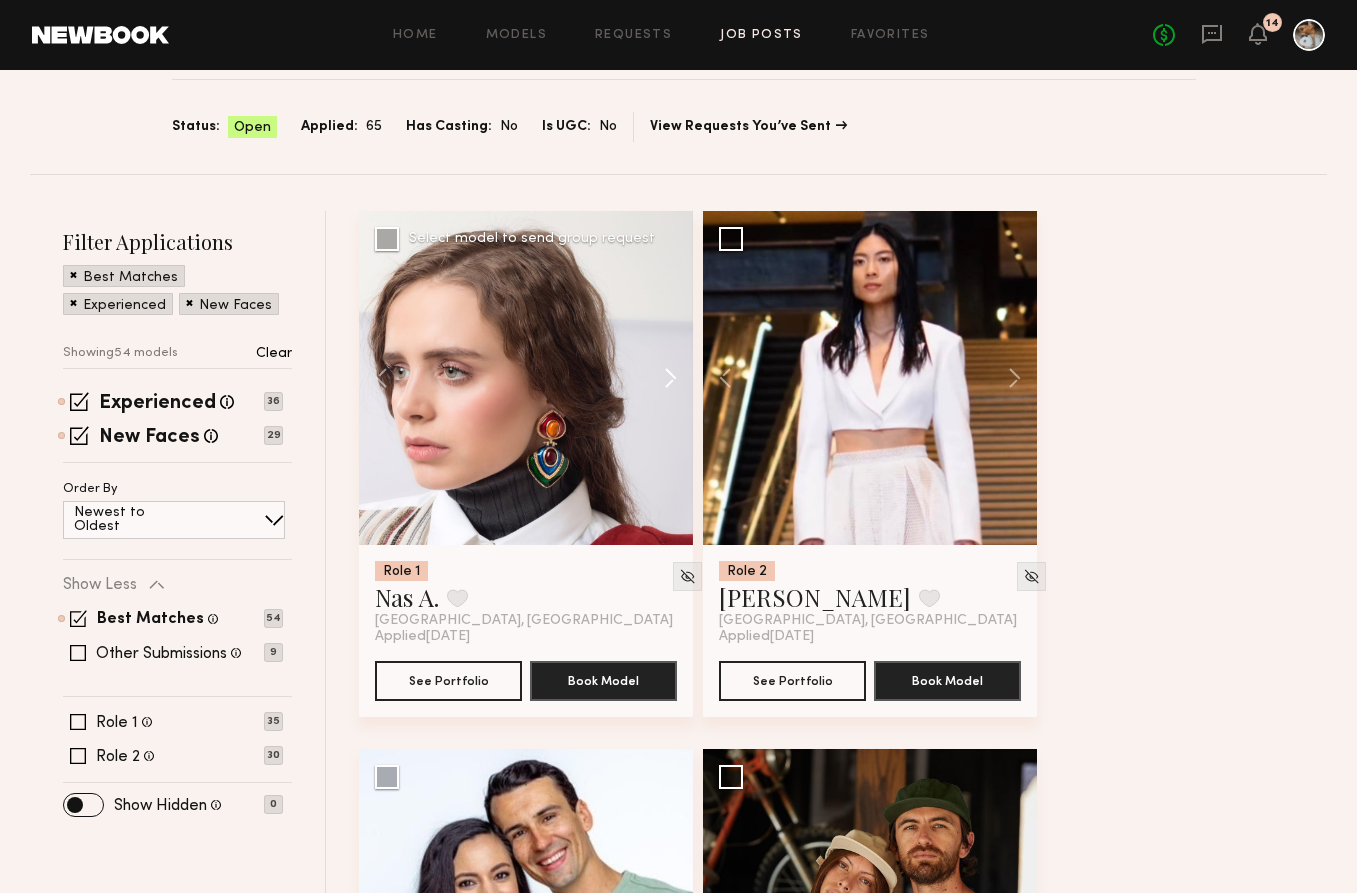 click 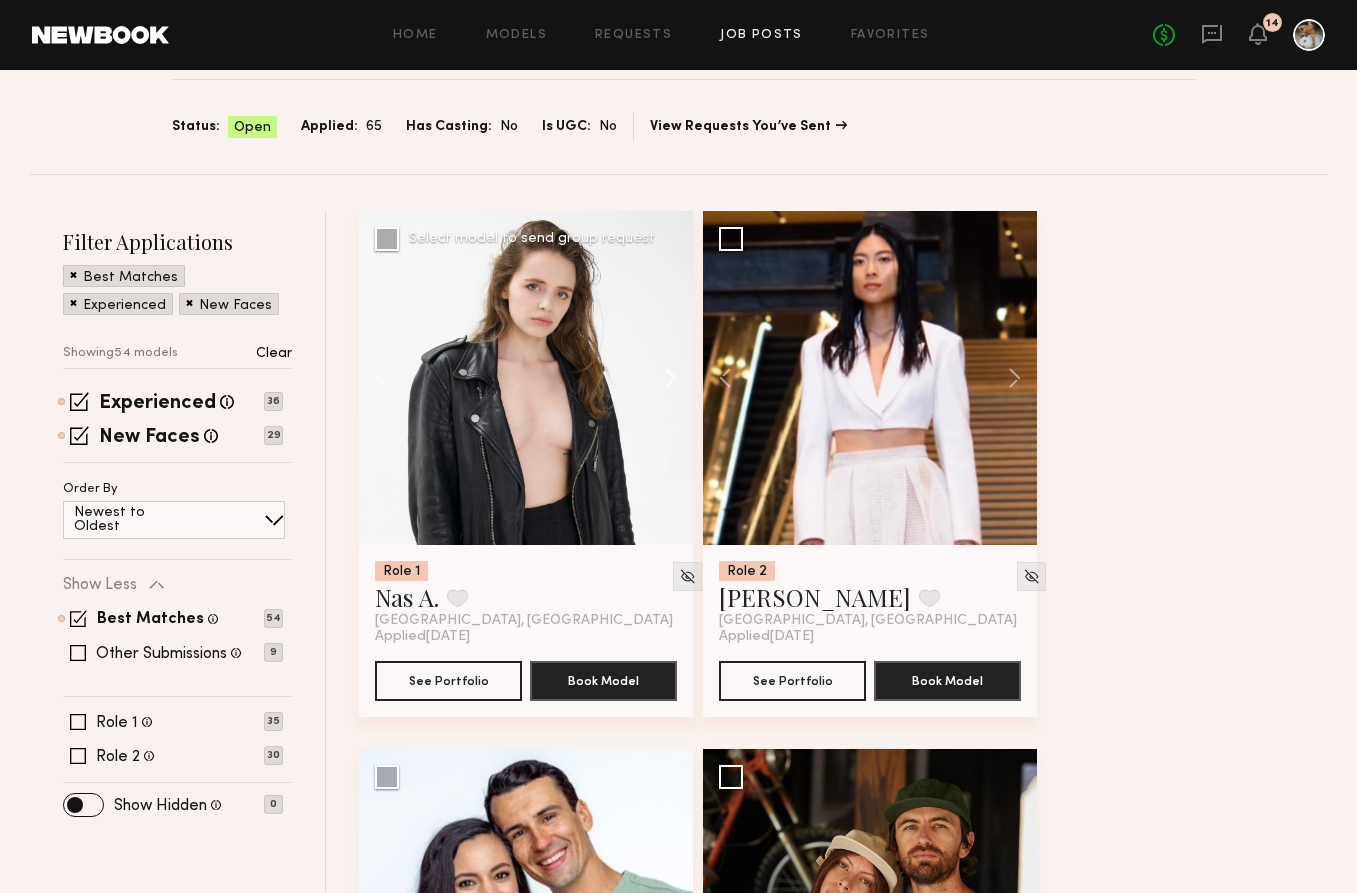 click 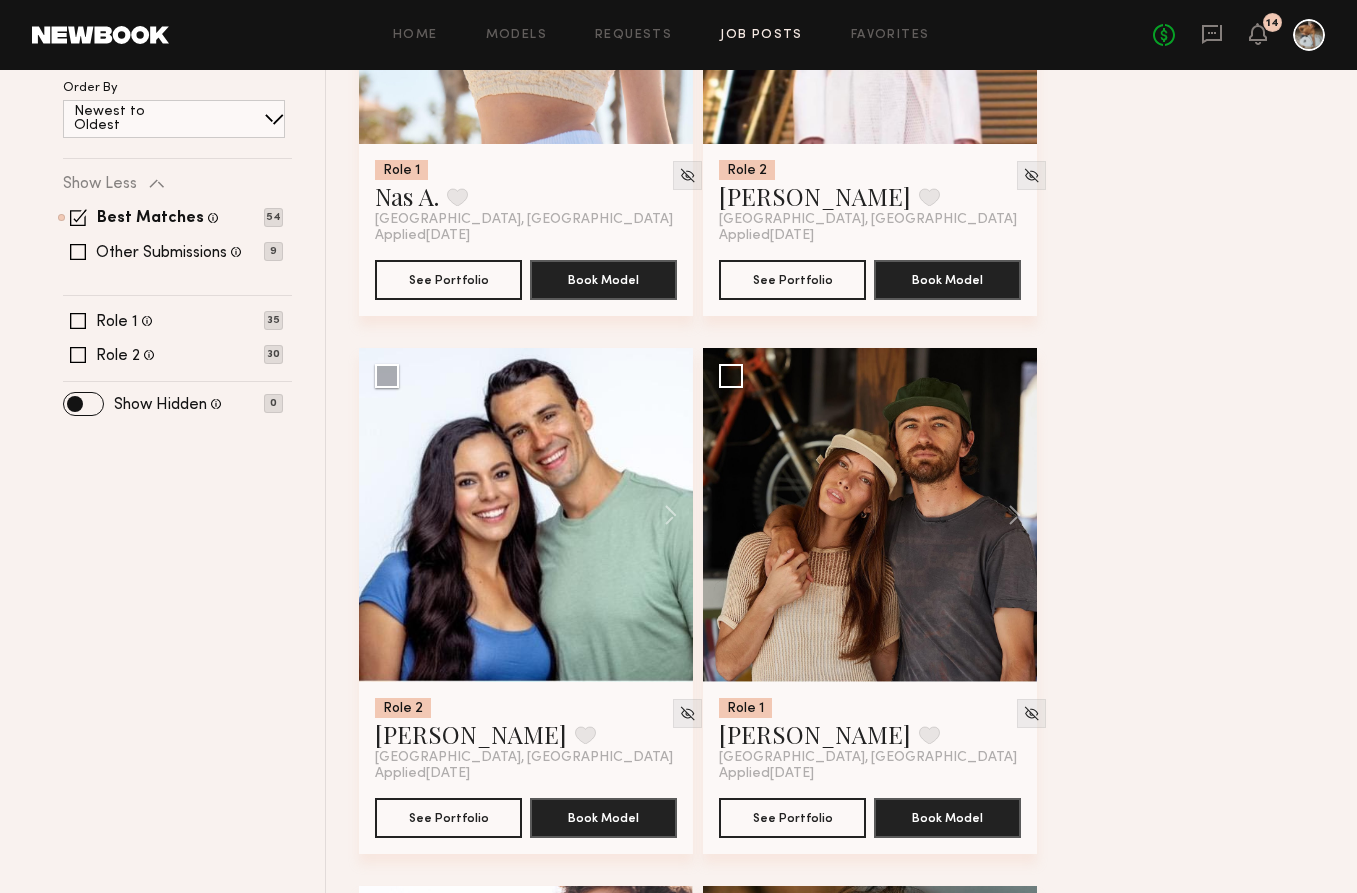 scroll, scrollTop: 555, scrollLeft: 0, axis: vertical 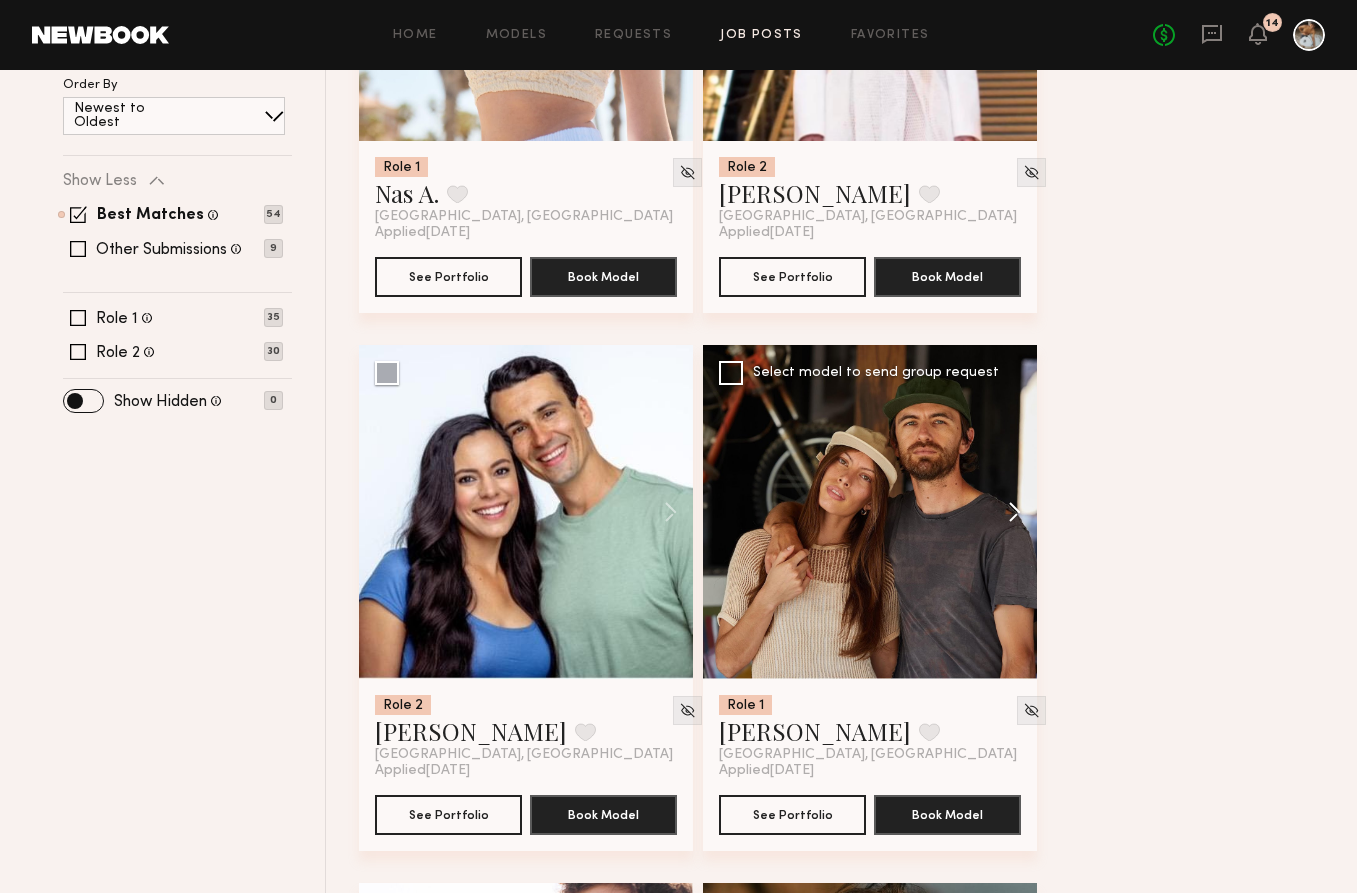 click 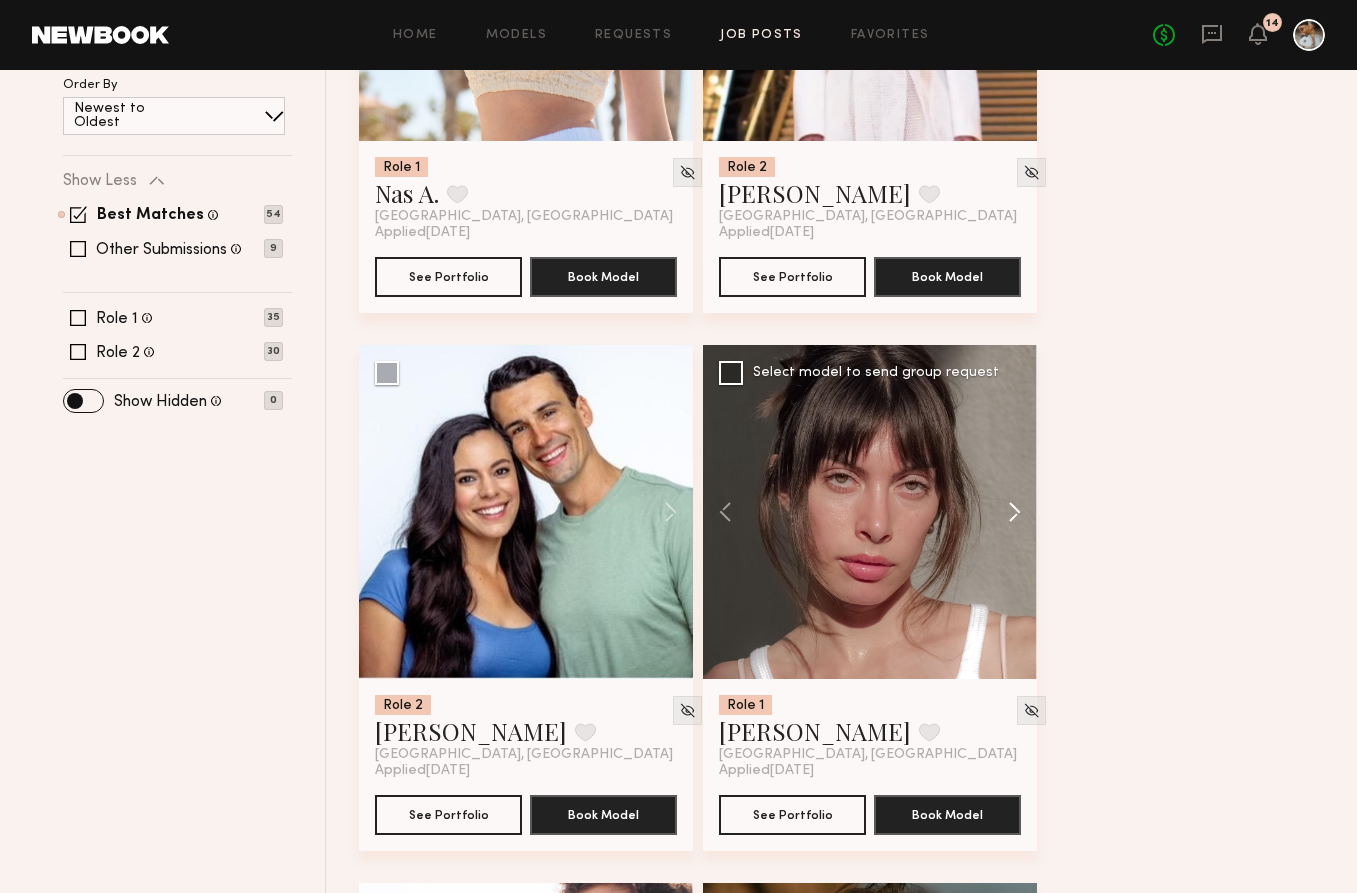 click 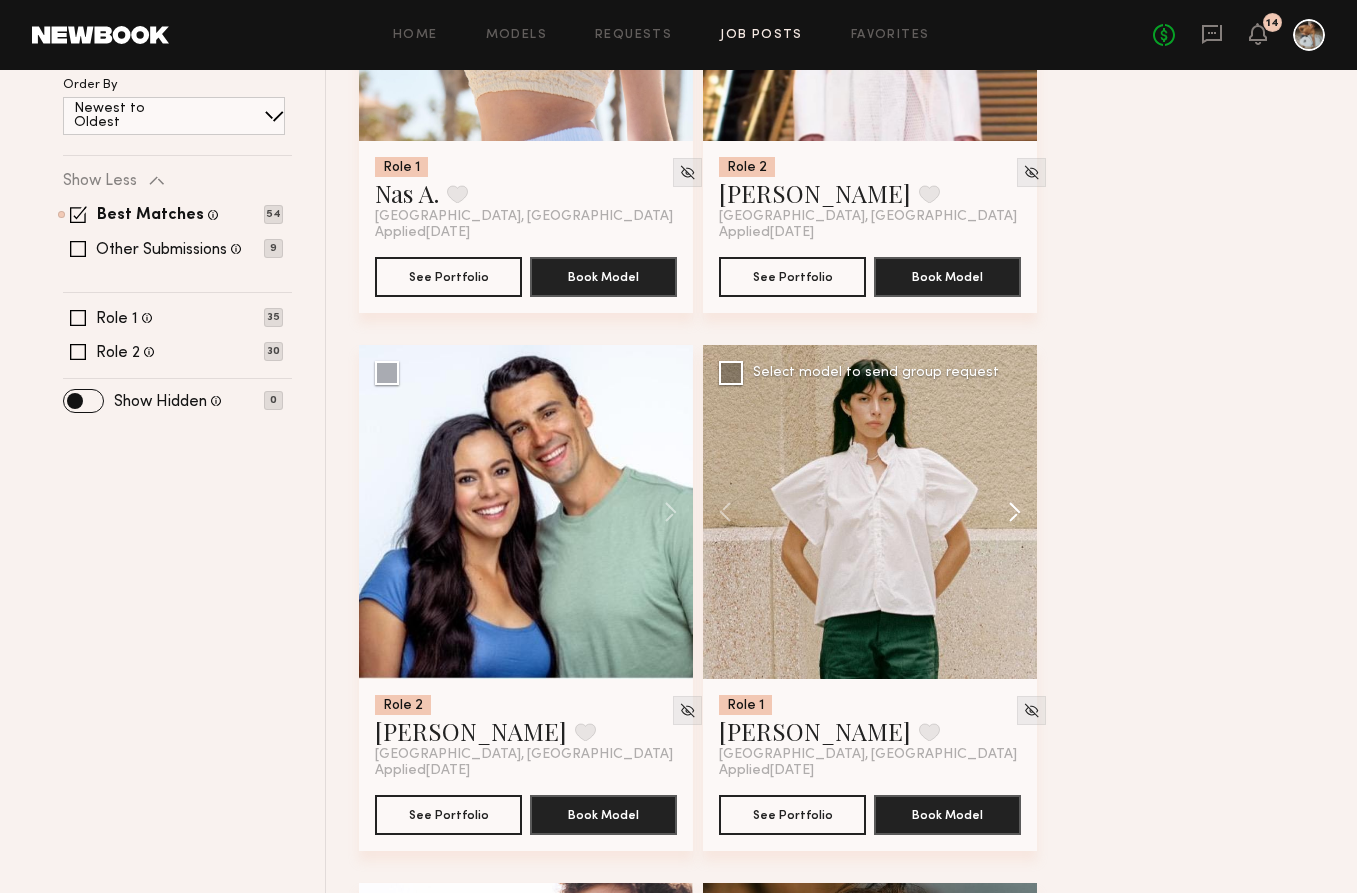 click 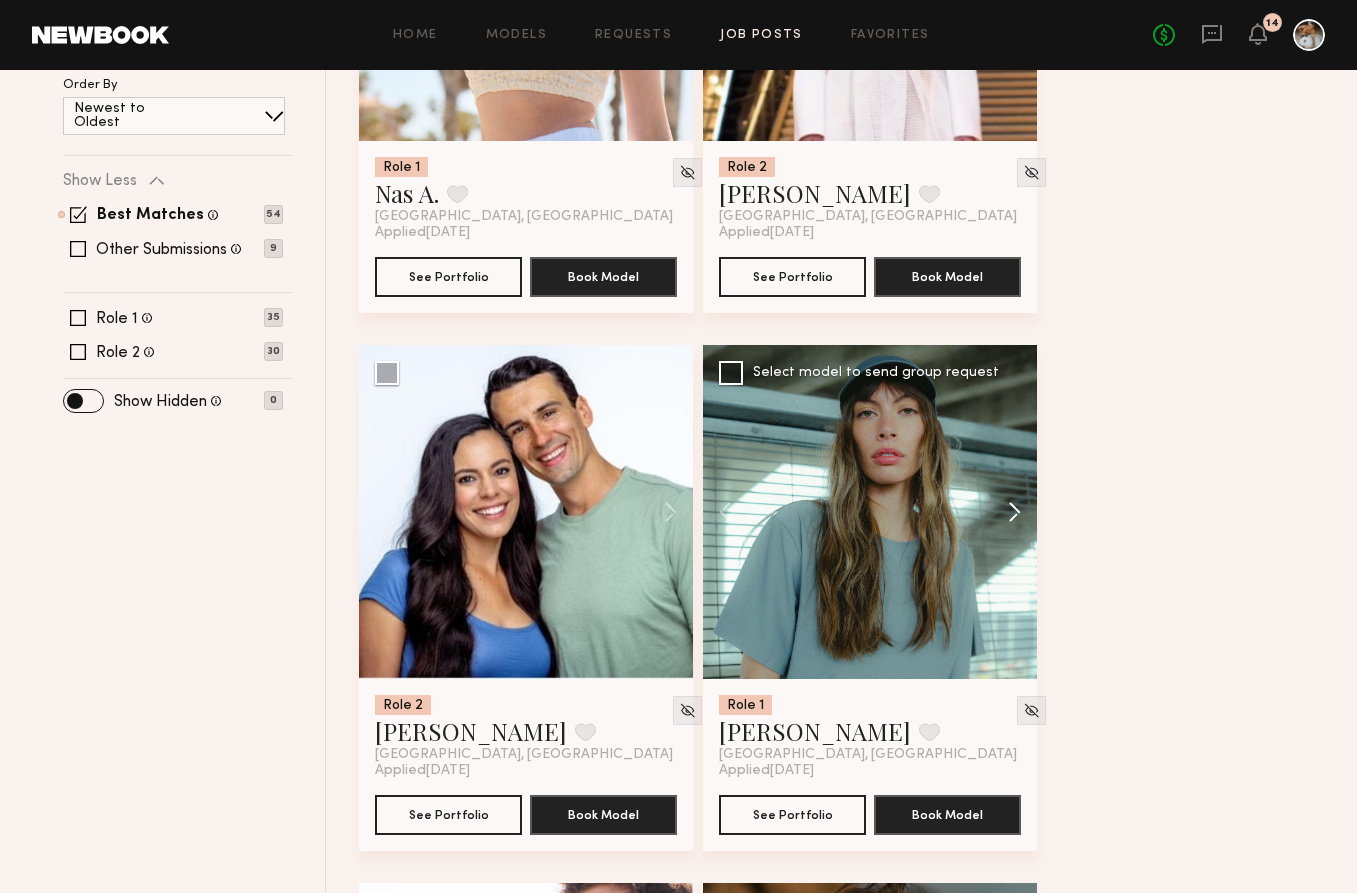 click 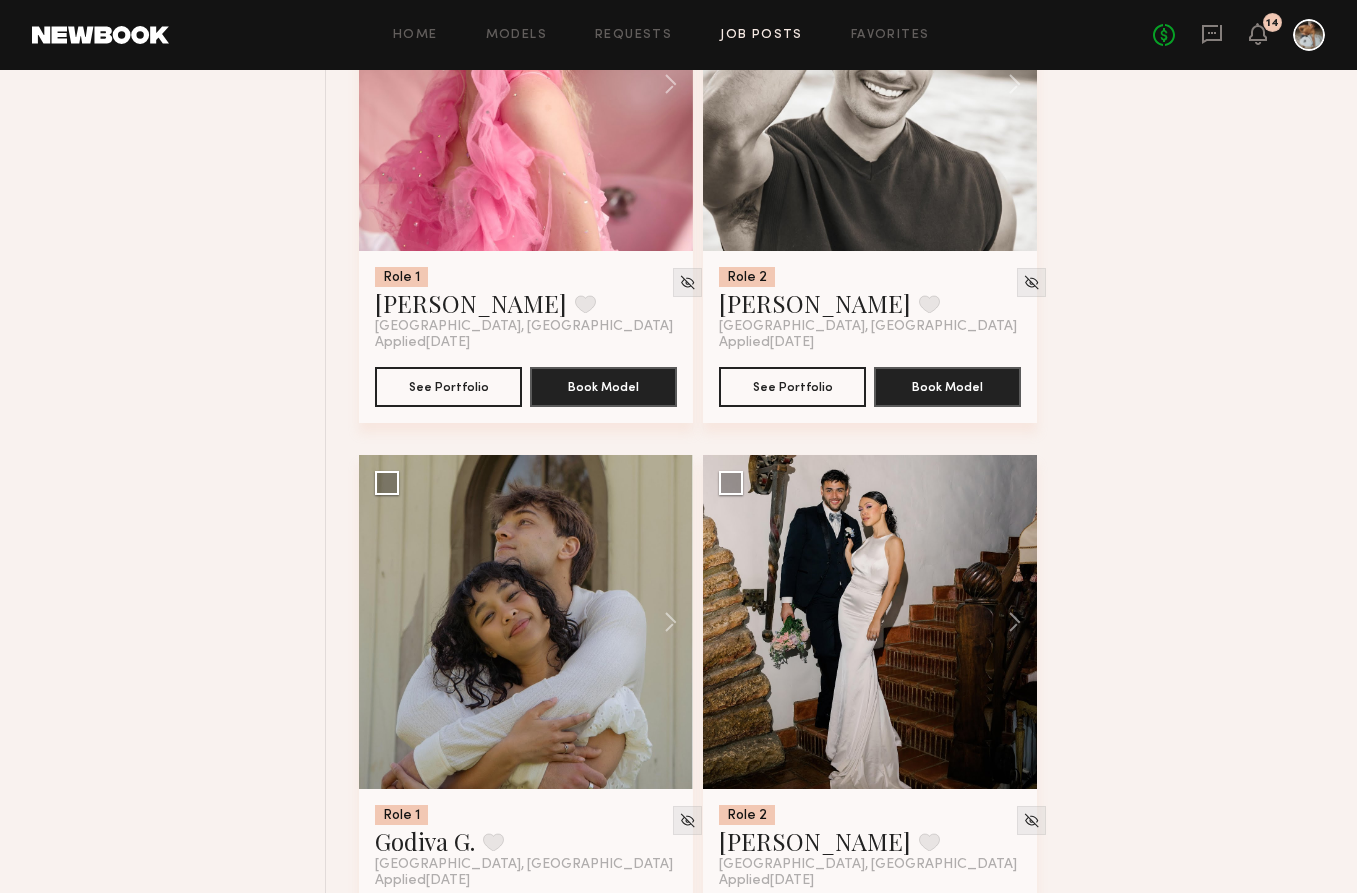scroll, scrollTop: 2104, scrollLeft: 0, axis: vertical 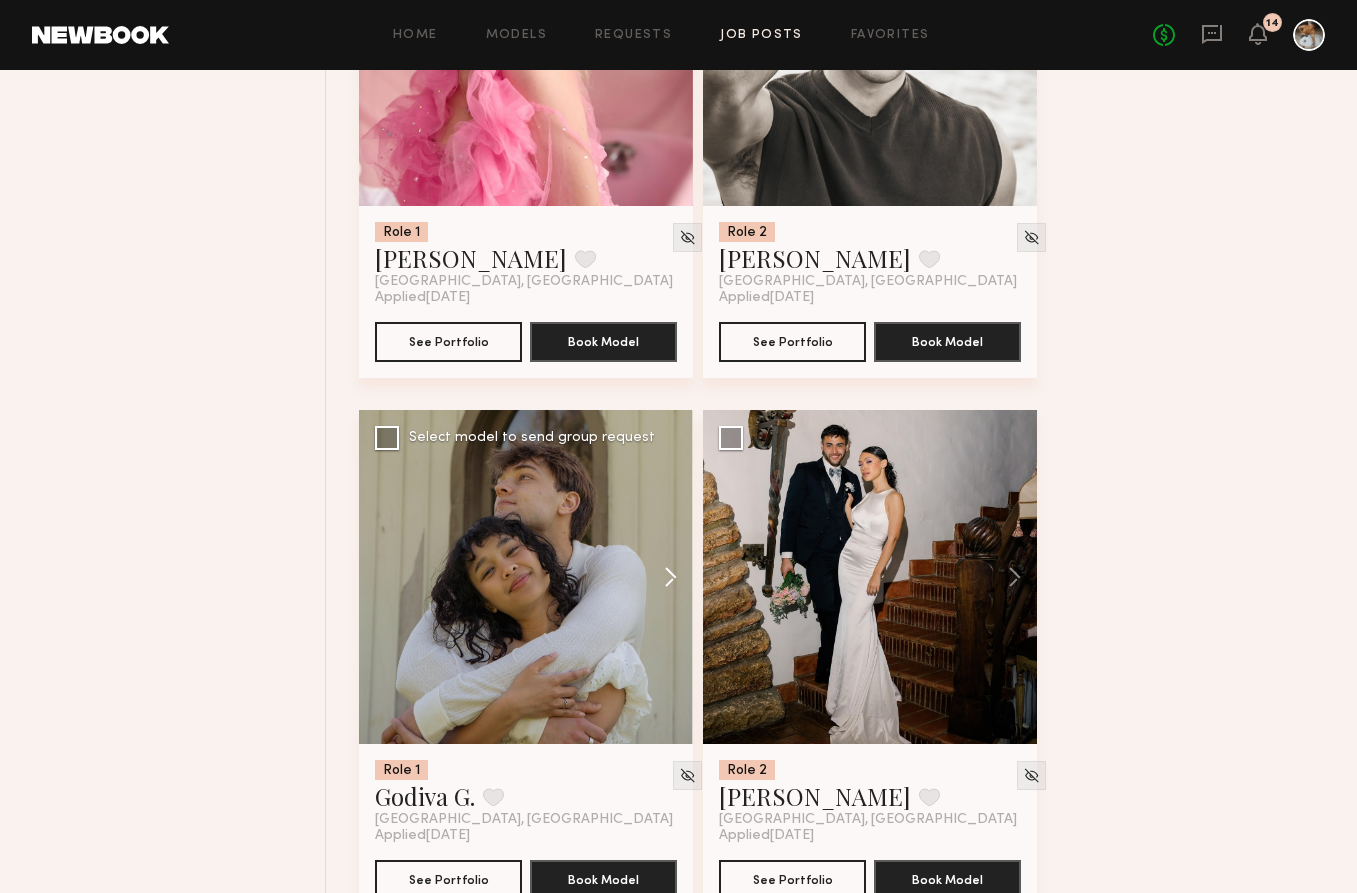 click 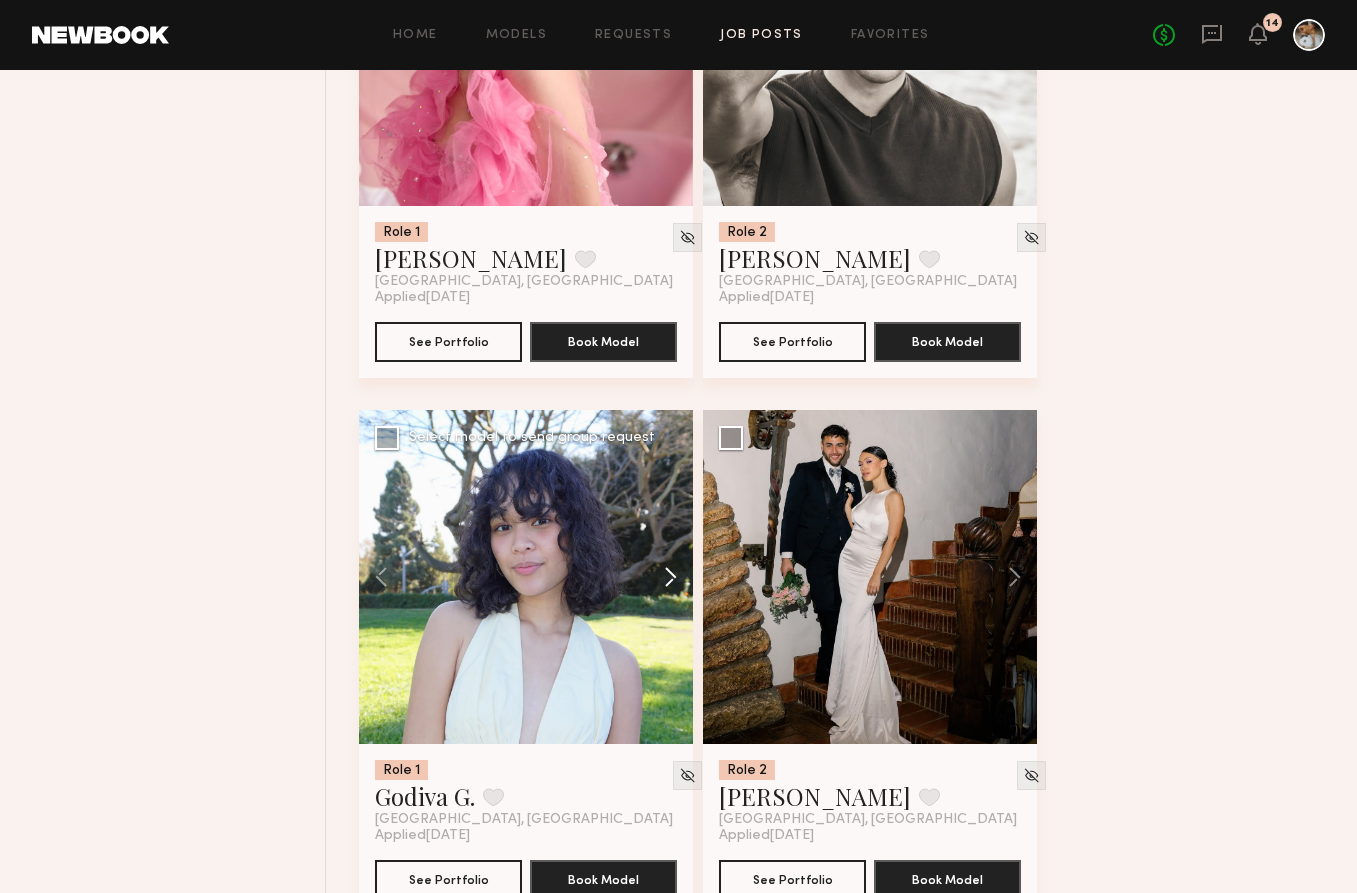 click 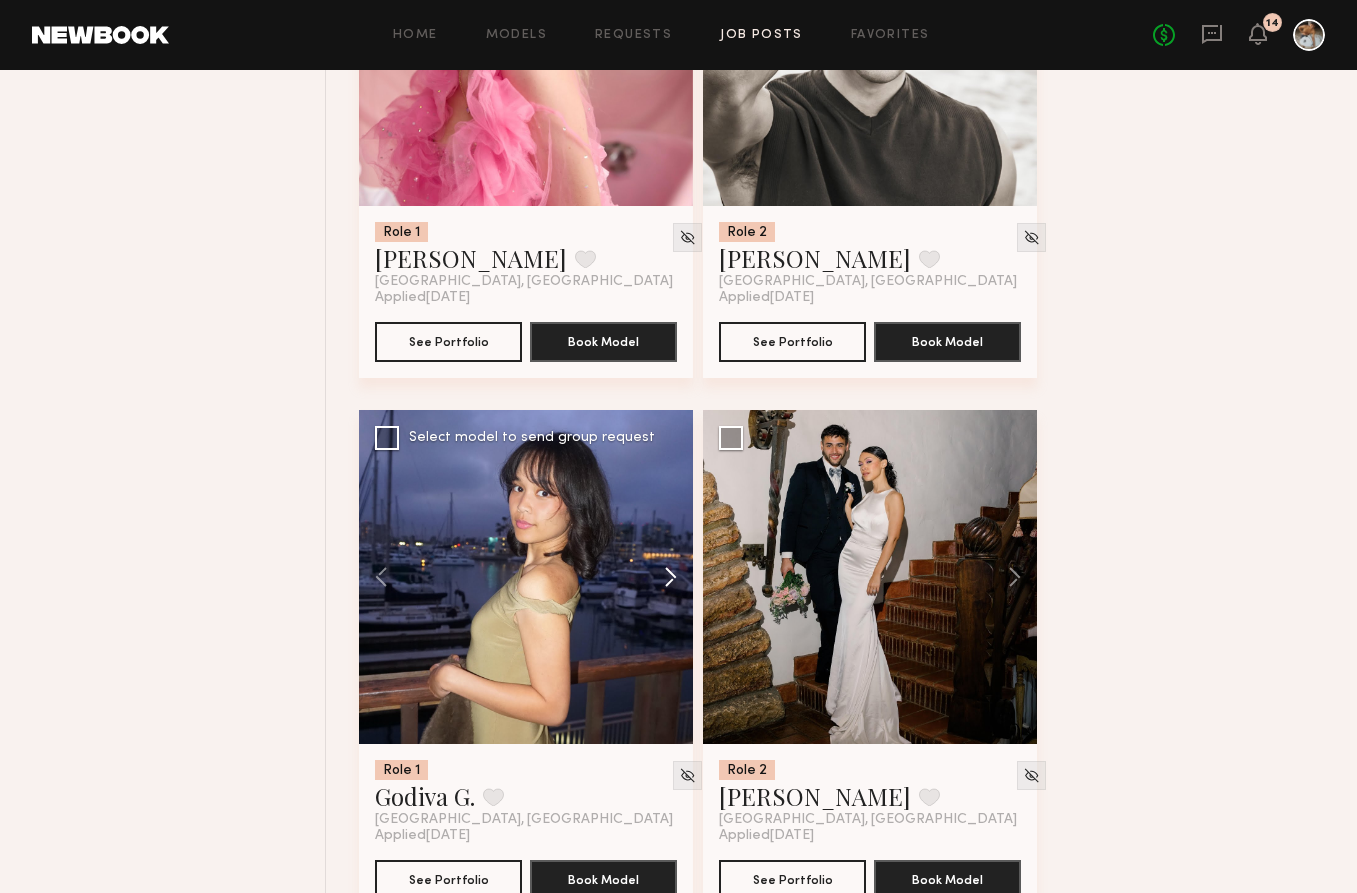 click 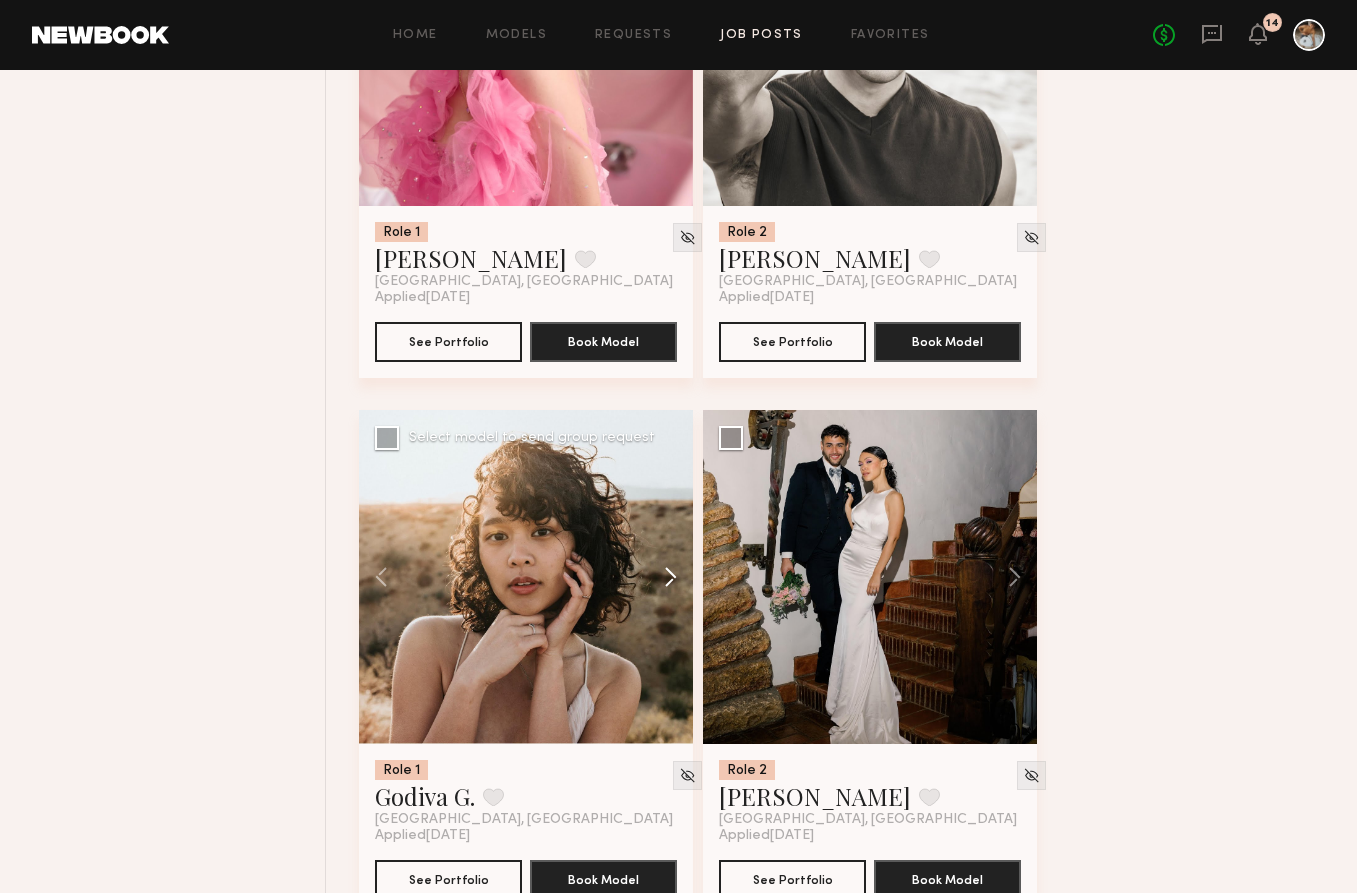 click 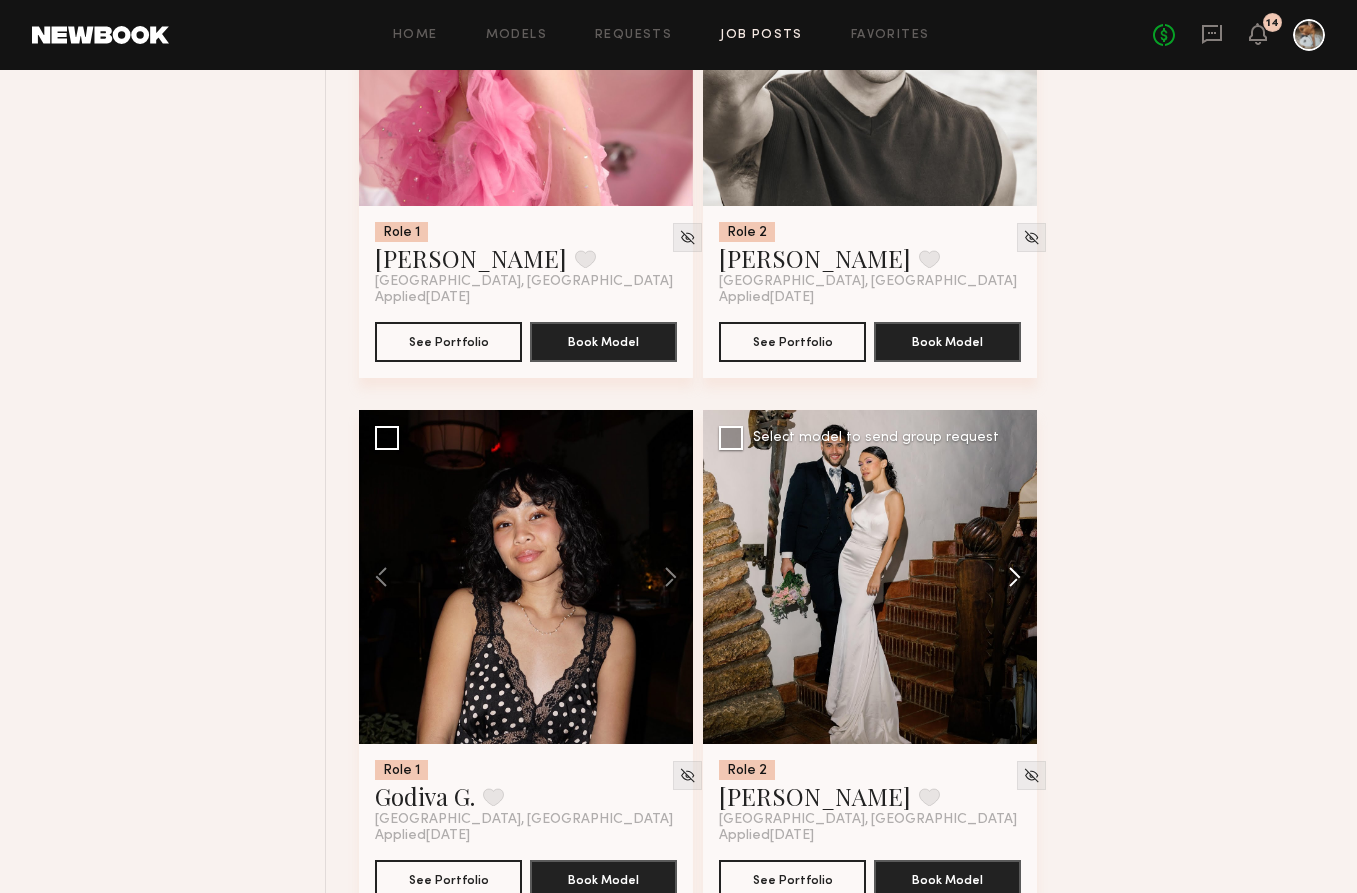 click 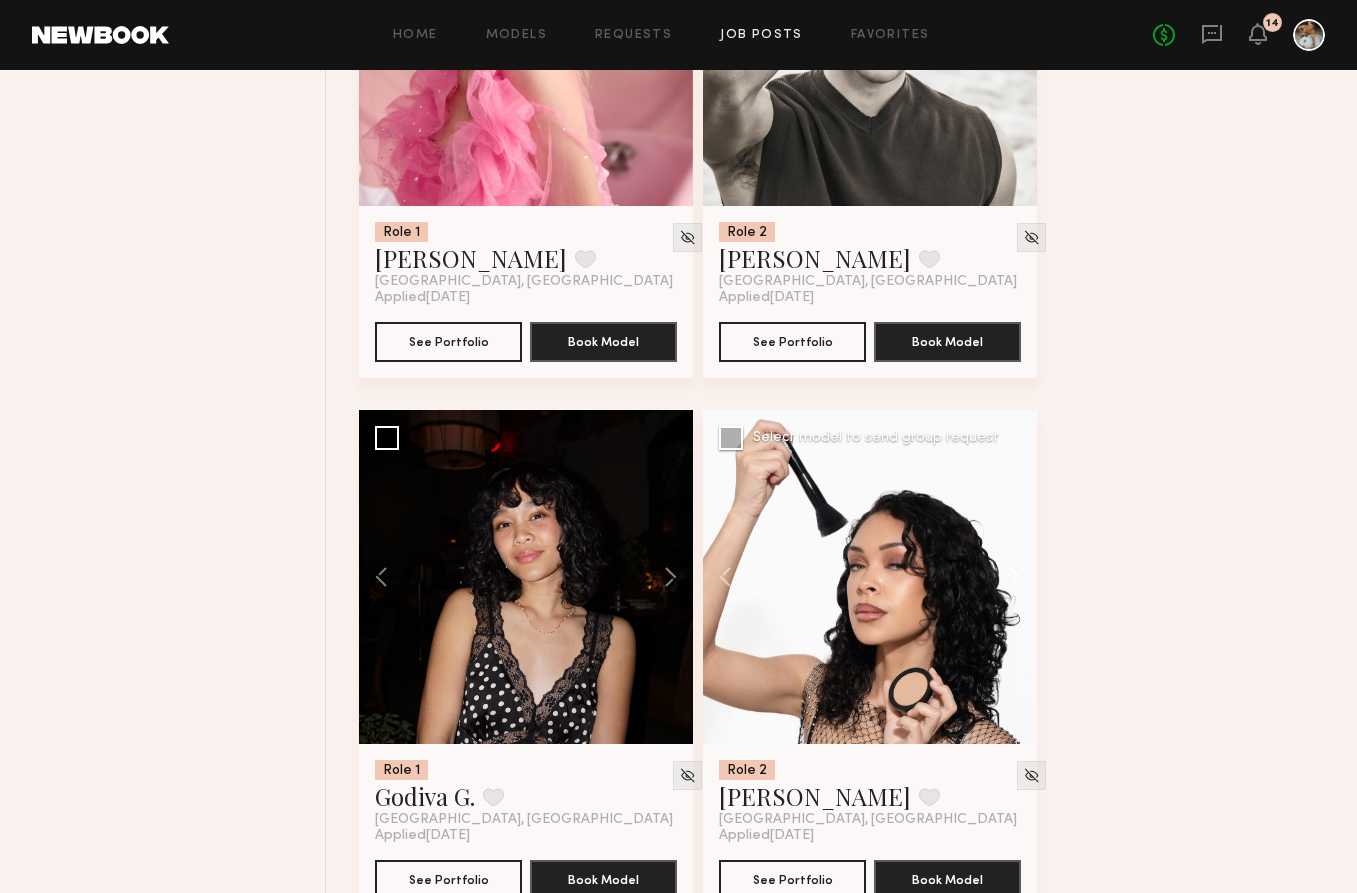 click 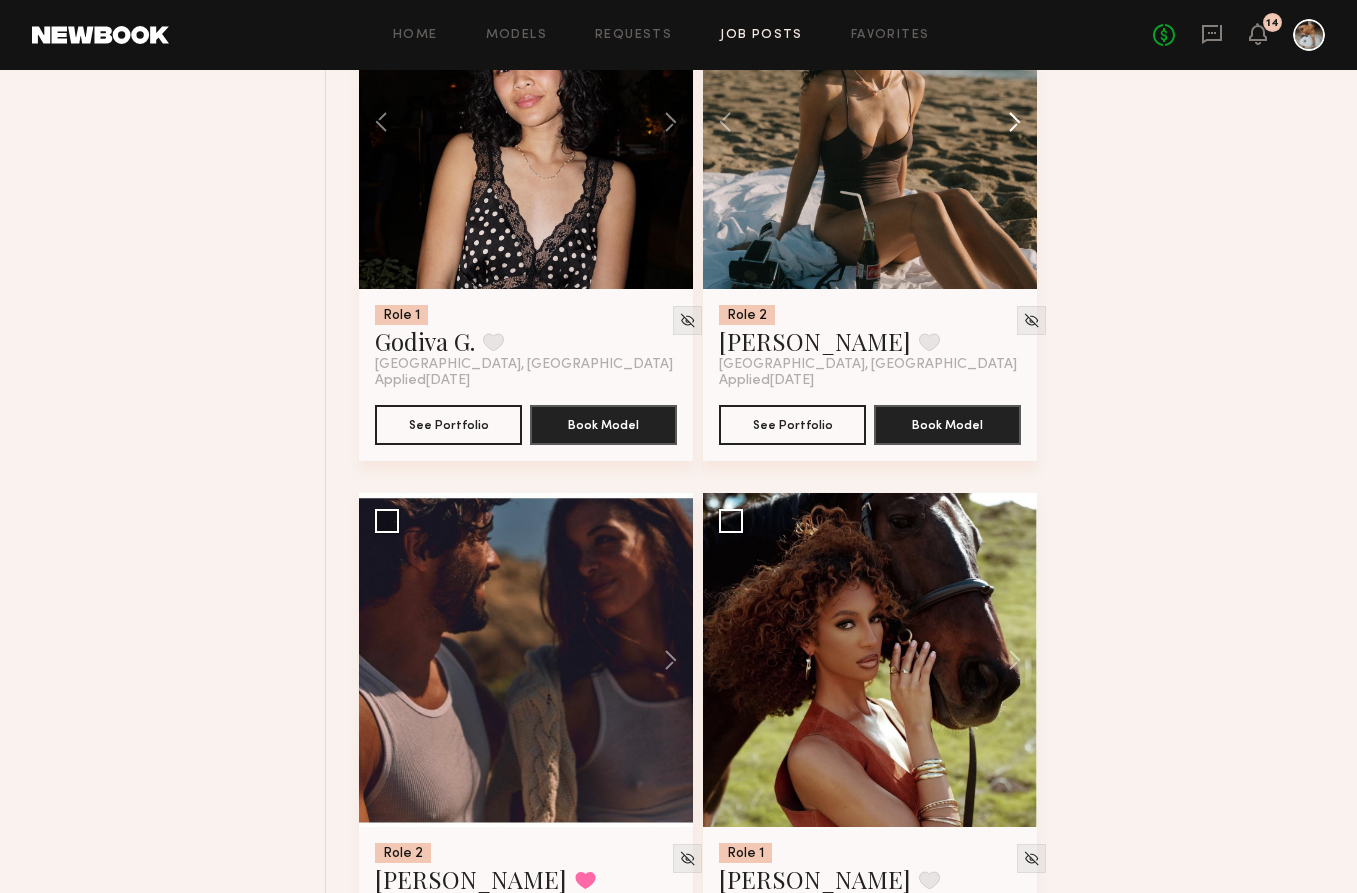 scroll, scrollTop: 2801, scrollLeft: 0, axis: vertical 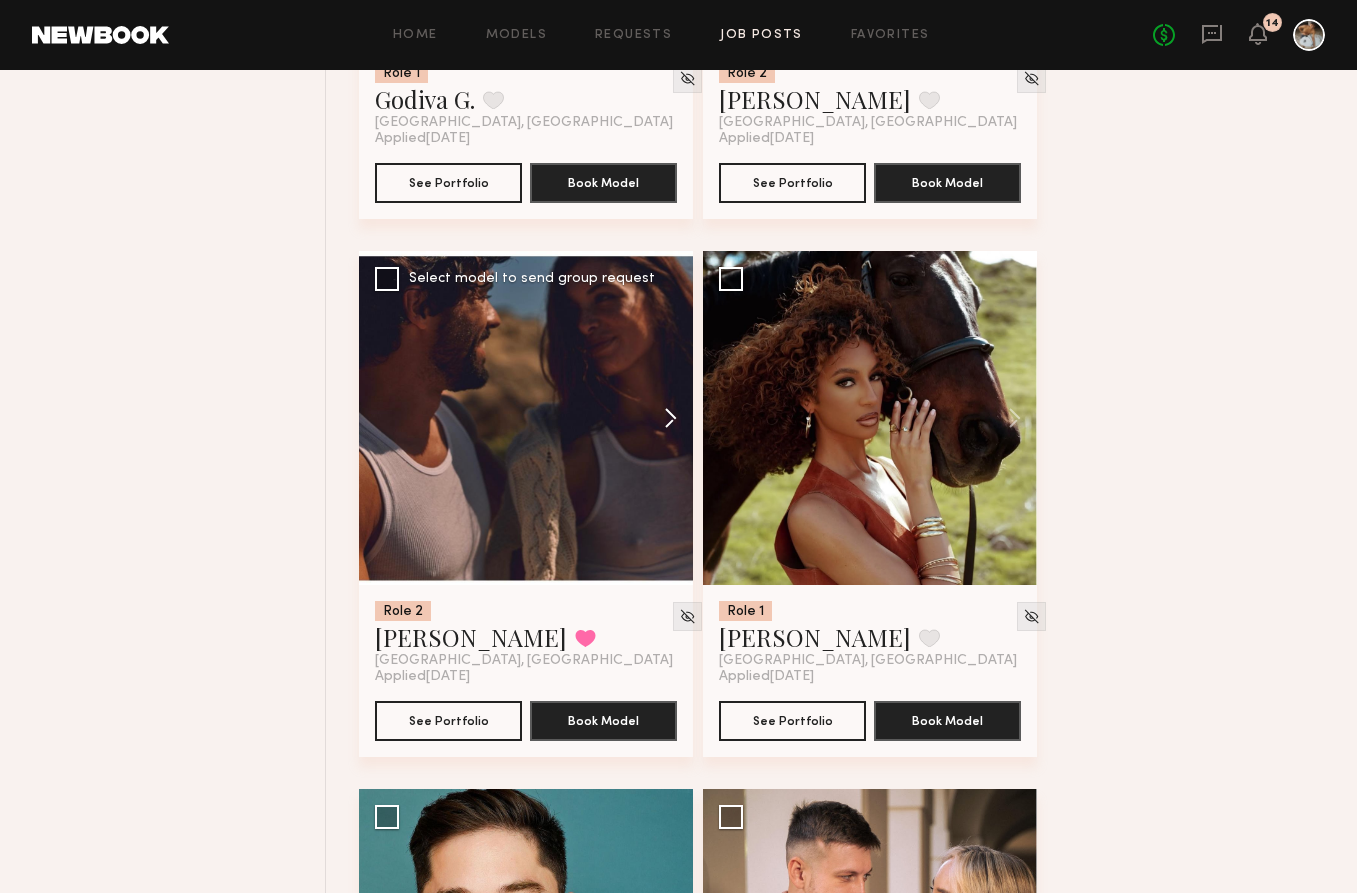 click 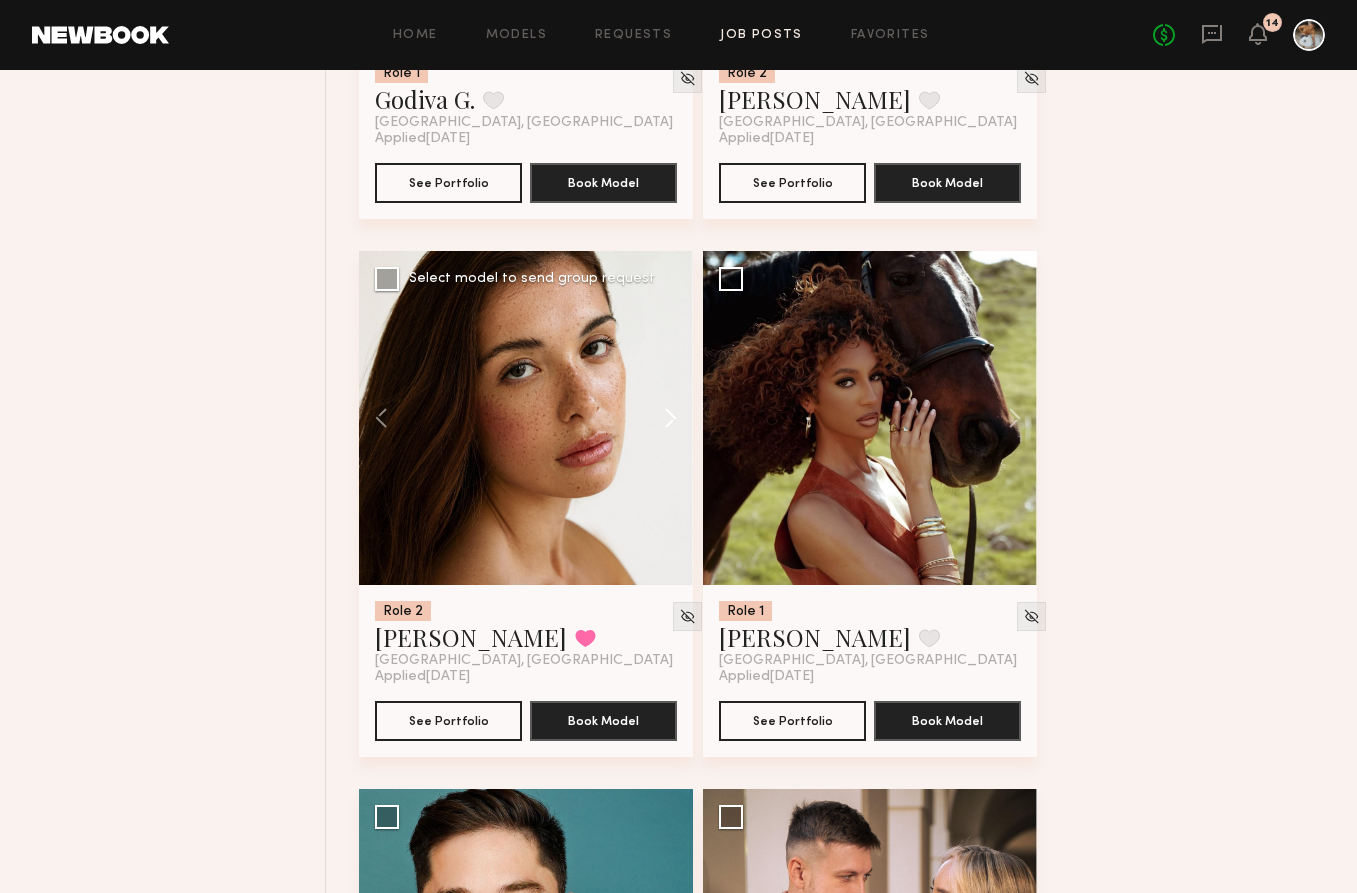 click 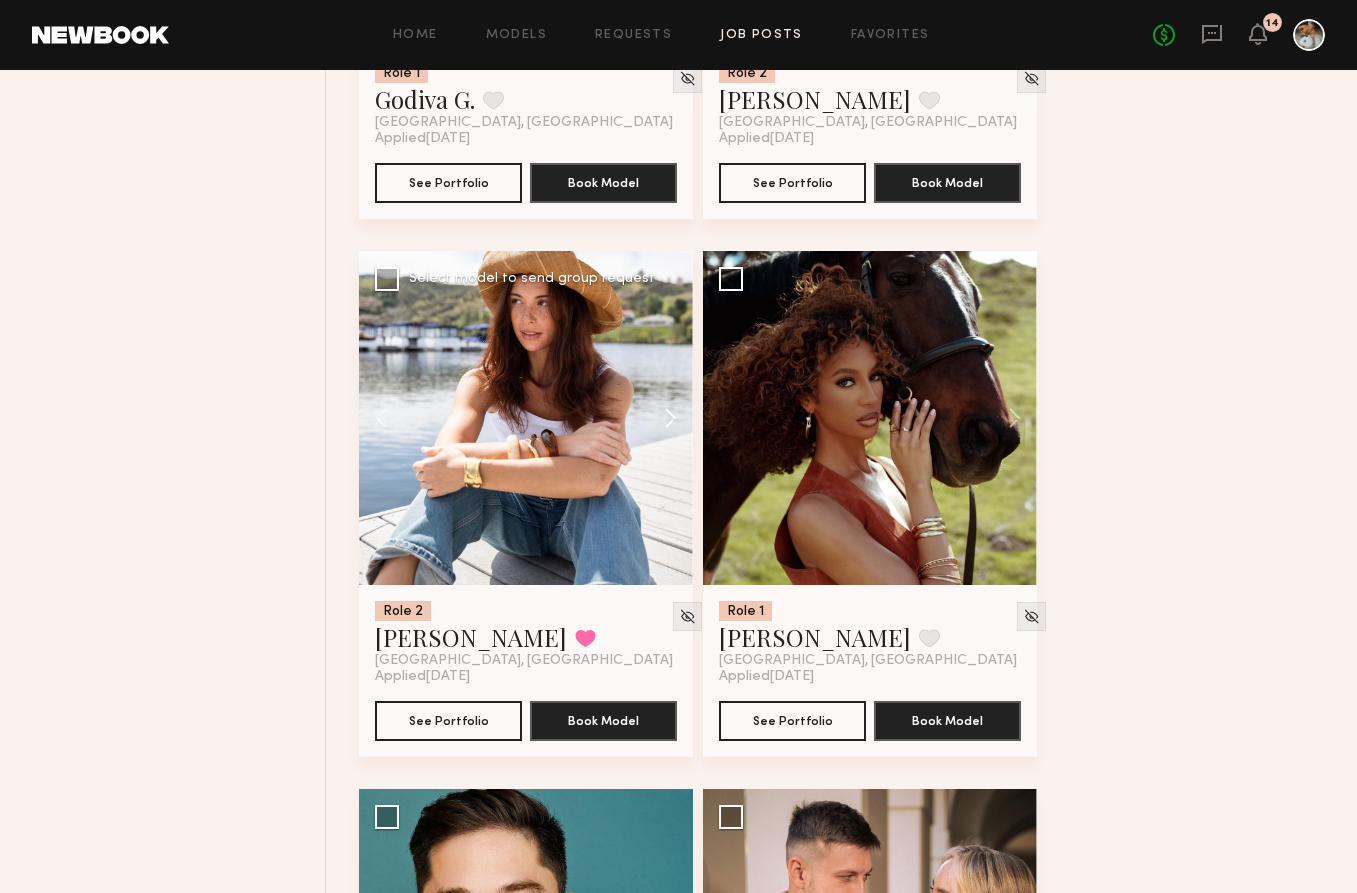click 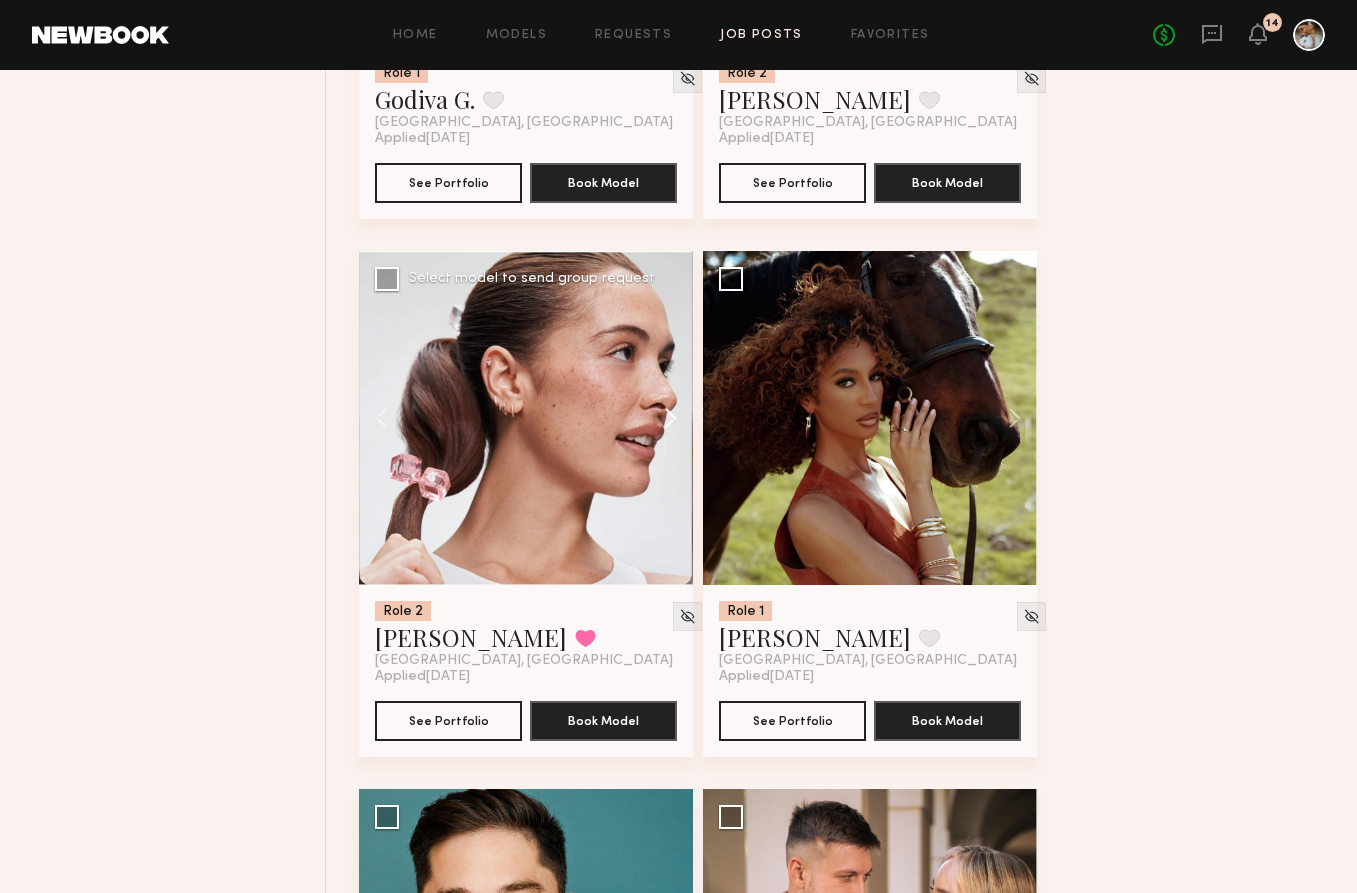 click 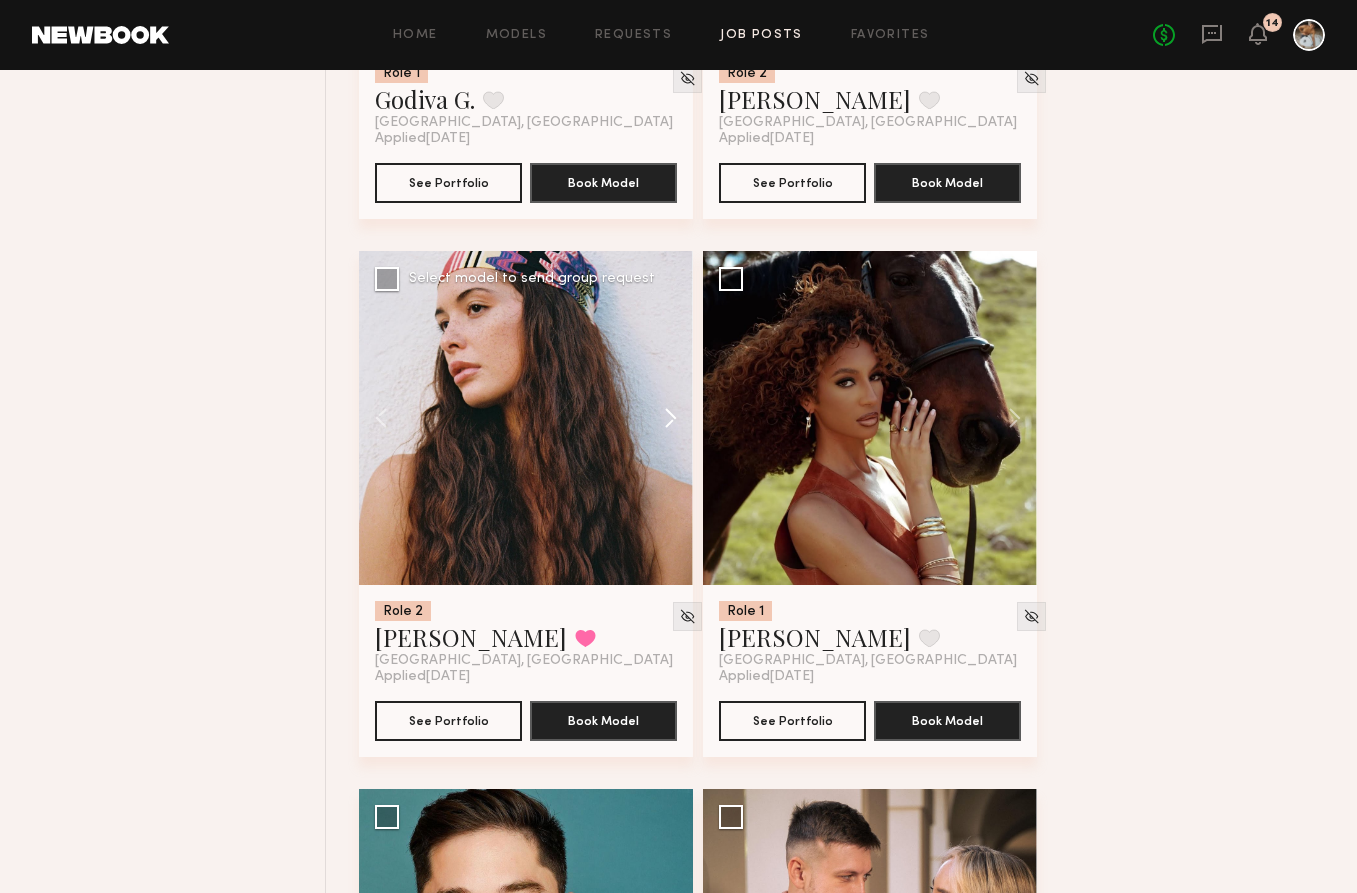 click 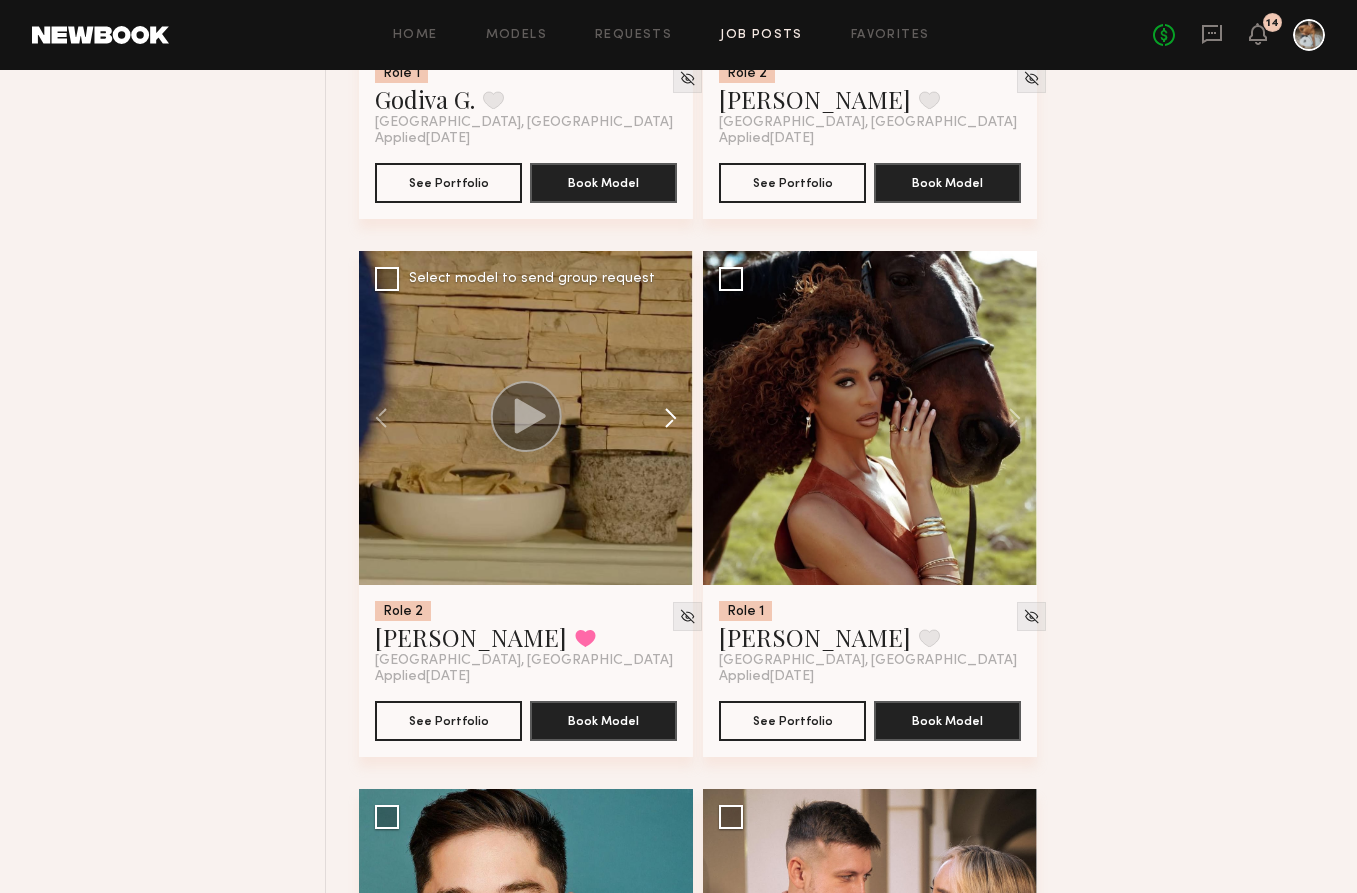 click 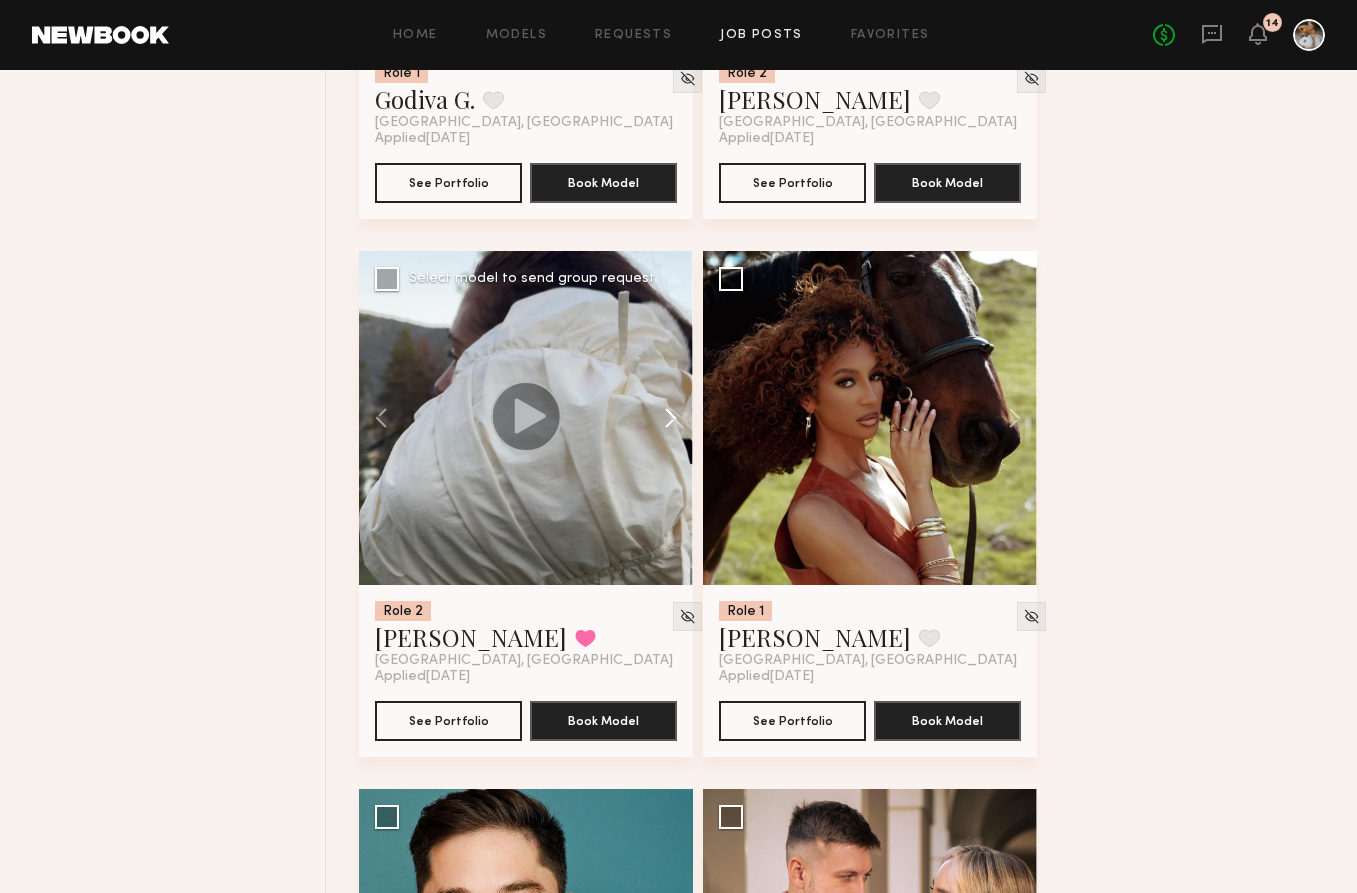click 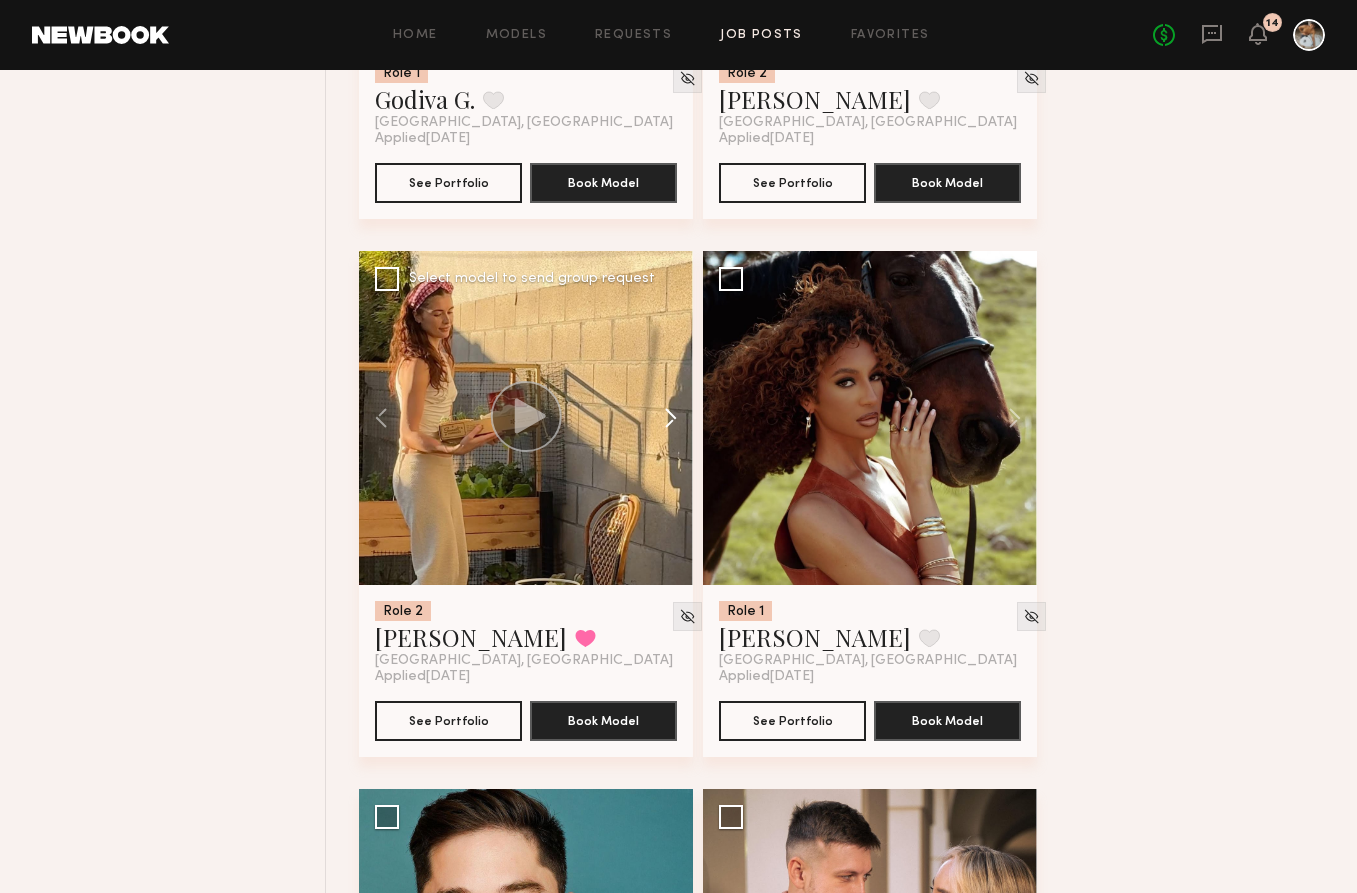 click 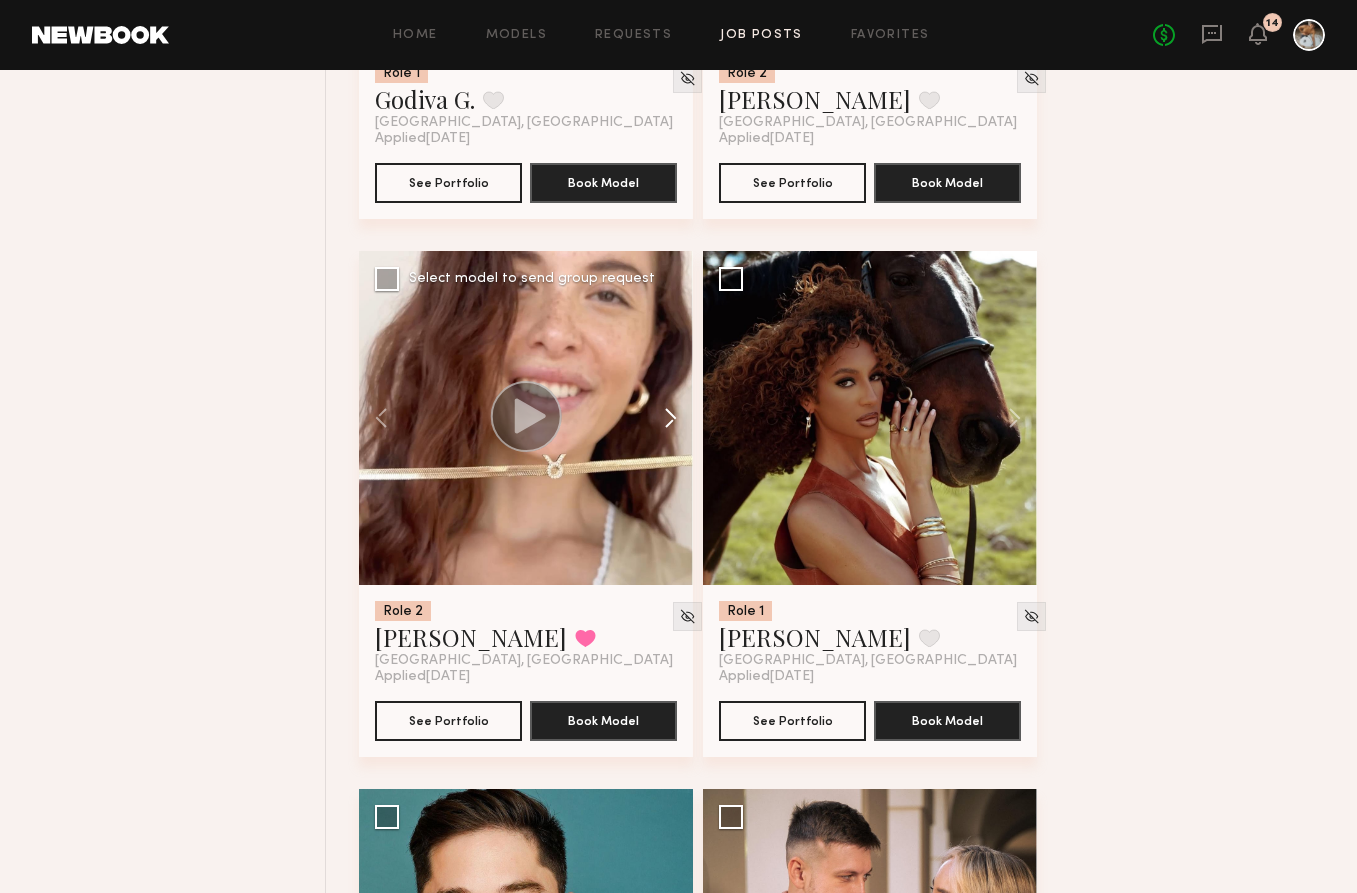 click 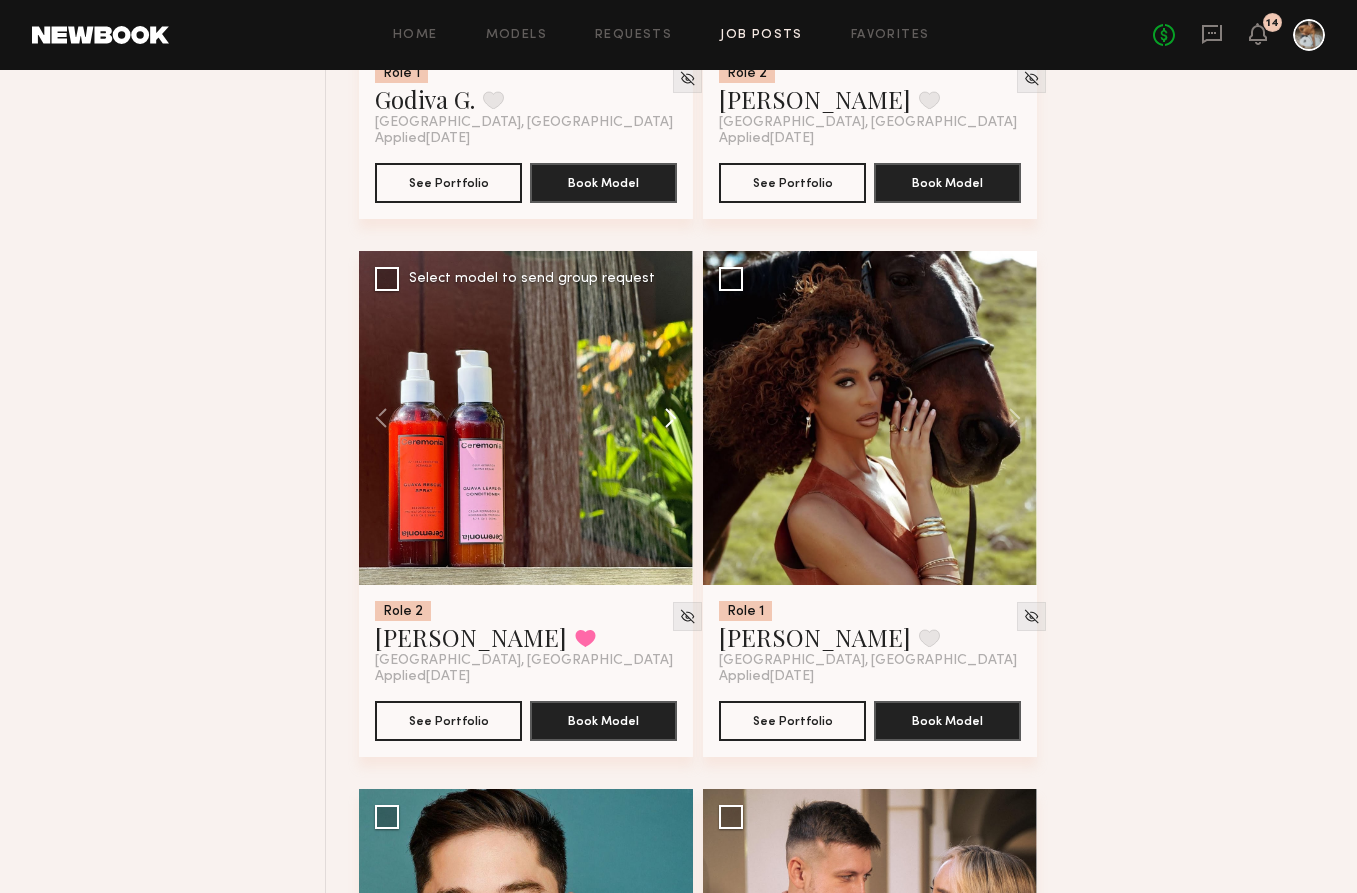 click 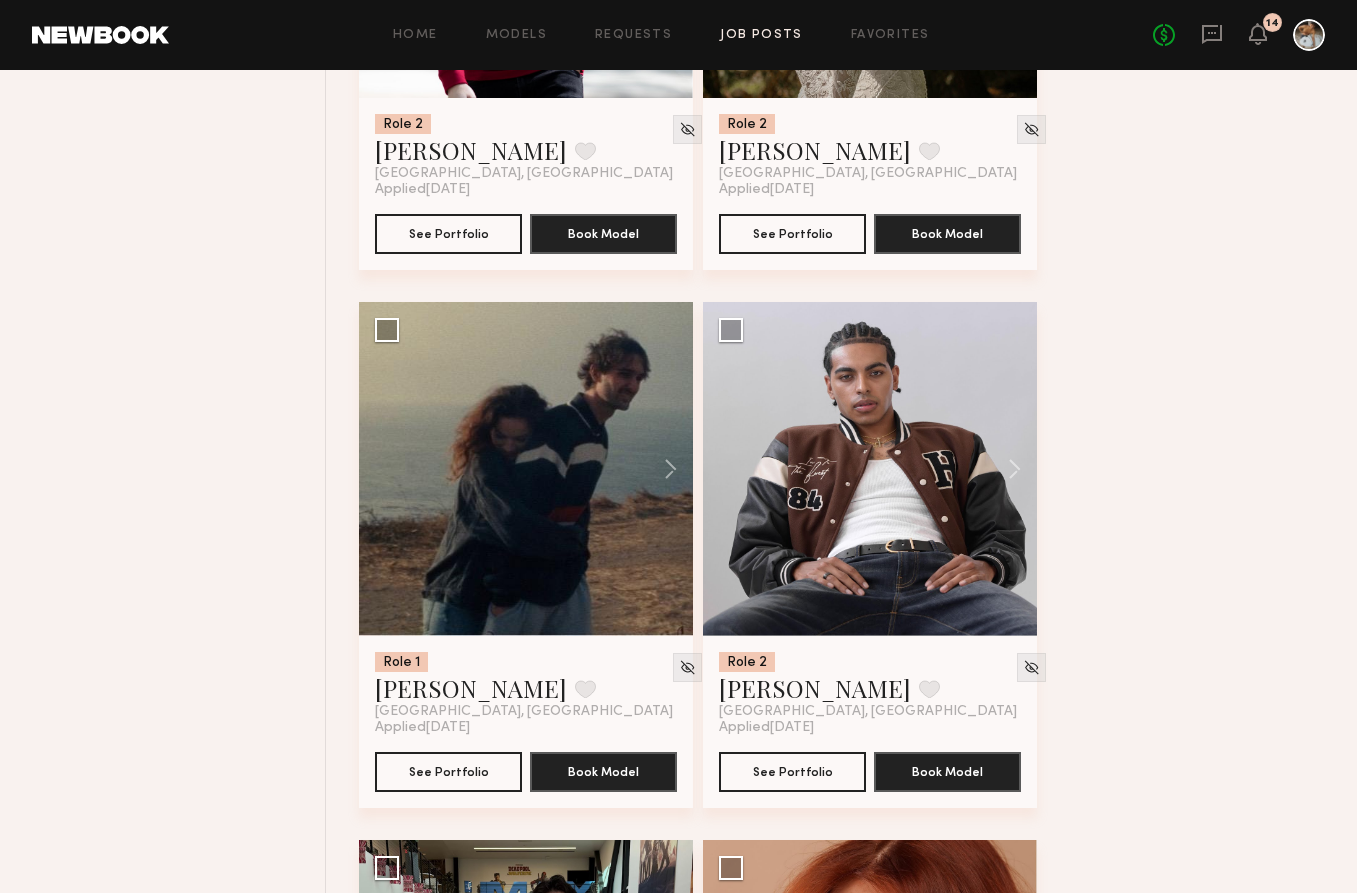 scroll, scrollTop: 5443, scrollLeft: 0, axis: vertical 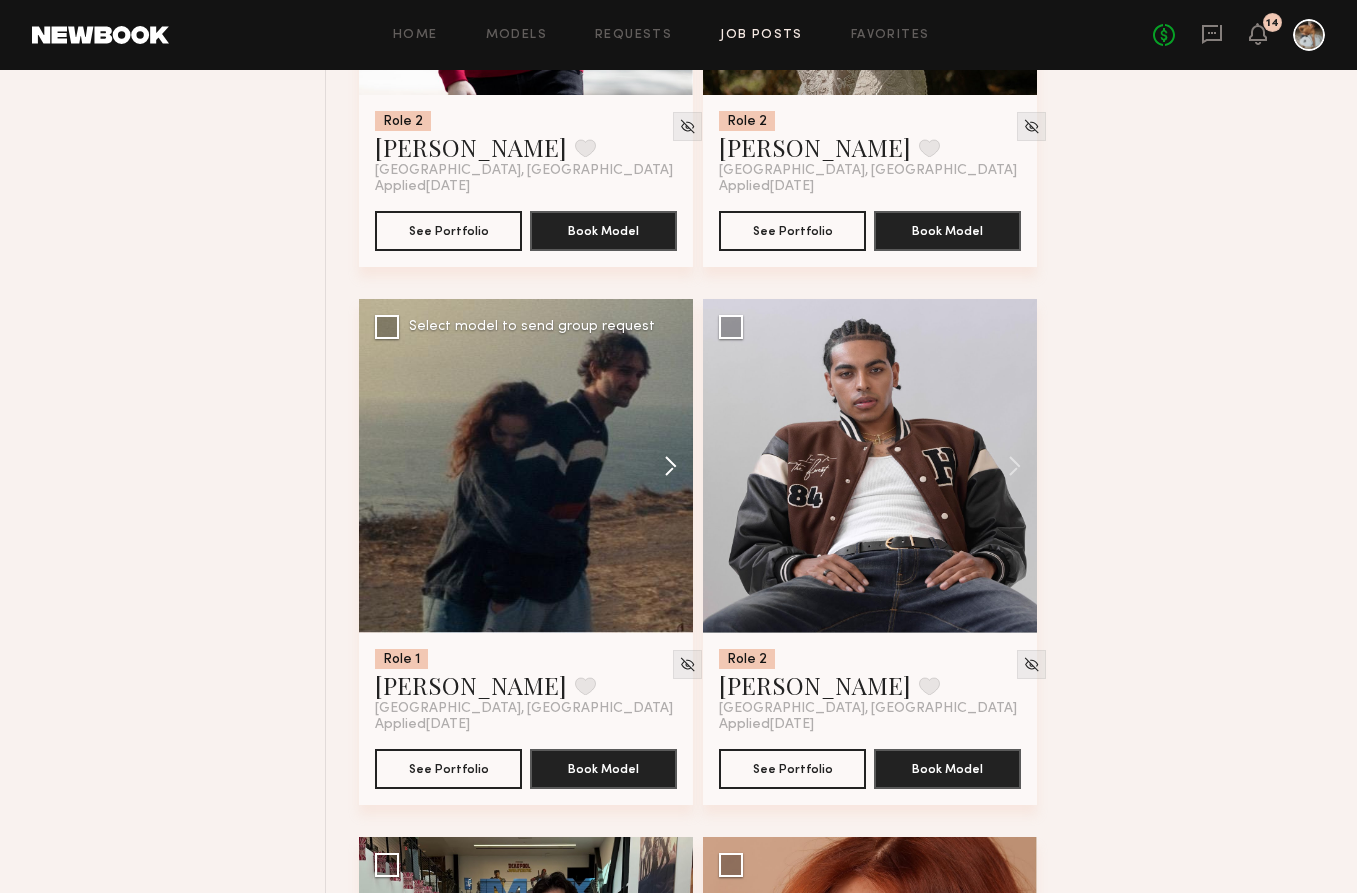 click 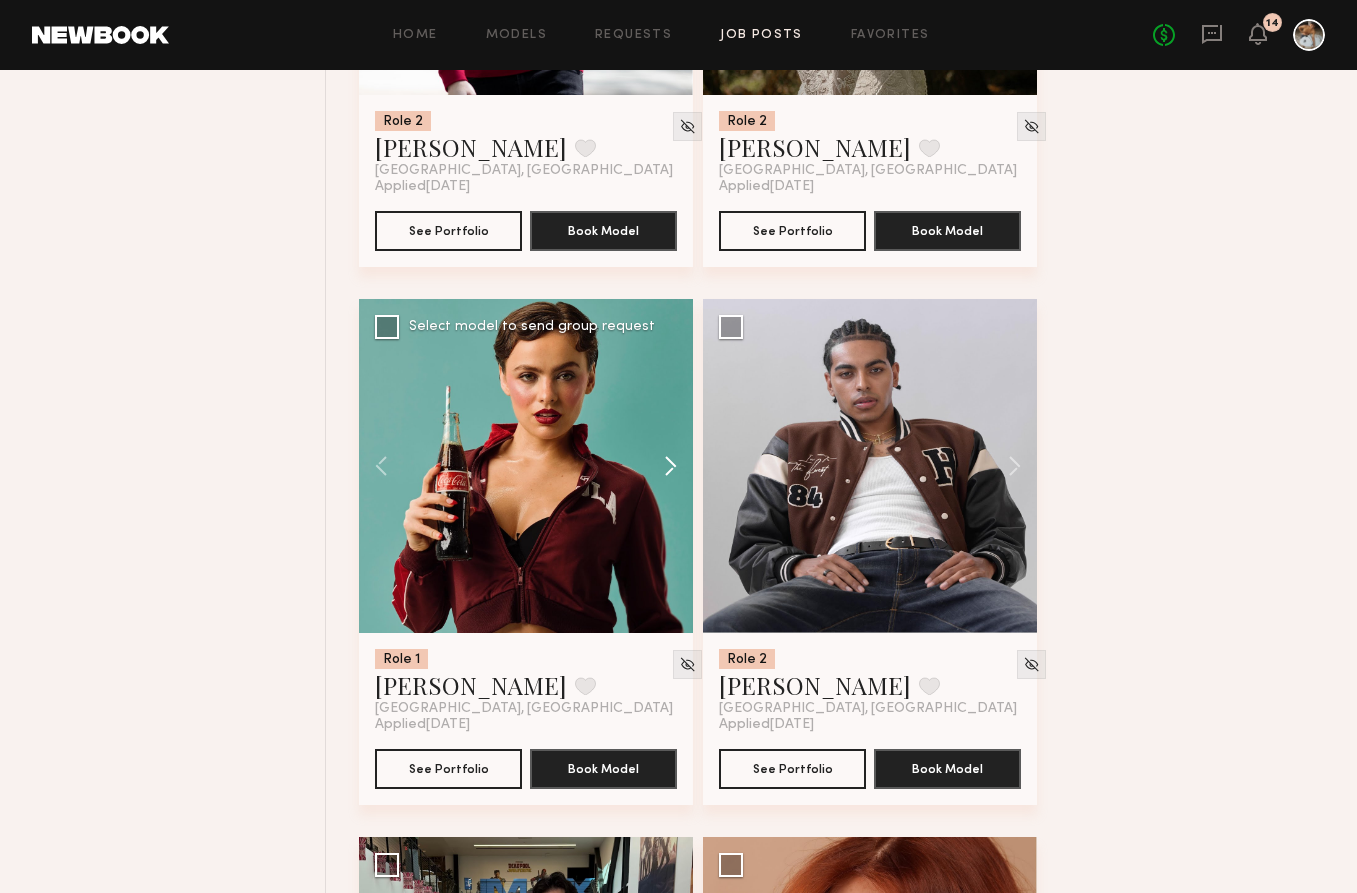 click 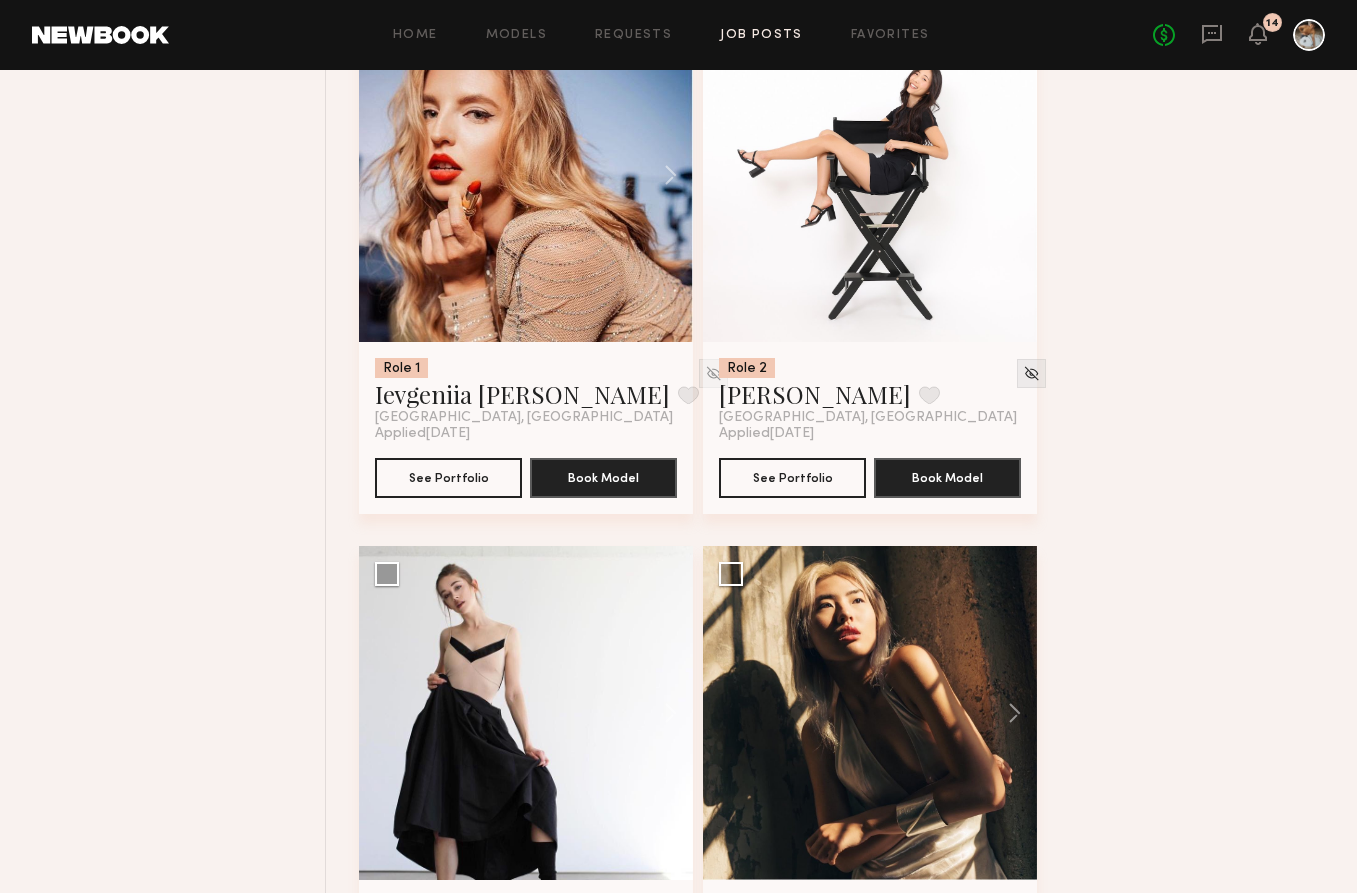scroll, scrollTop: 7176, scrollLeft: 0, axis: vertical 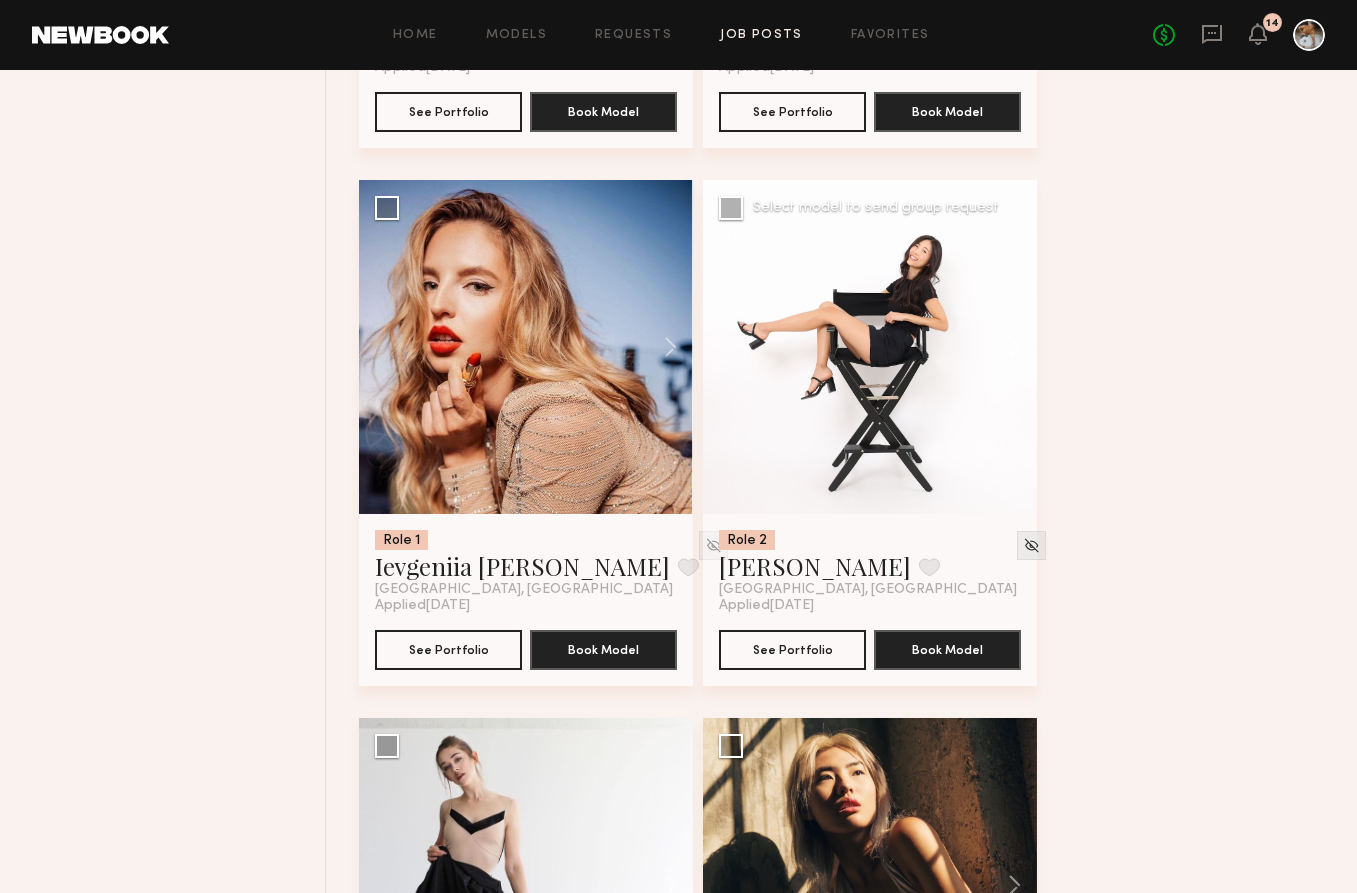 click 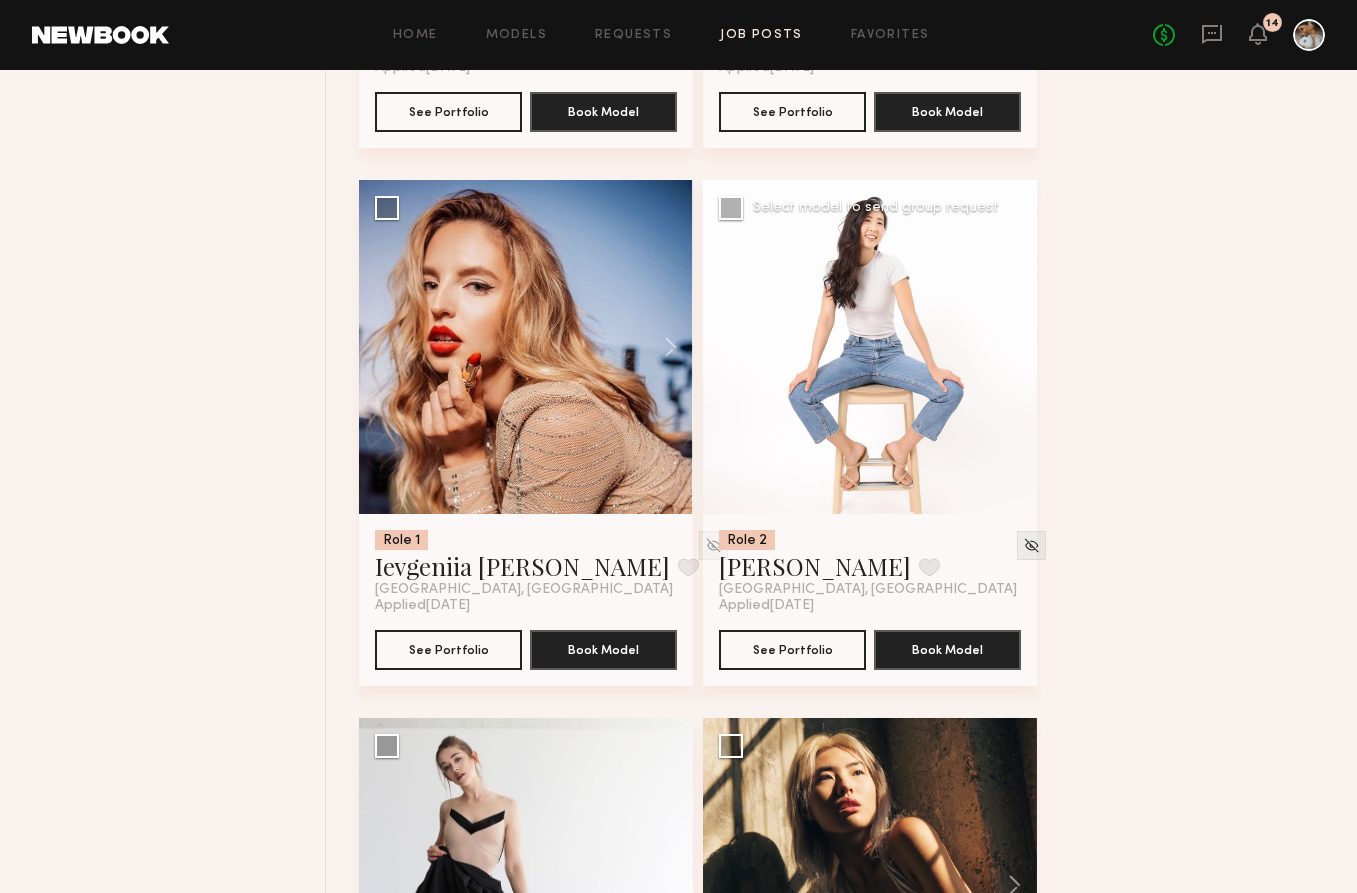 click 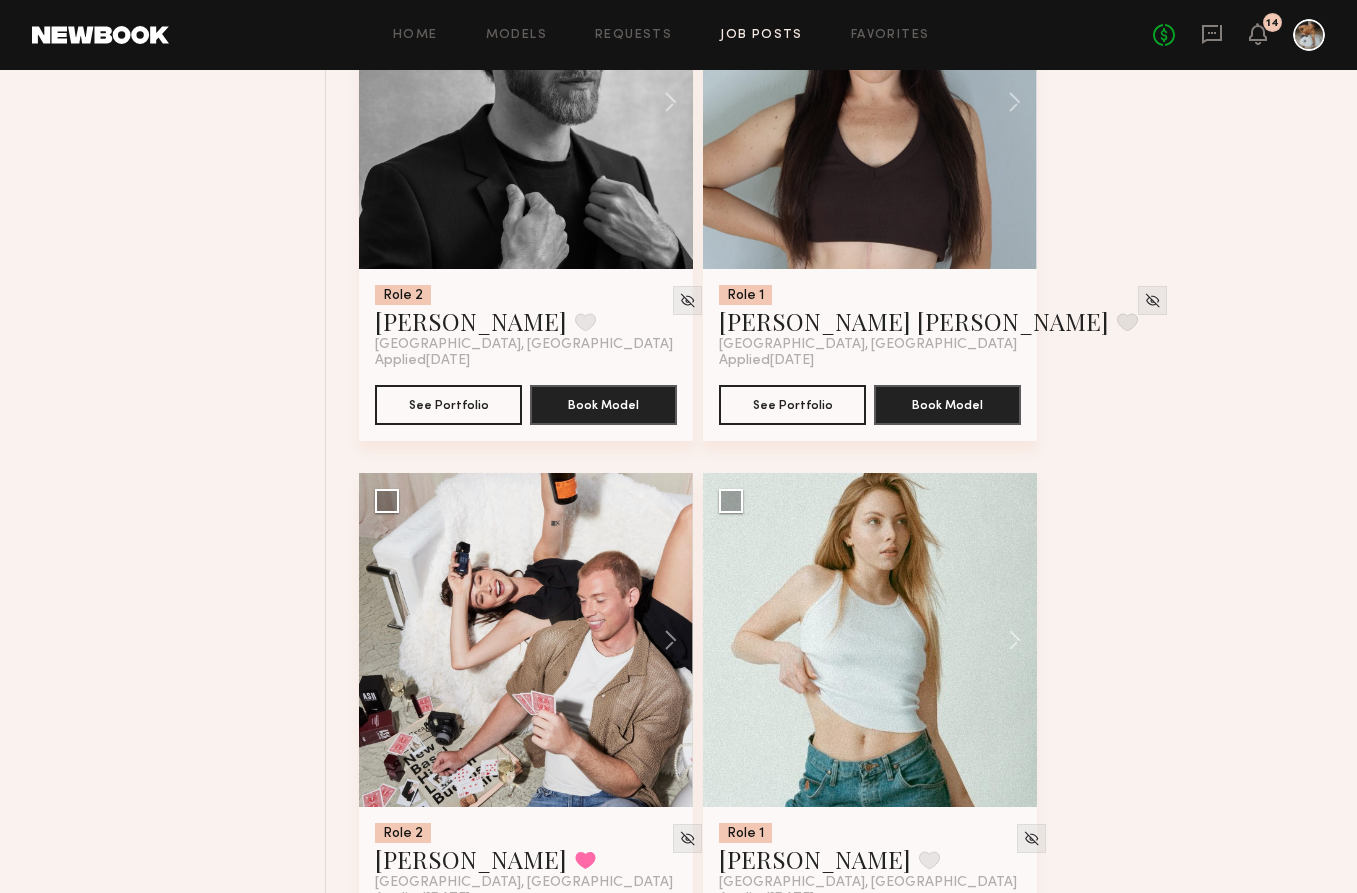 scroll, scrollTop: 8665, scrollLeft: 0, axis: vertical 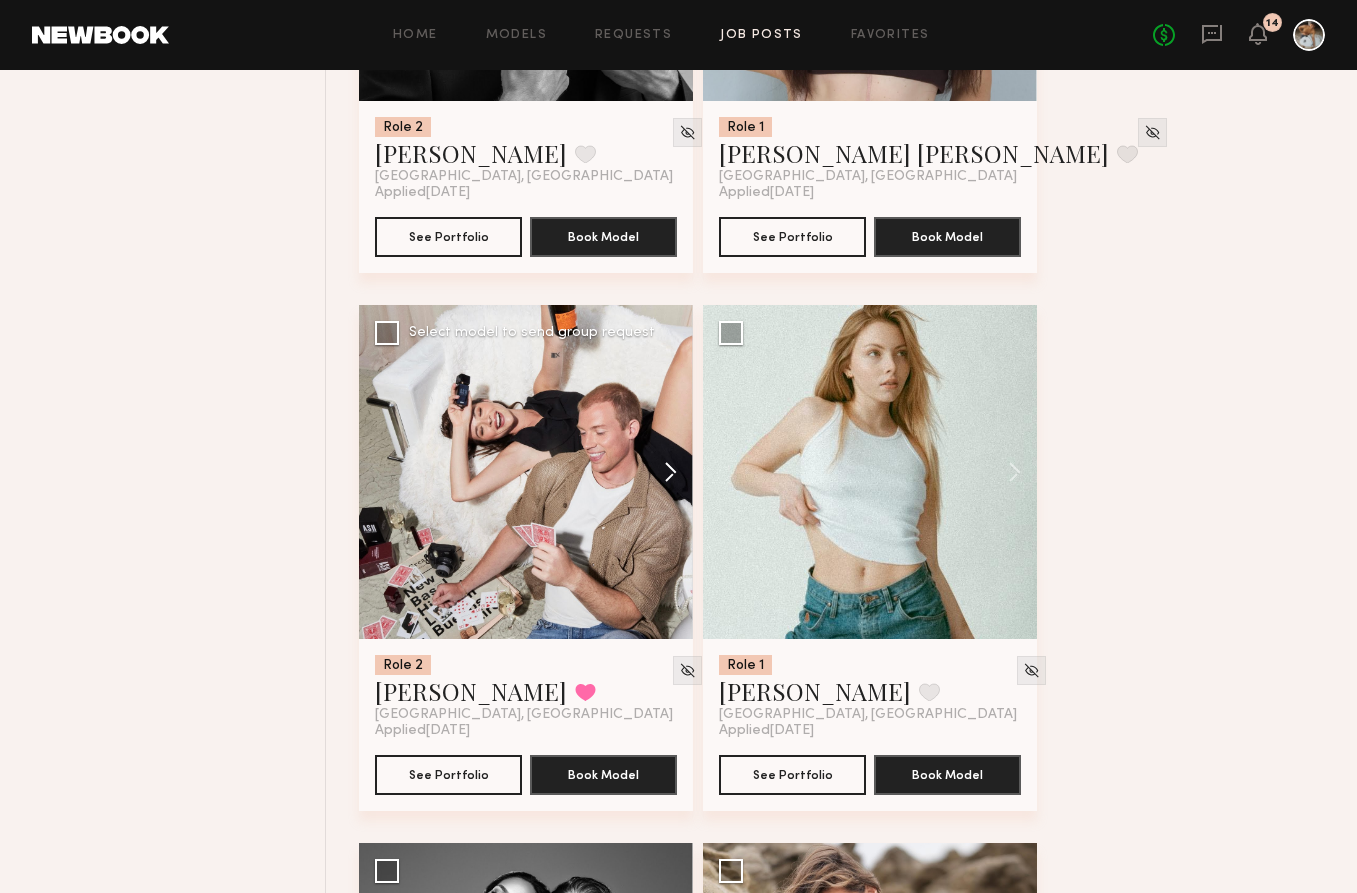 click 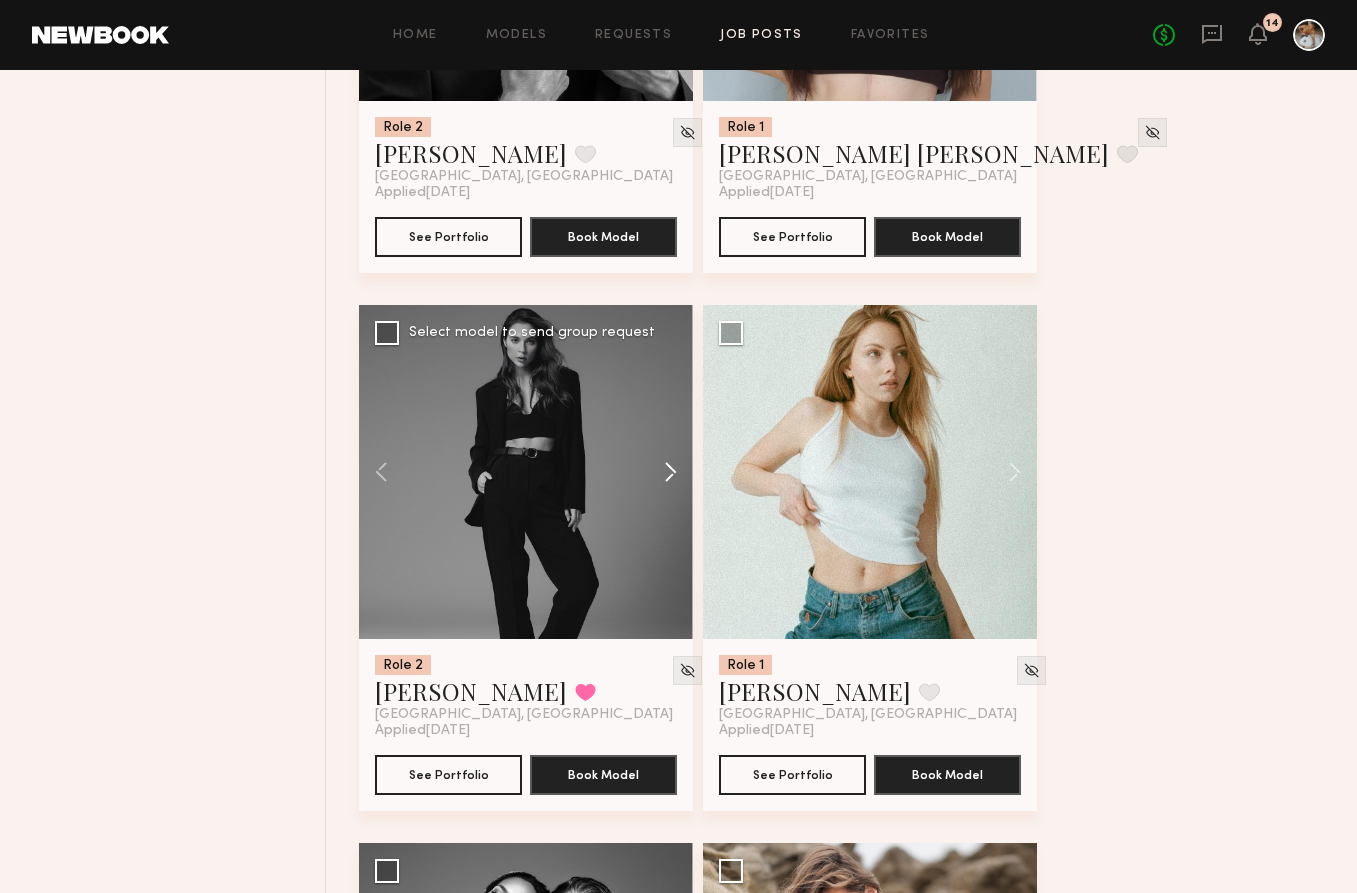 click 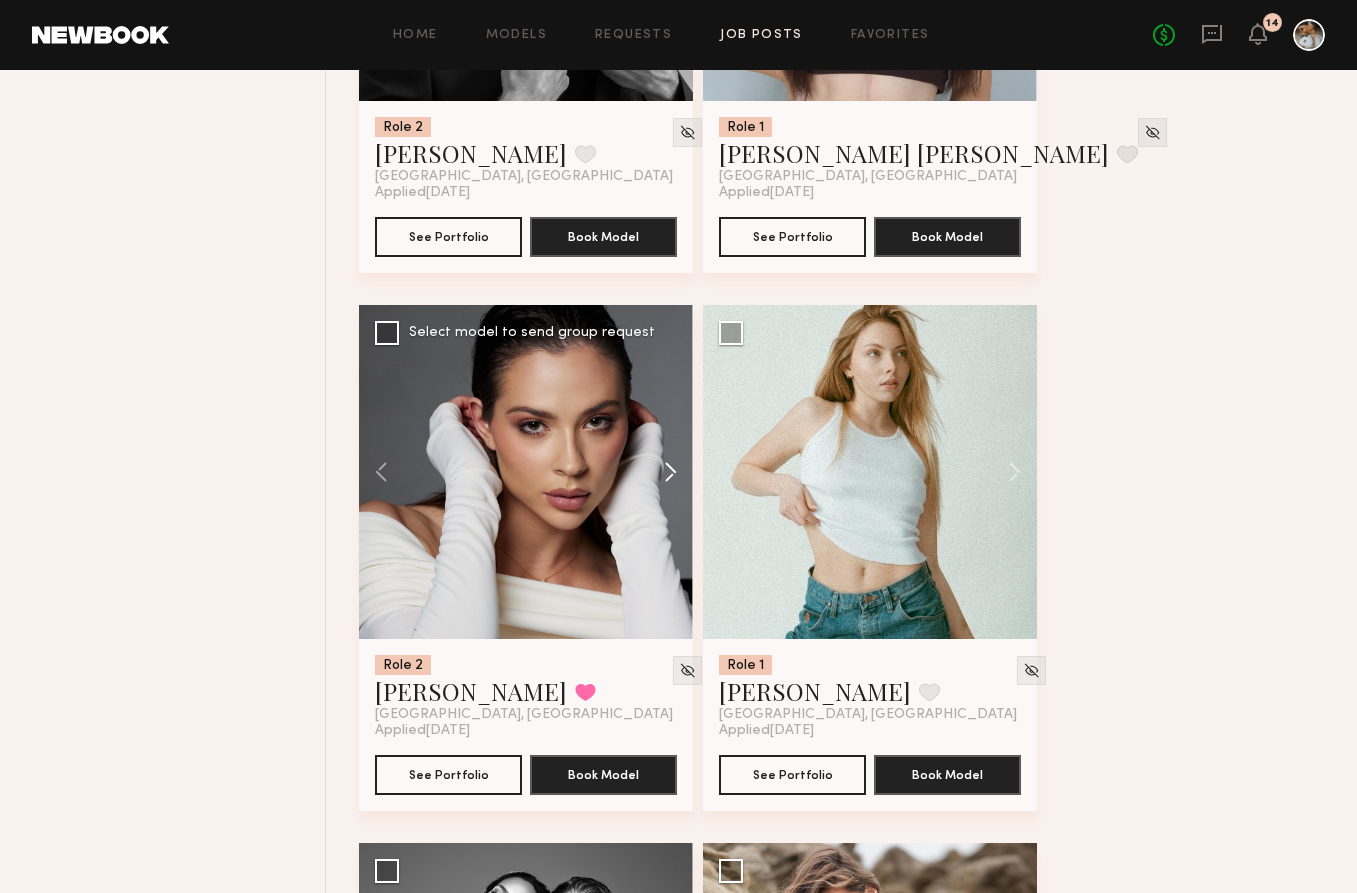click 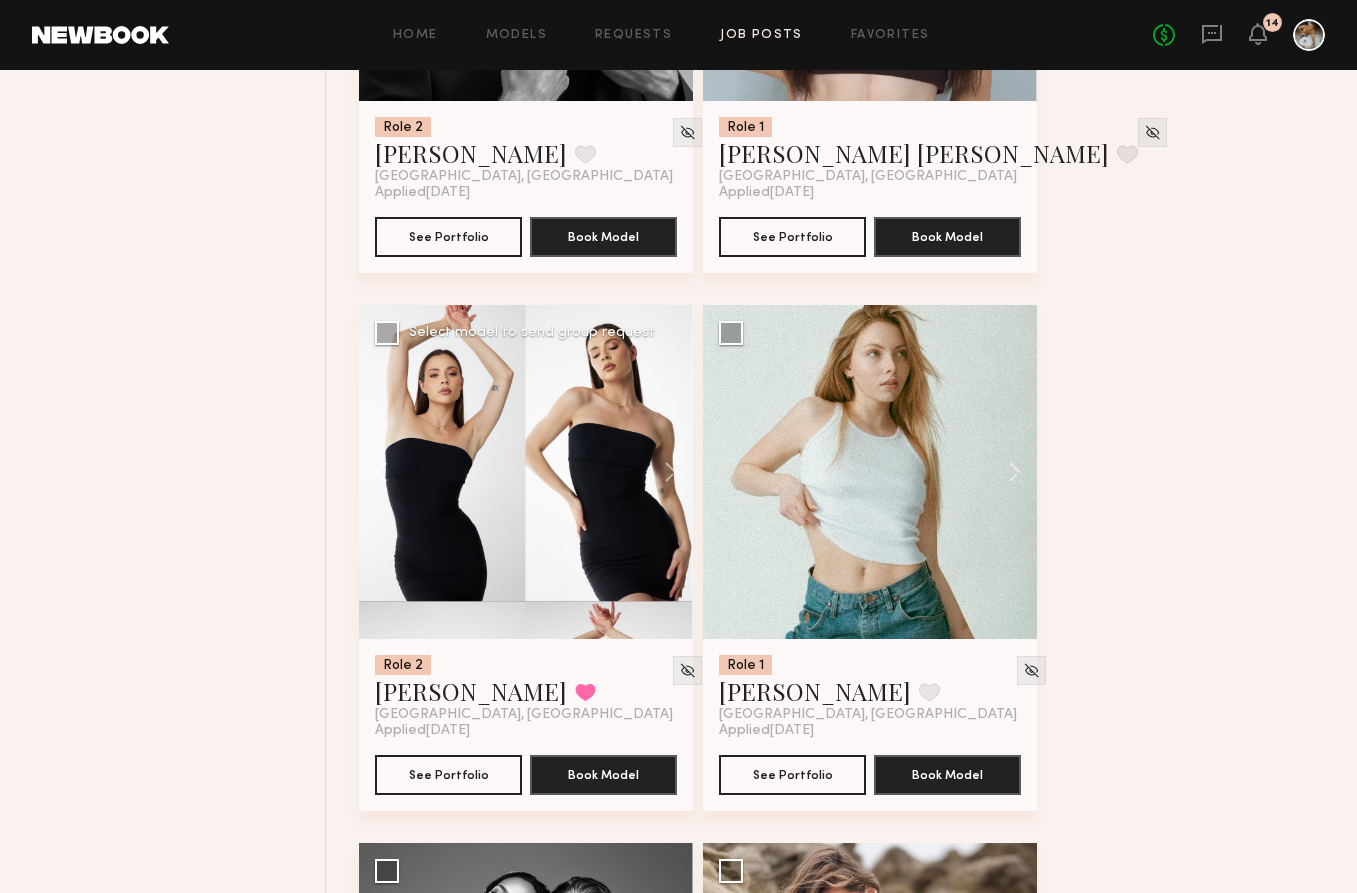 click 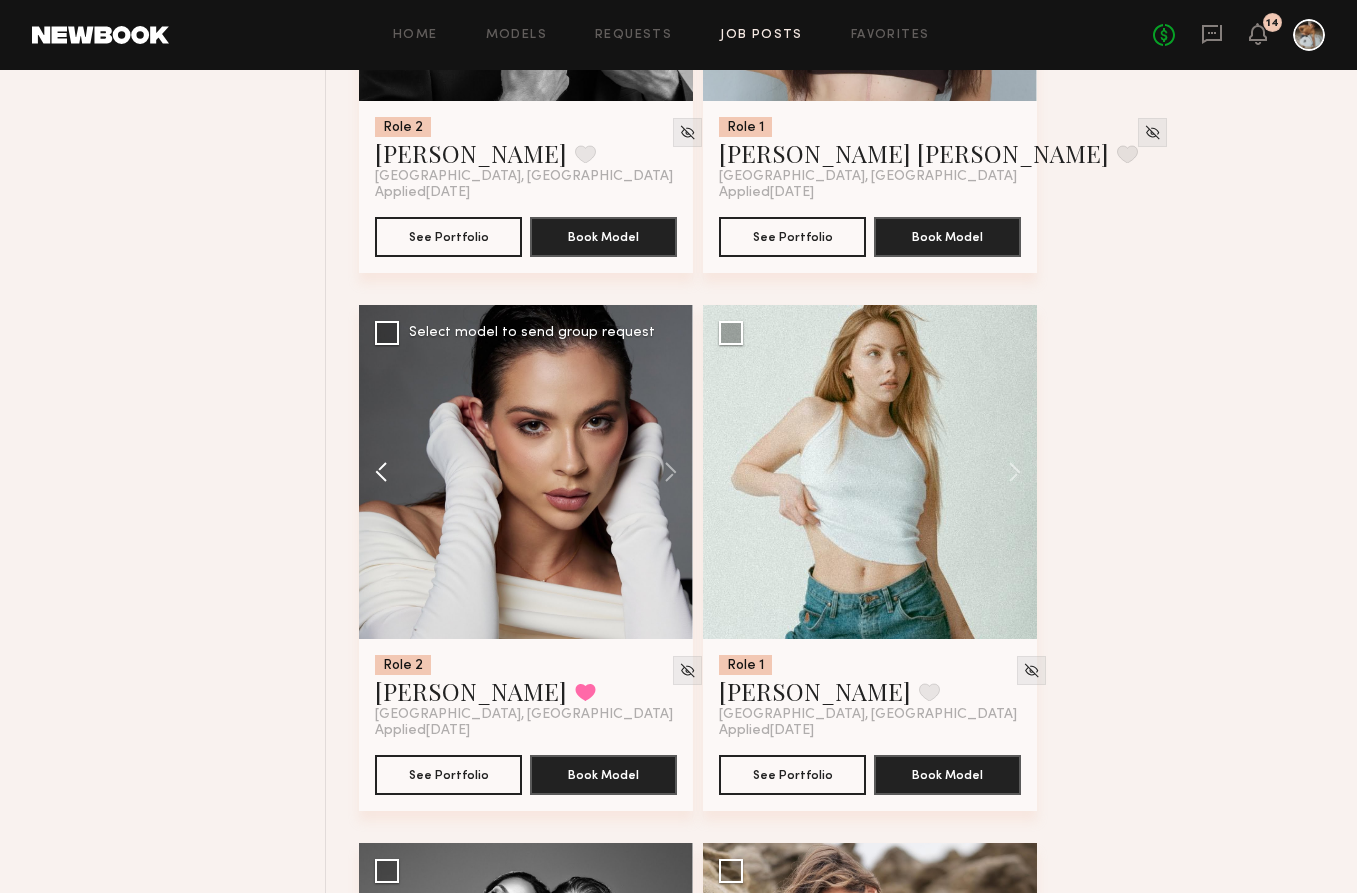 click 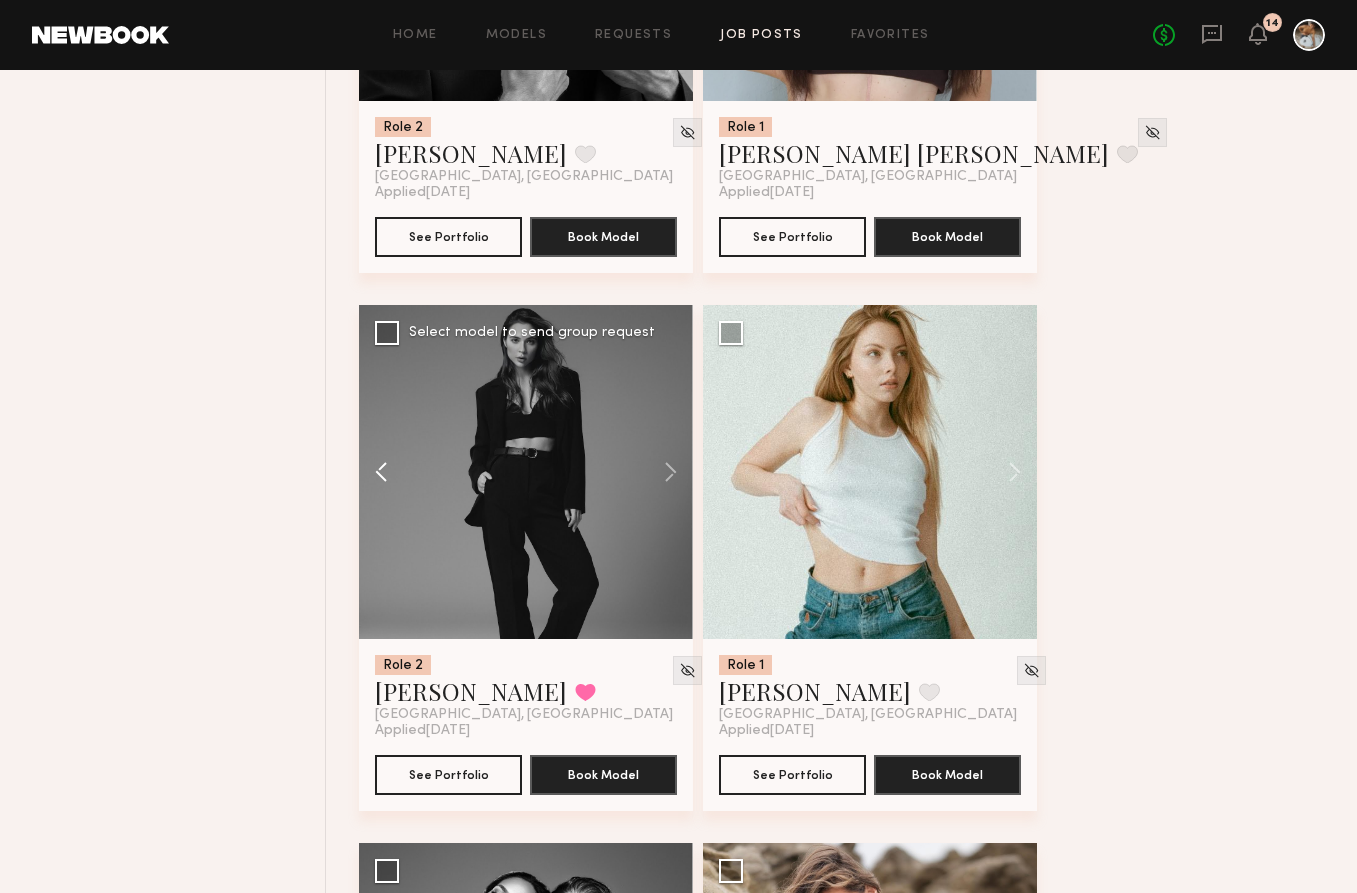 click 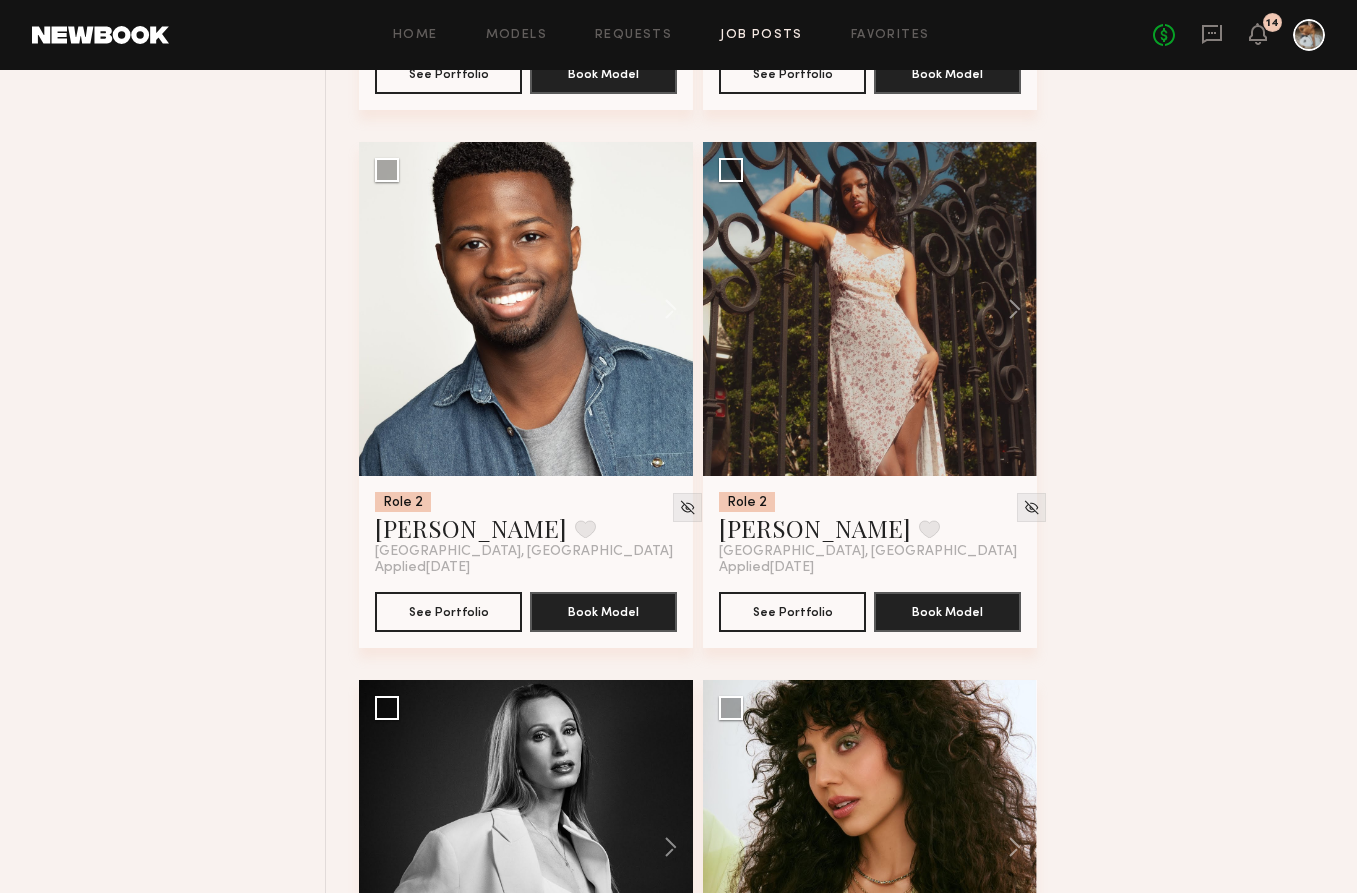 scroll, scrollTop: 11031, scrollLeft: 0, axis: vertical 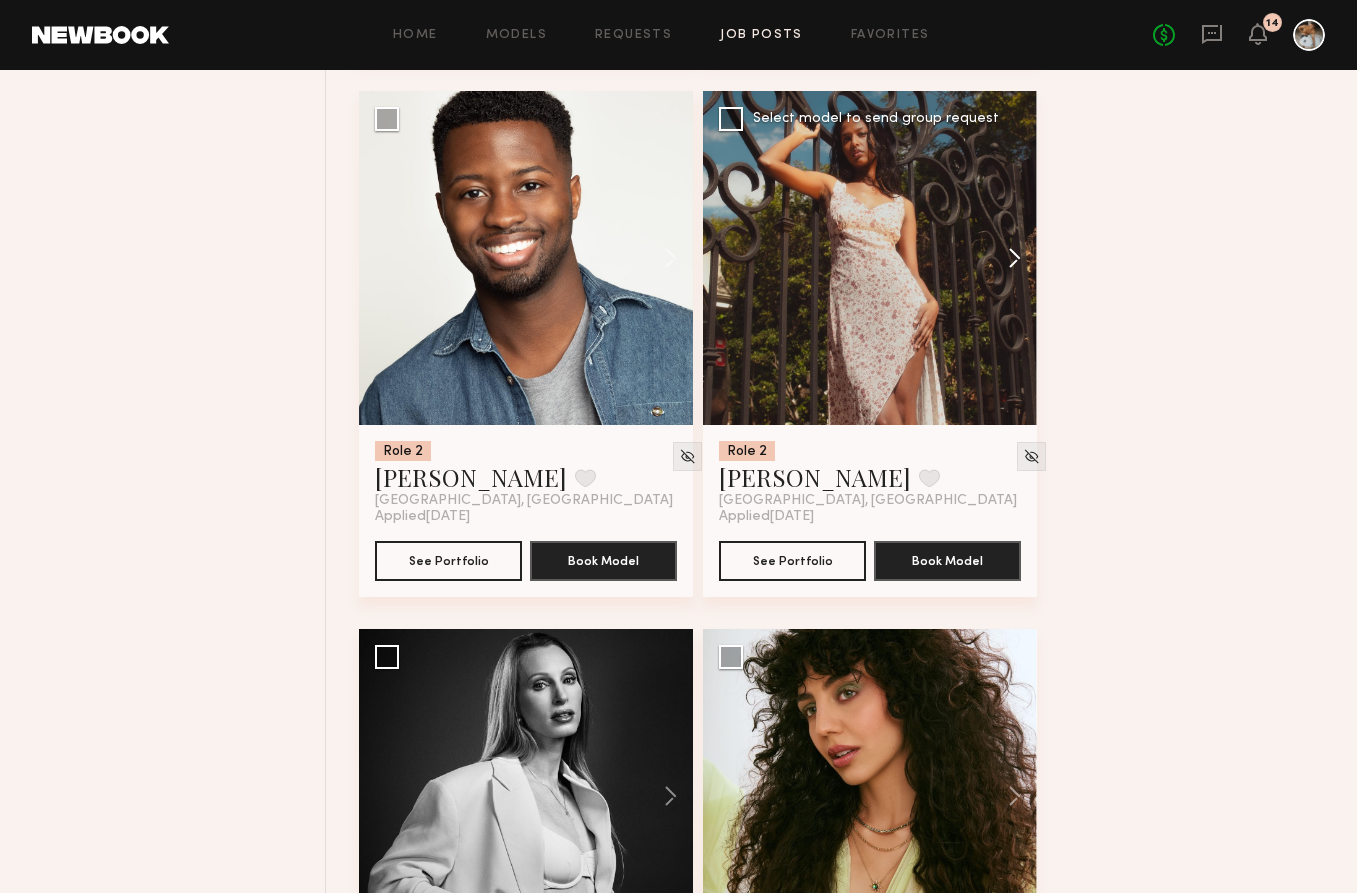 click 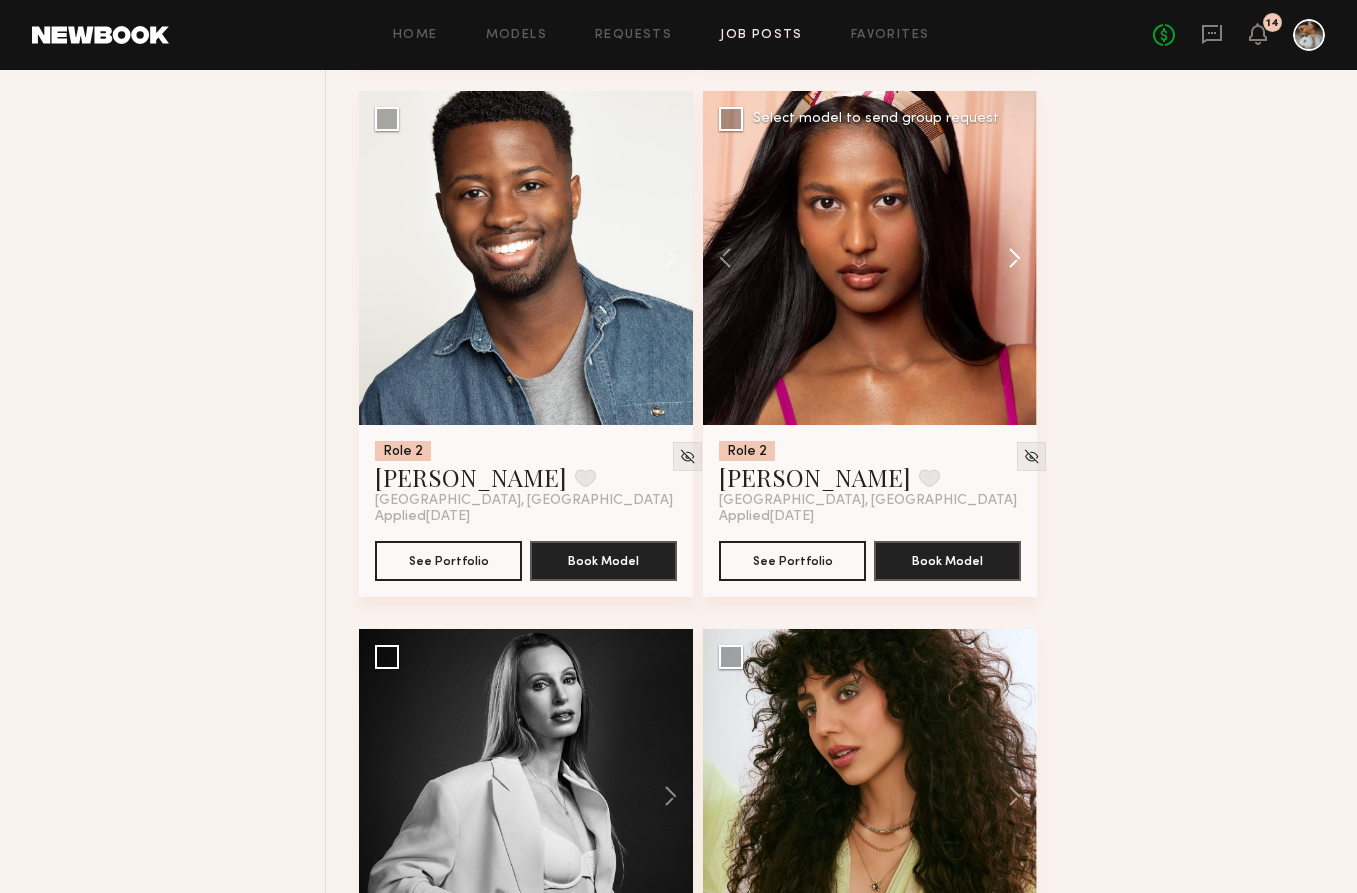 click 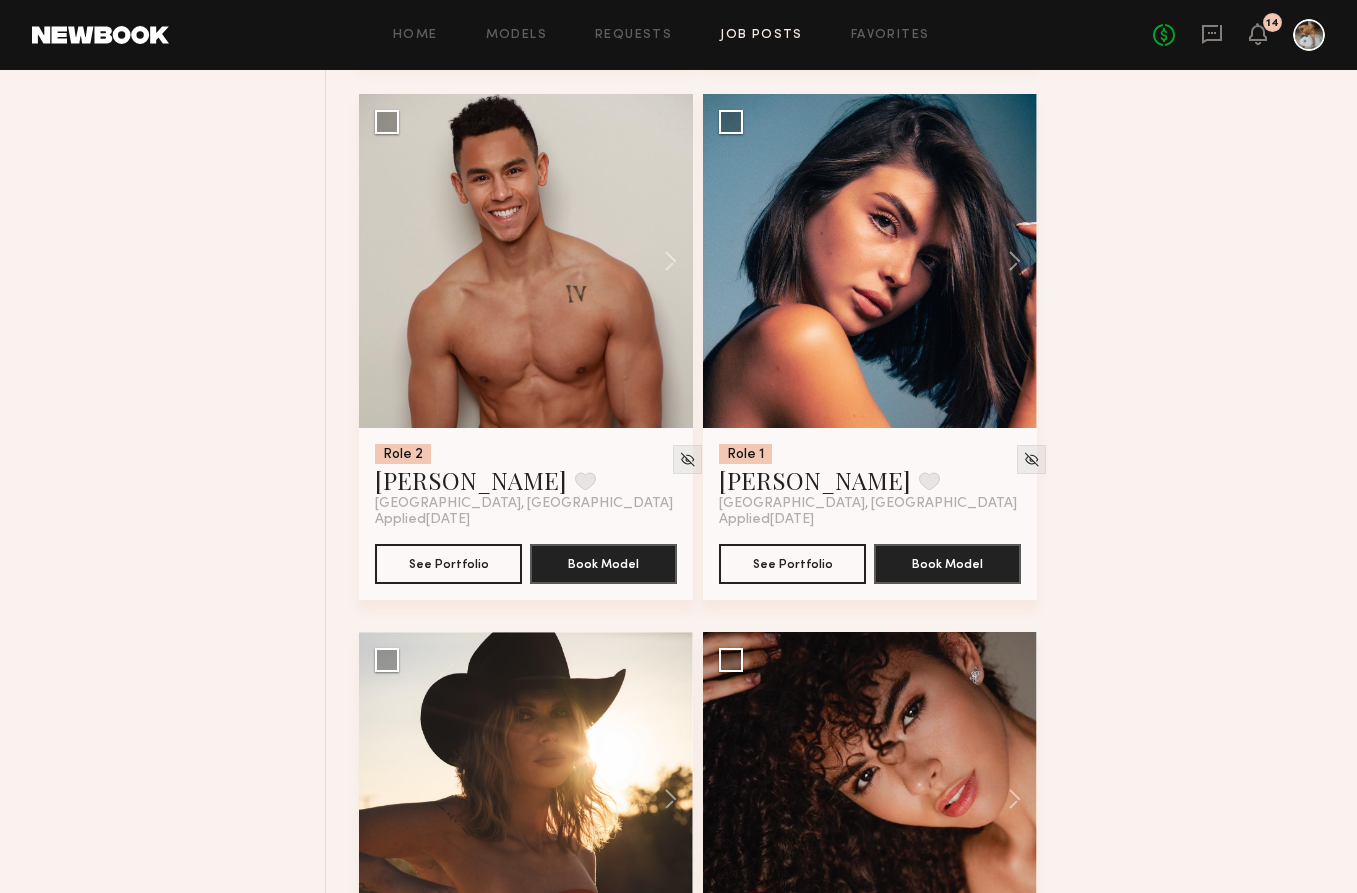 scroll, scrollTop: 12647, scrollLeft: 0, axis: vertical 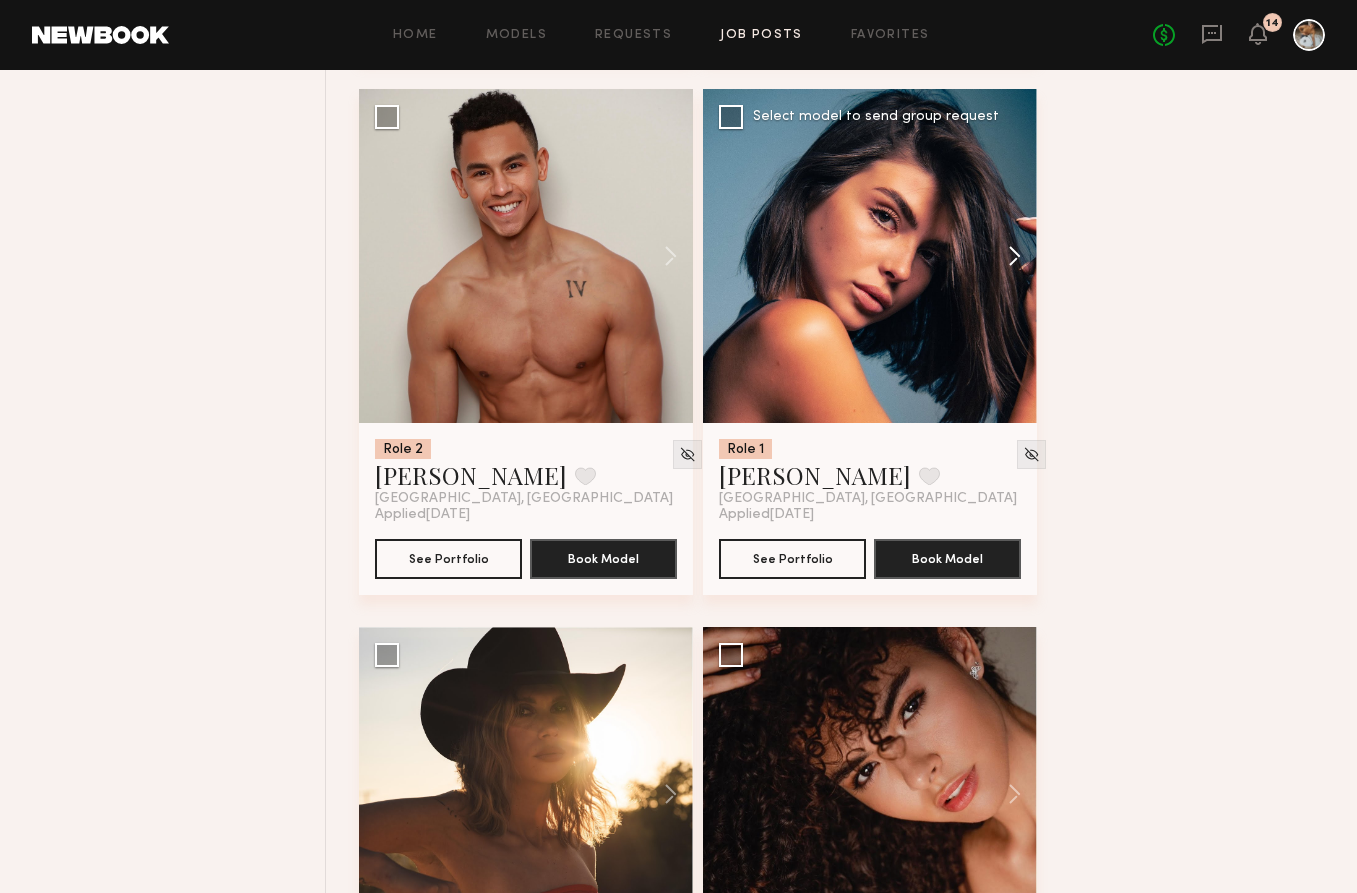 click 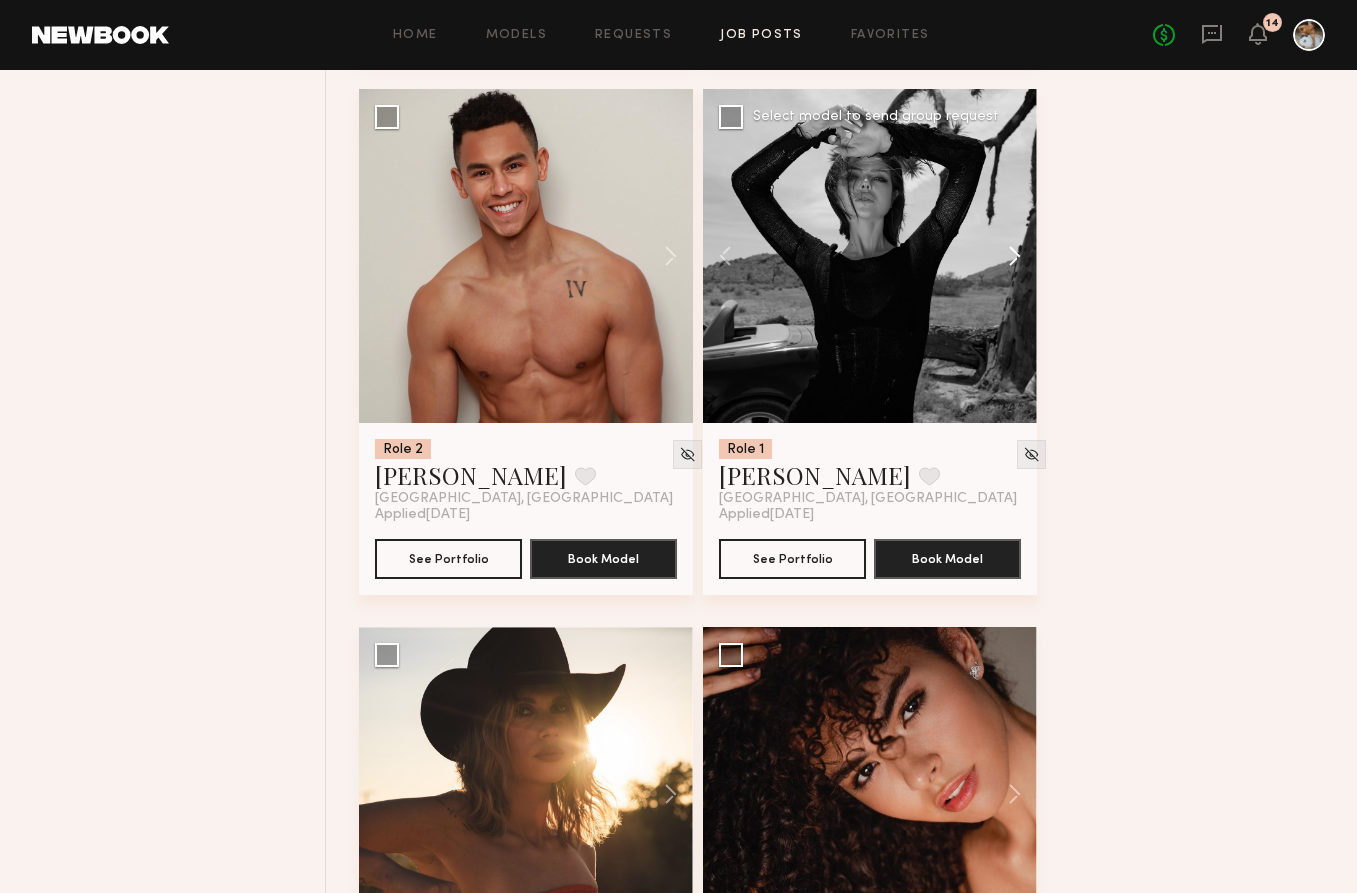 click 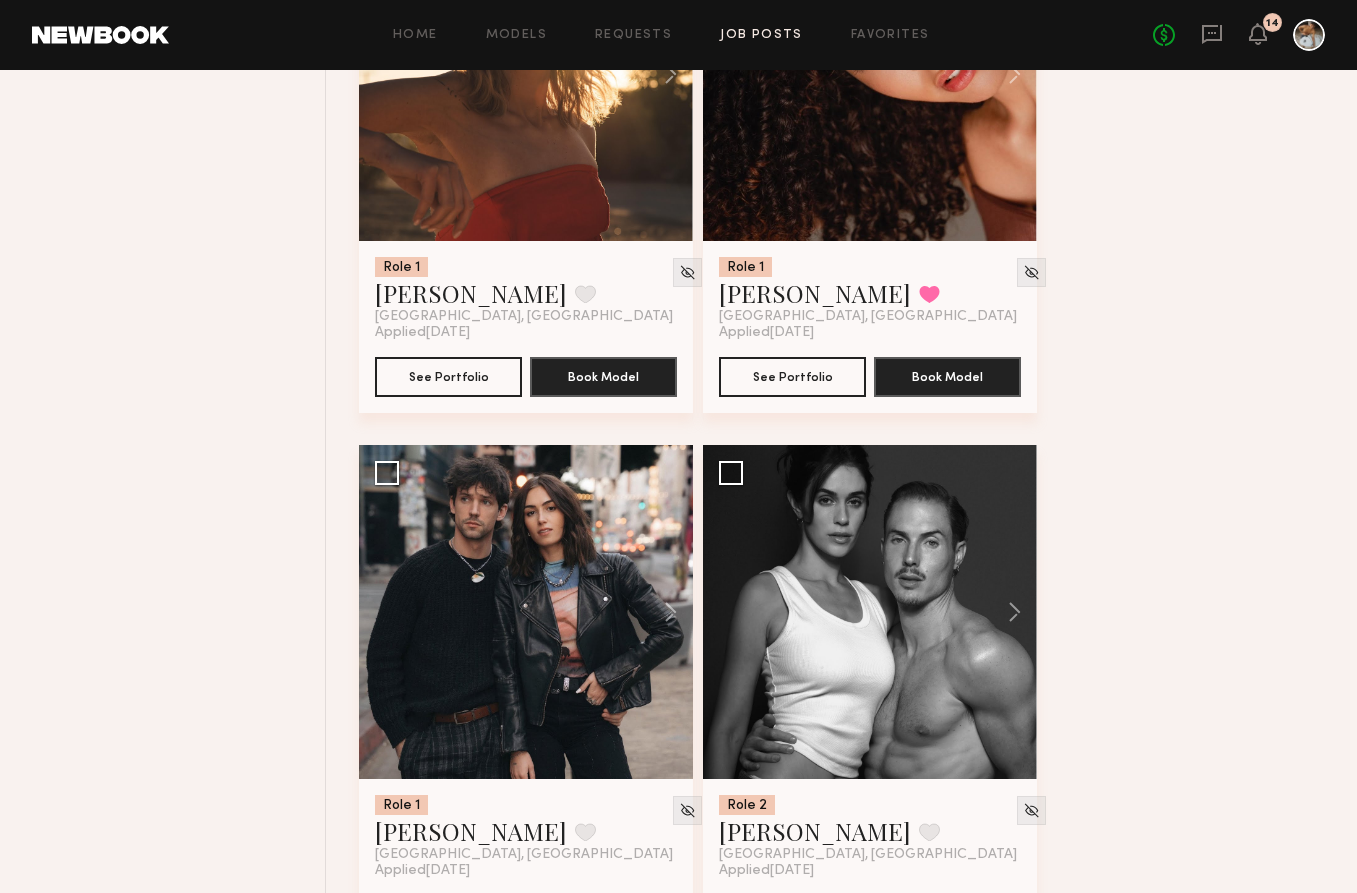scroll, scrollTop: 13369, scrollLeft: 0, axis: vertical 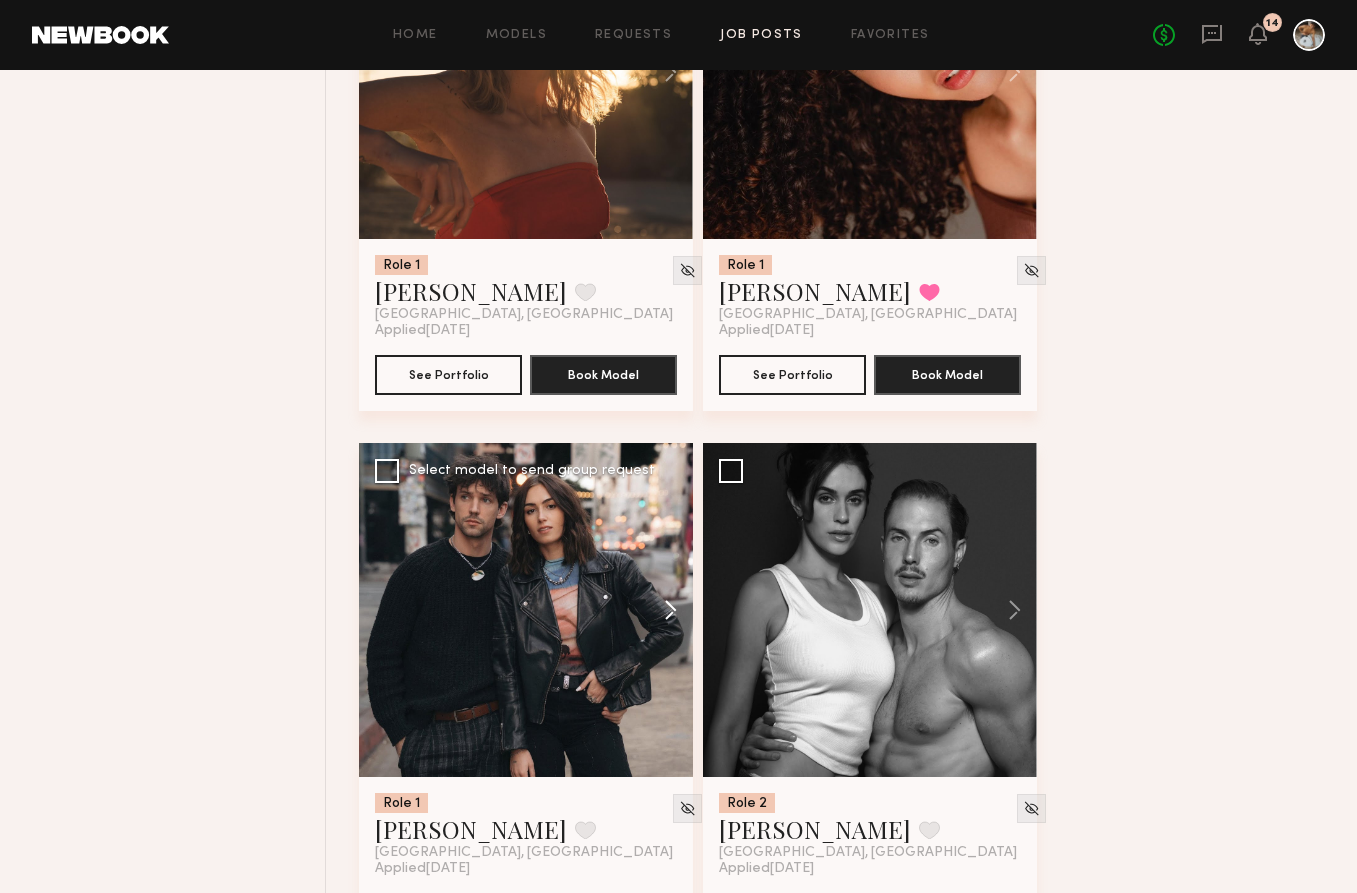 click 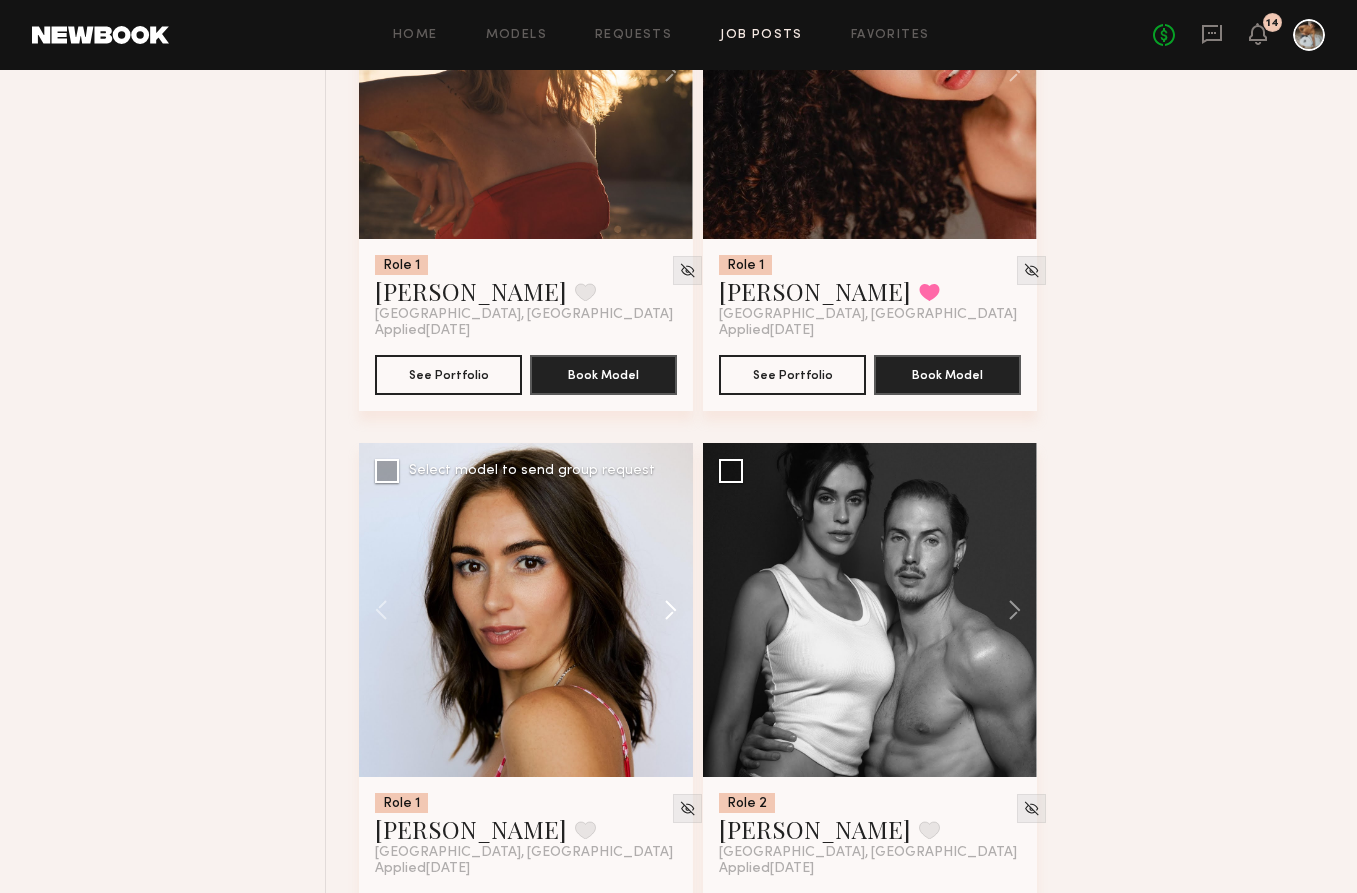 click 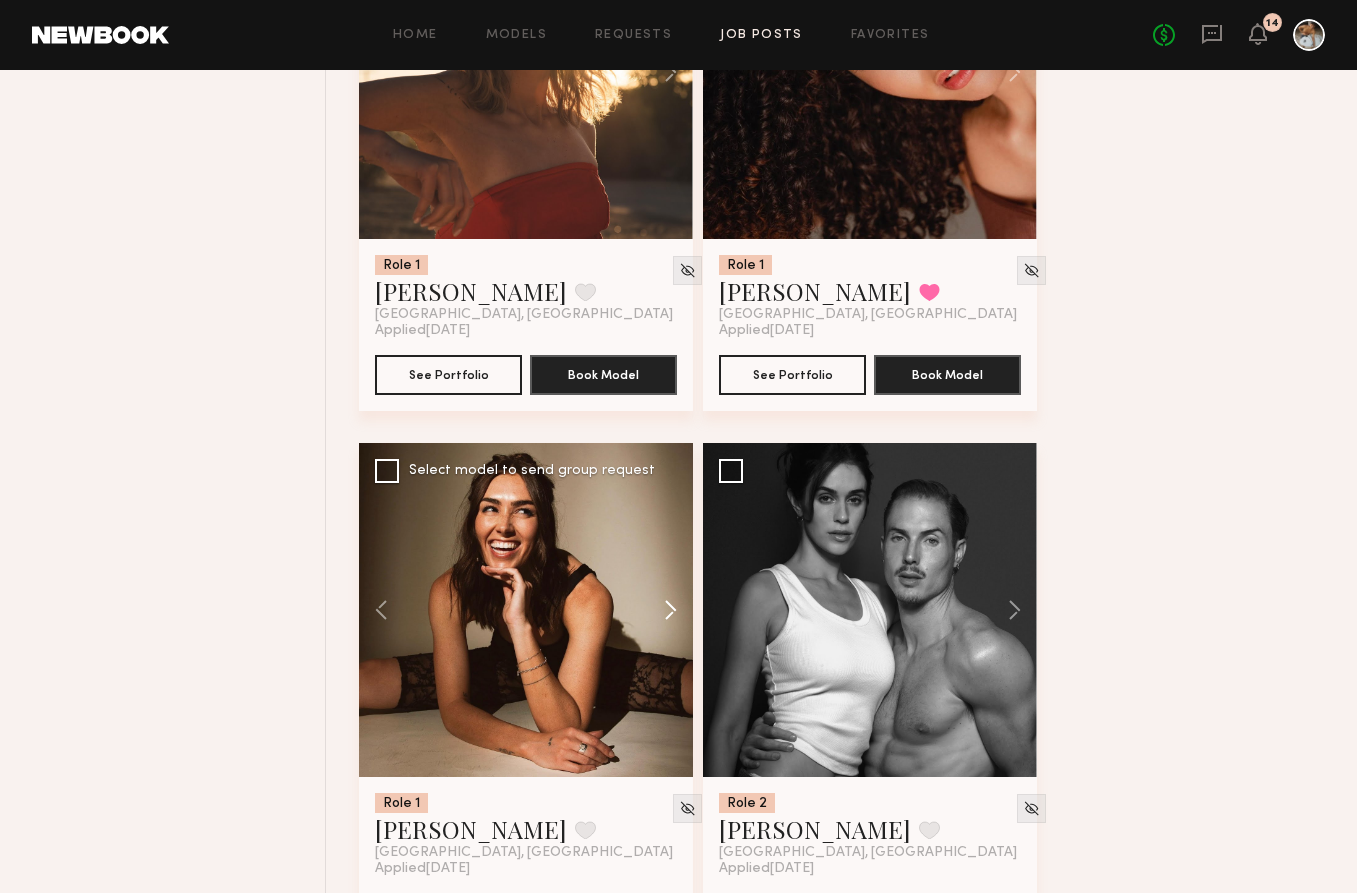 click 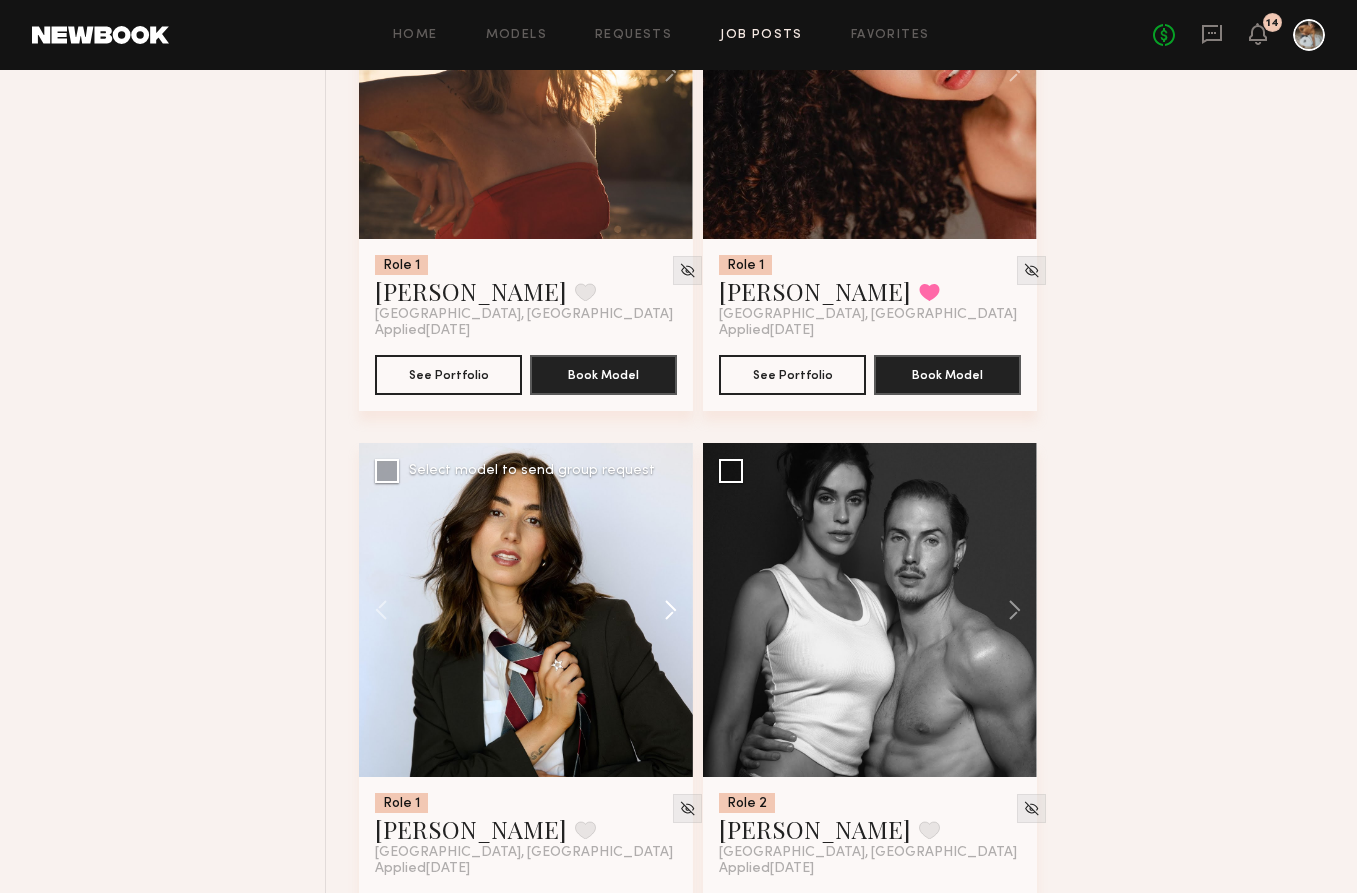 click 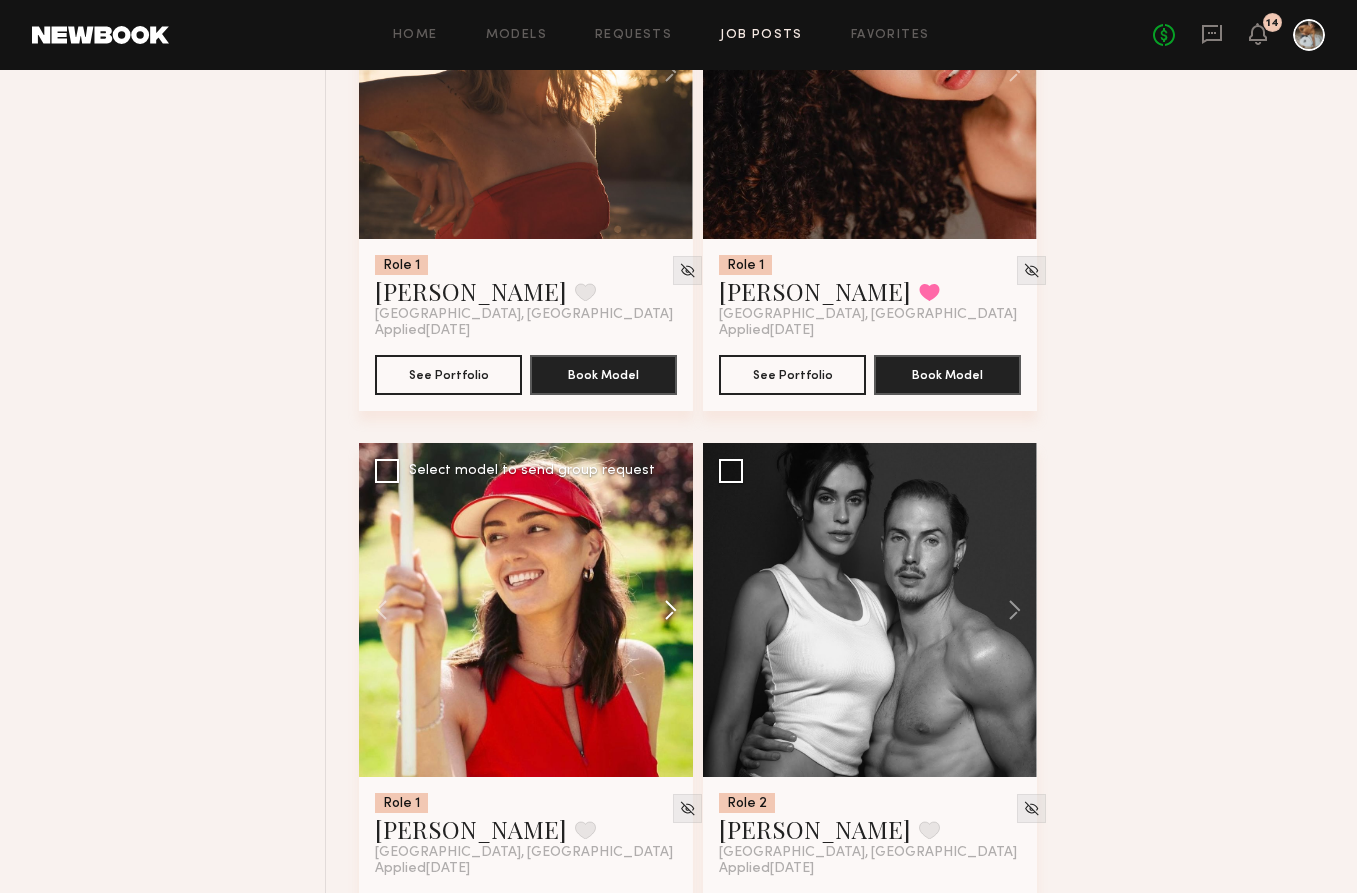 click 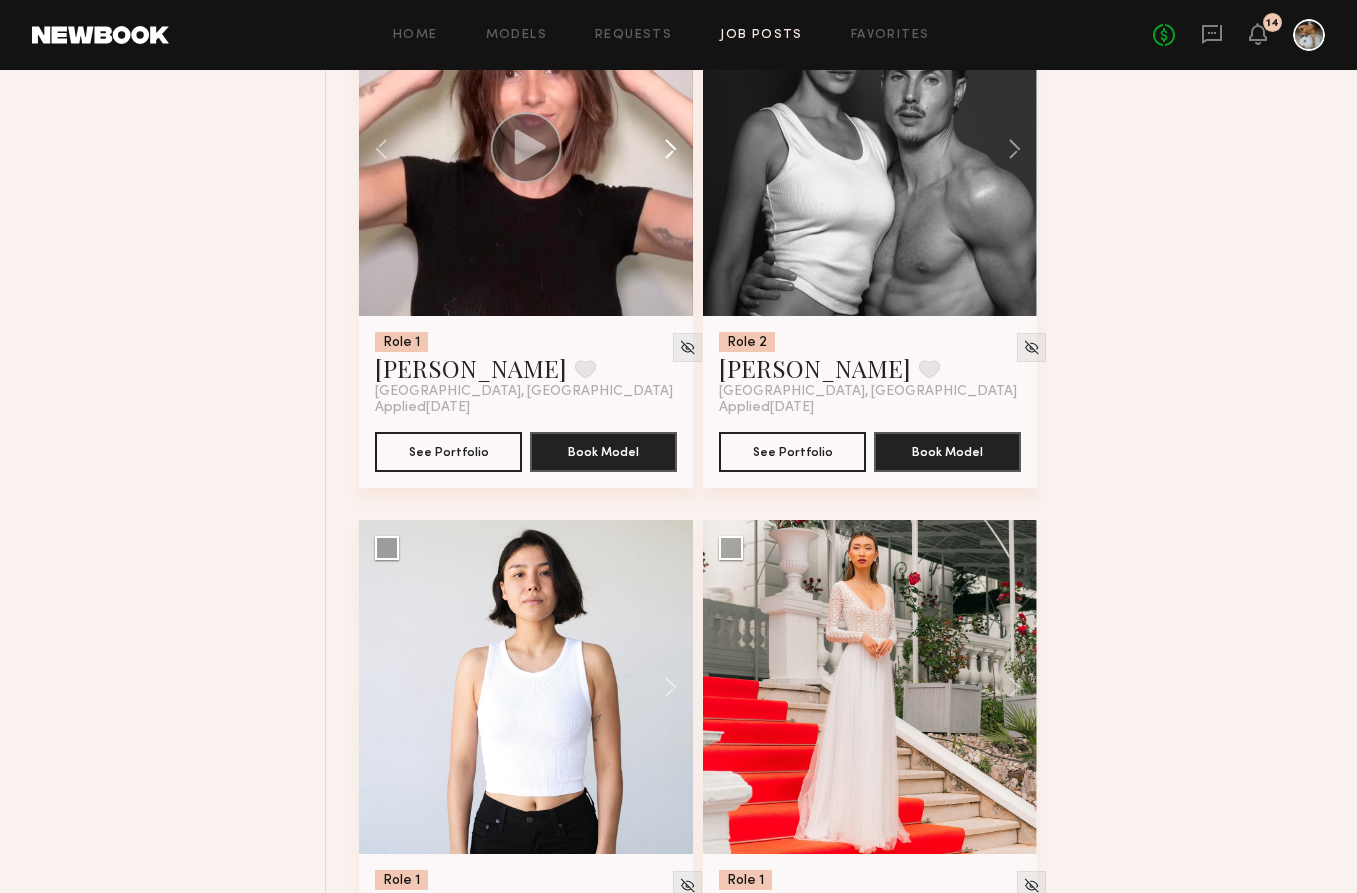 scroll, scrollTop: 14008, scrollLeft: 0, axis: vertical 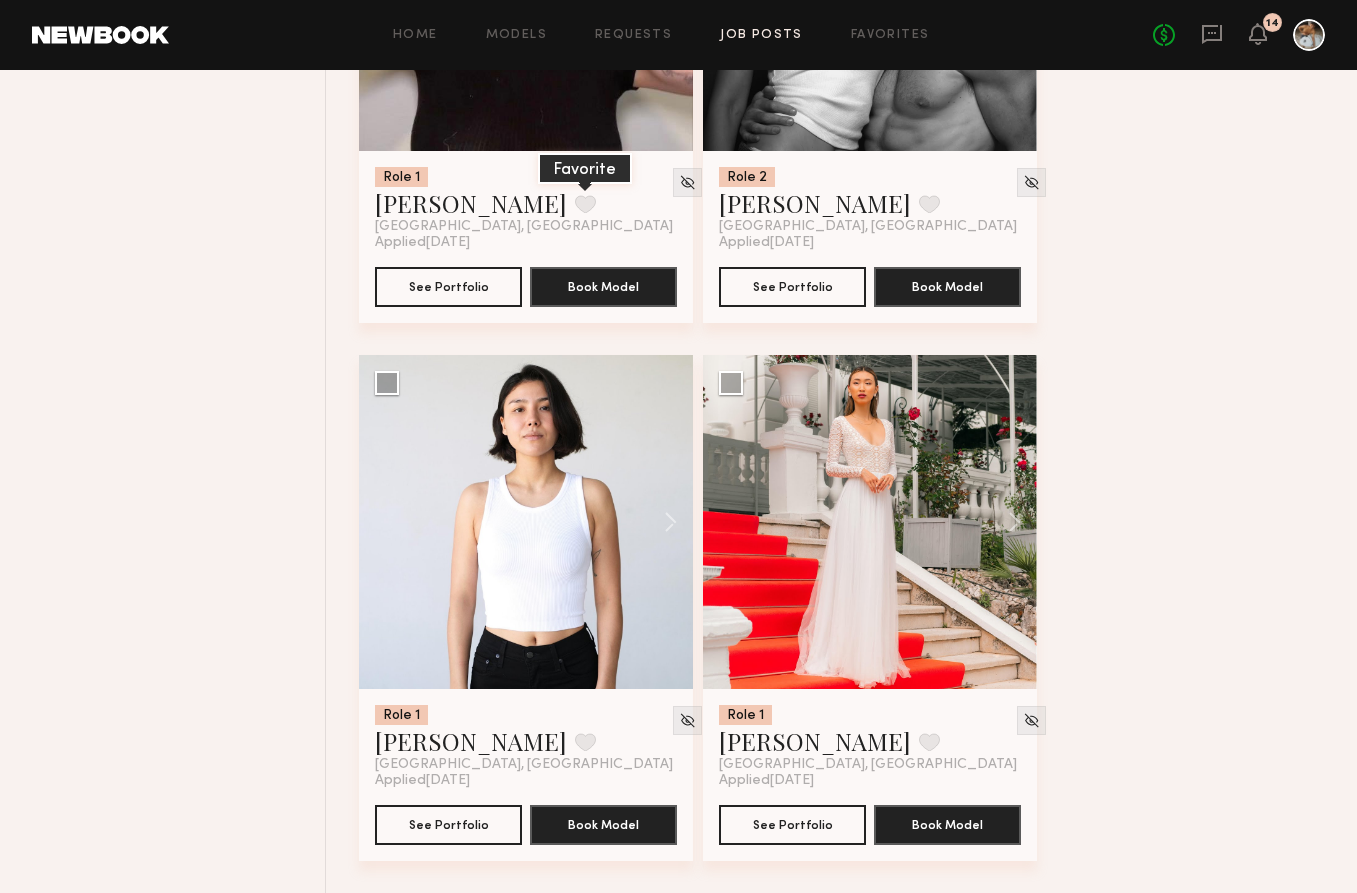 click 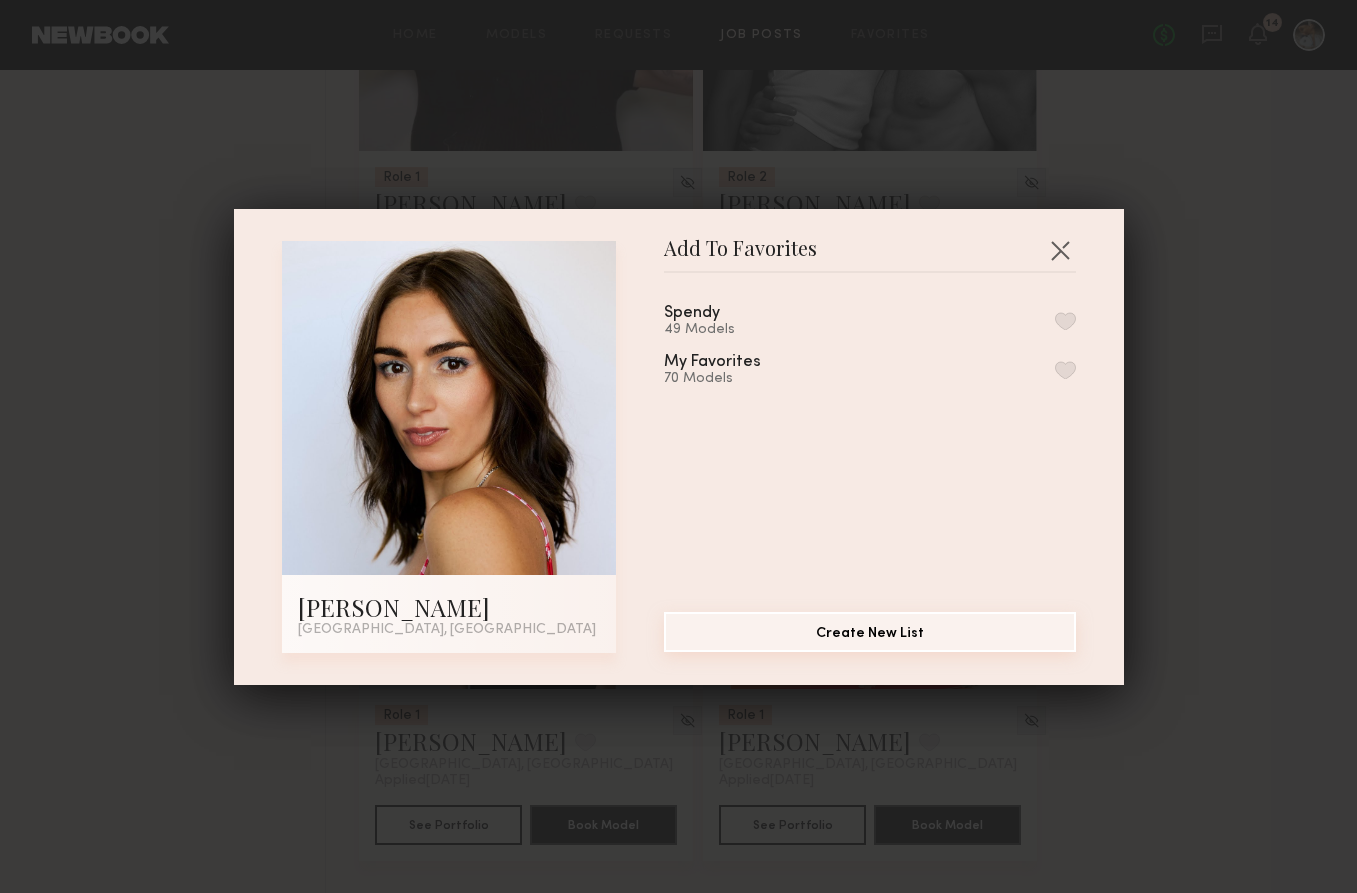 click on "Create New List" at bounding box center [870, 632] 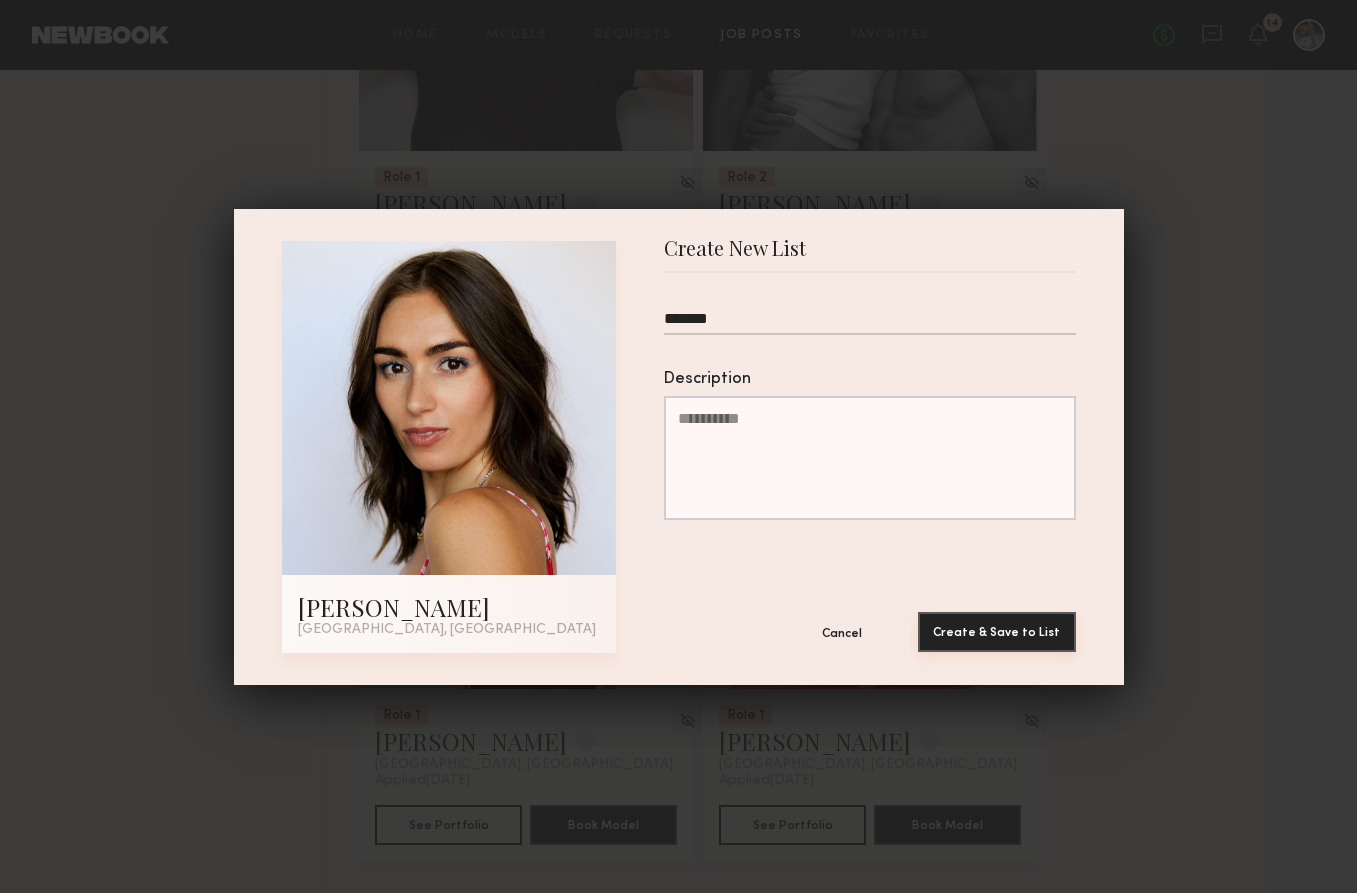 type on "*******" 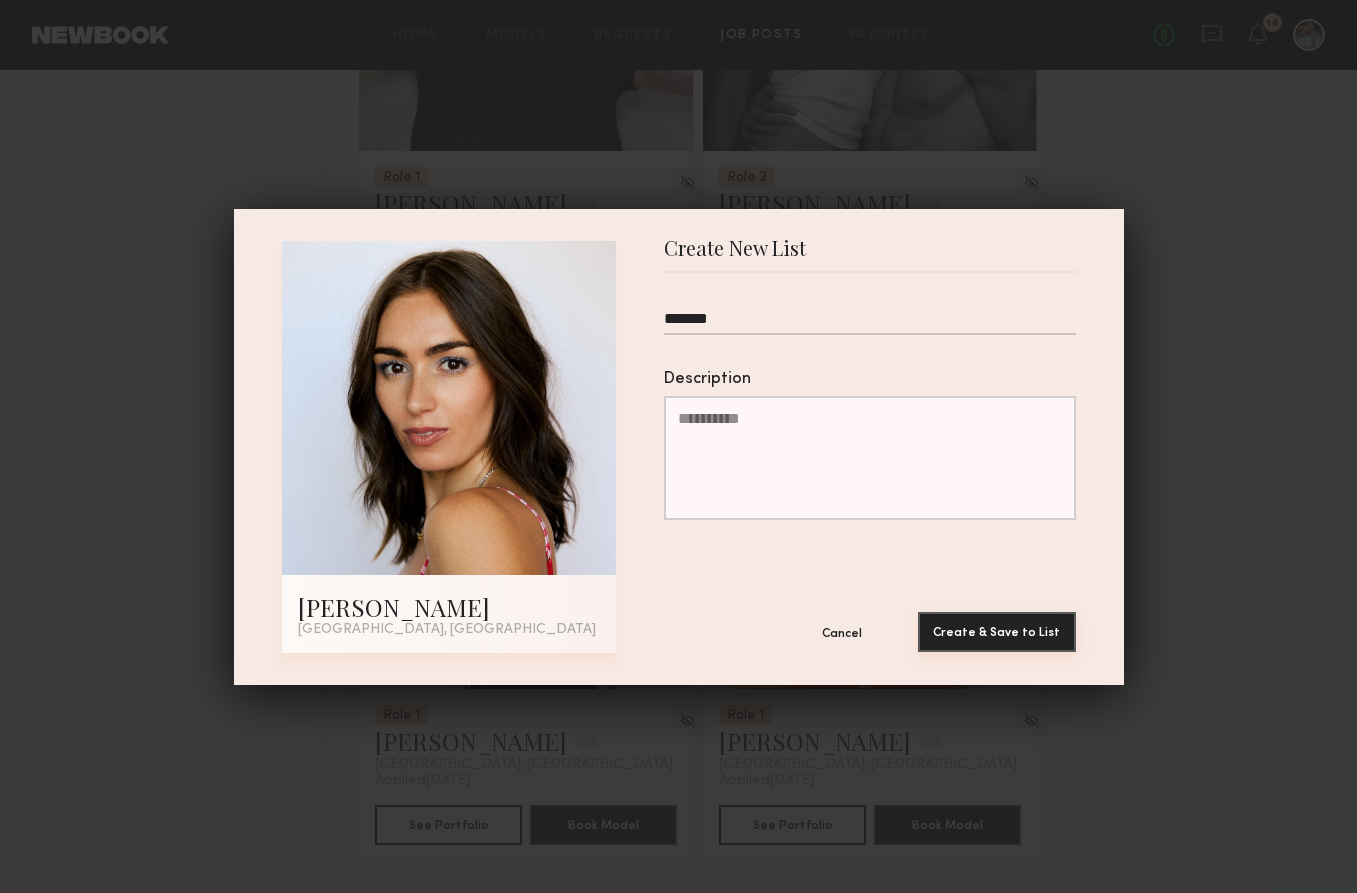 click on "Create & Save to List" at bounding box center (997, 632) 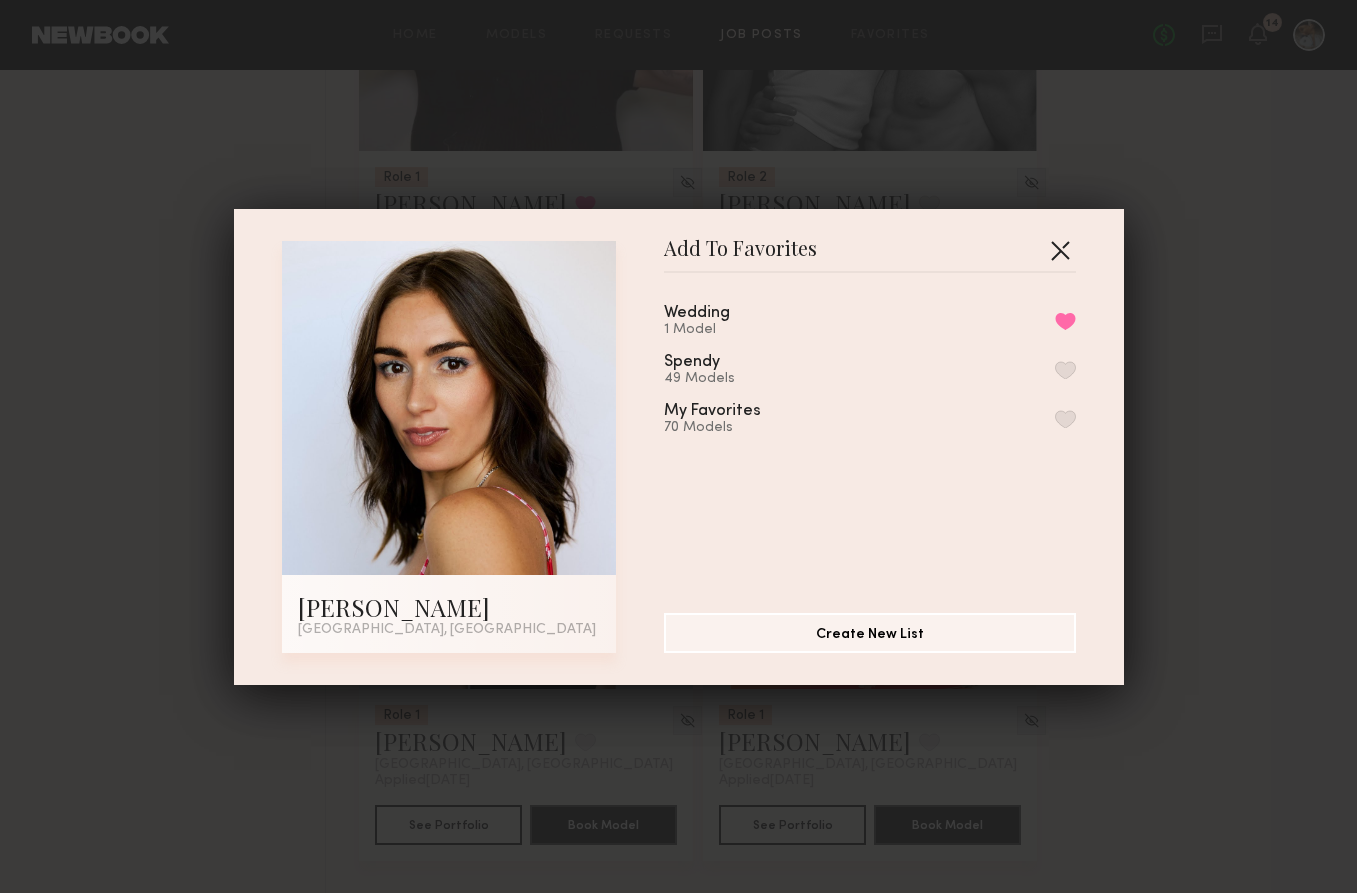 click at bounding box center (1060, 250) 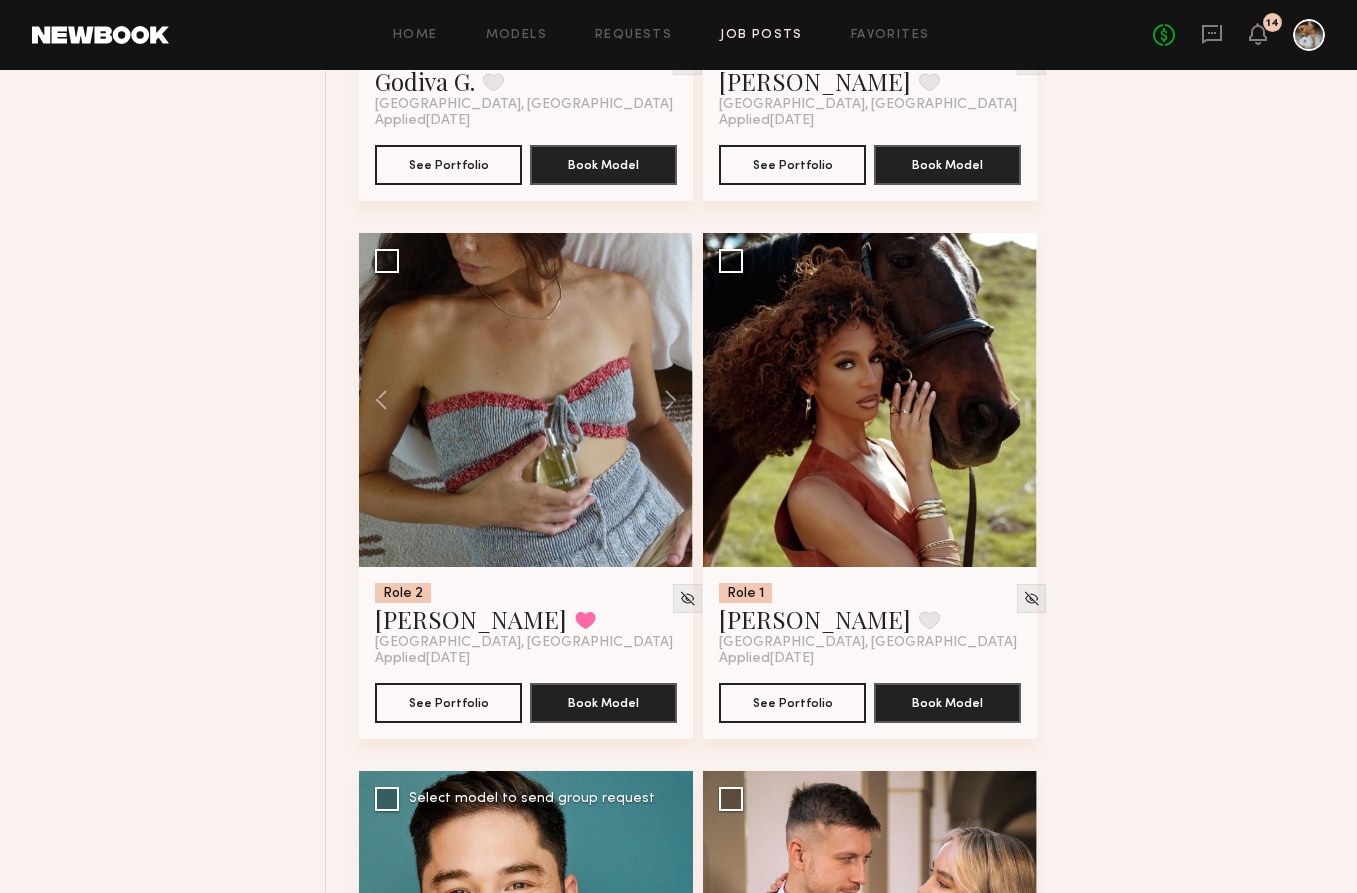scroll, scrollTop: 2710, scrollLeft: 0, axis: vertical 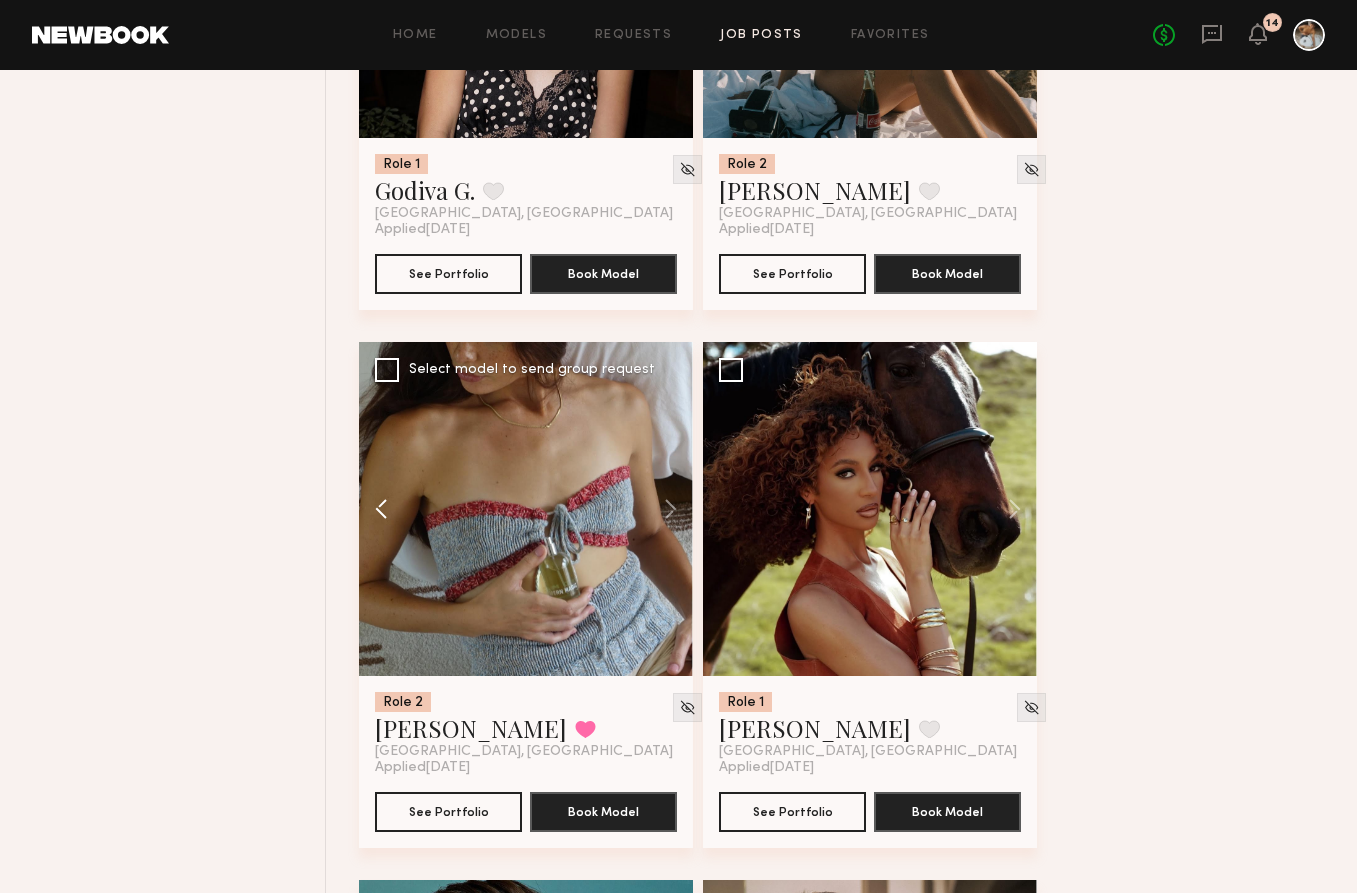 click 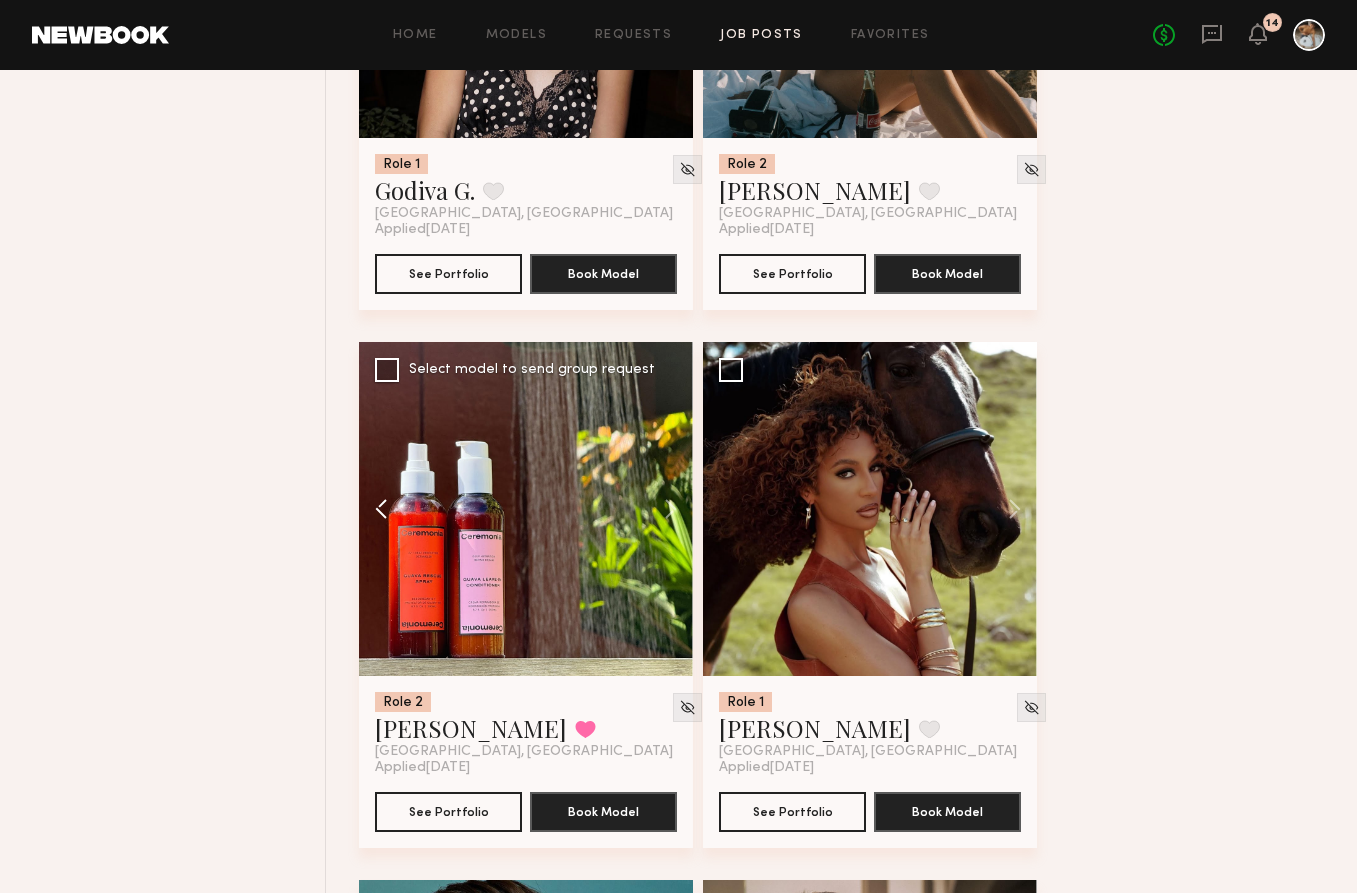 click 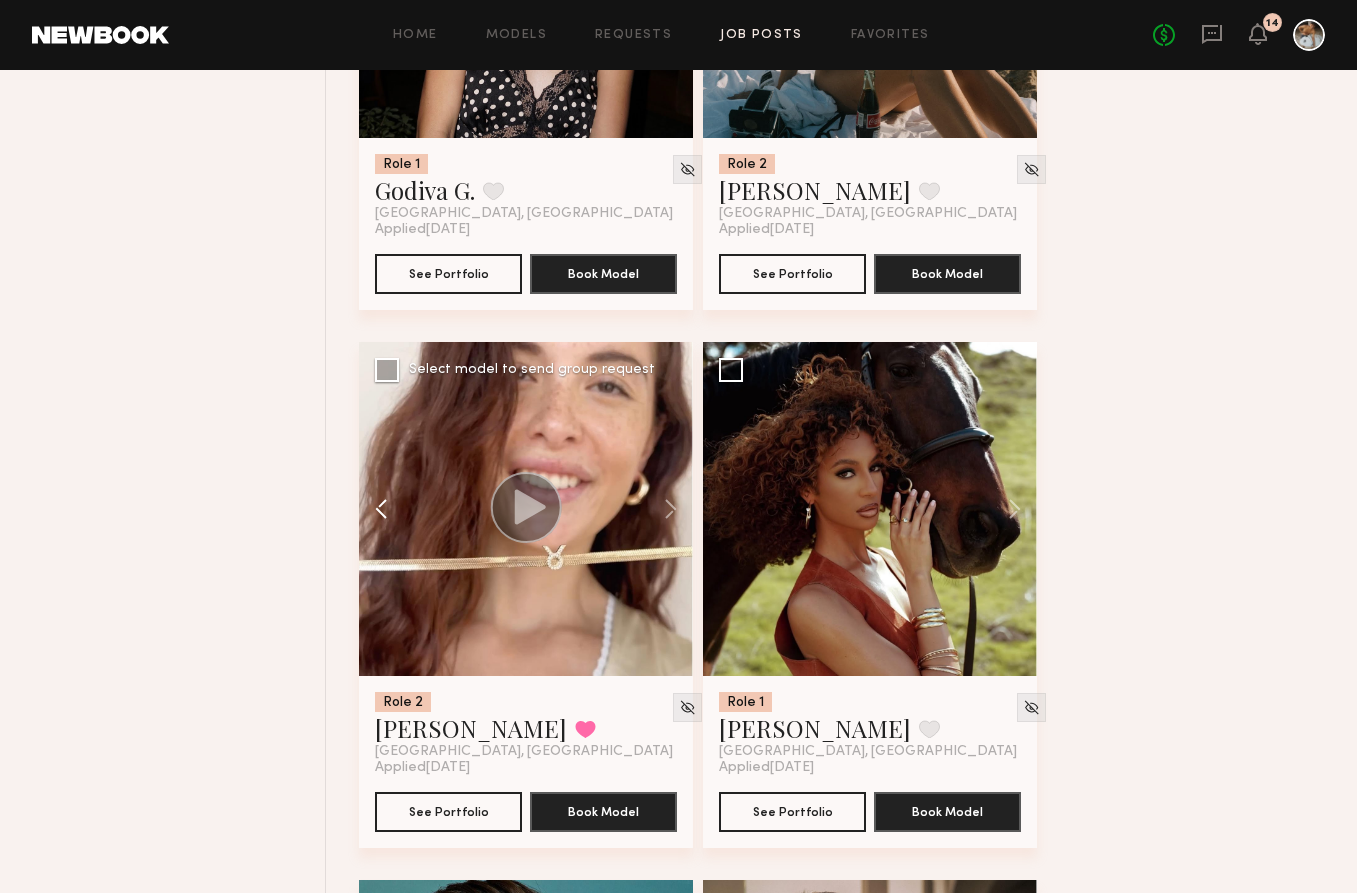 click 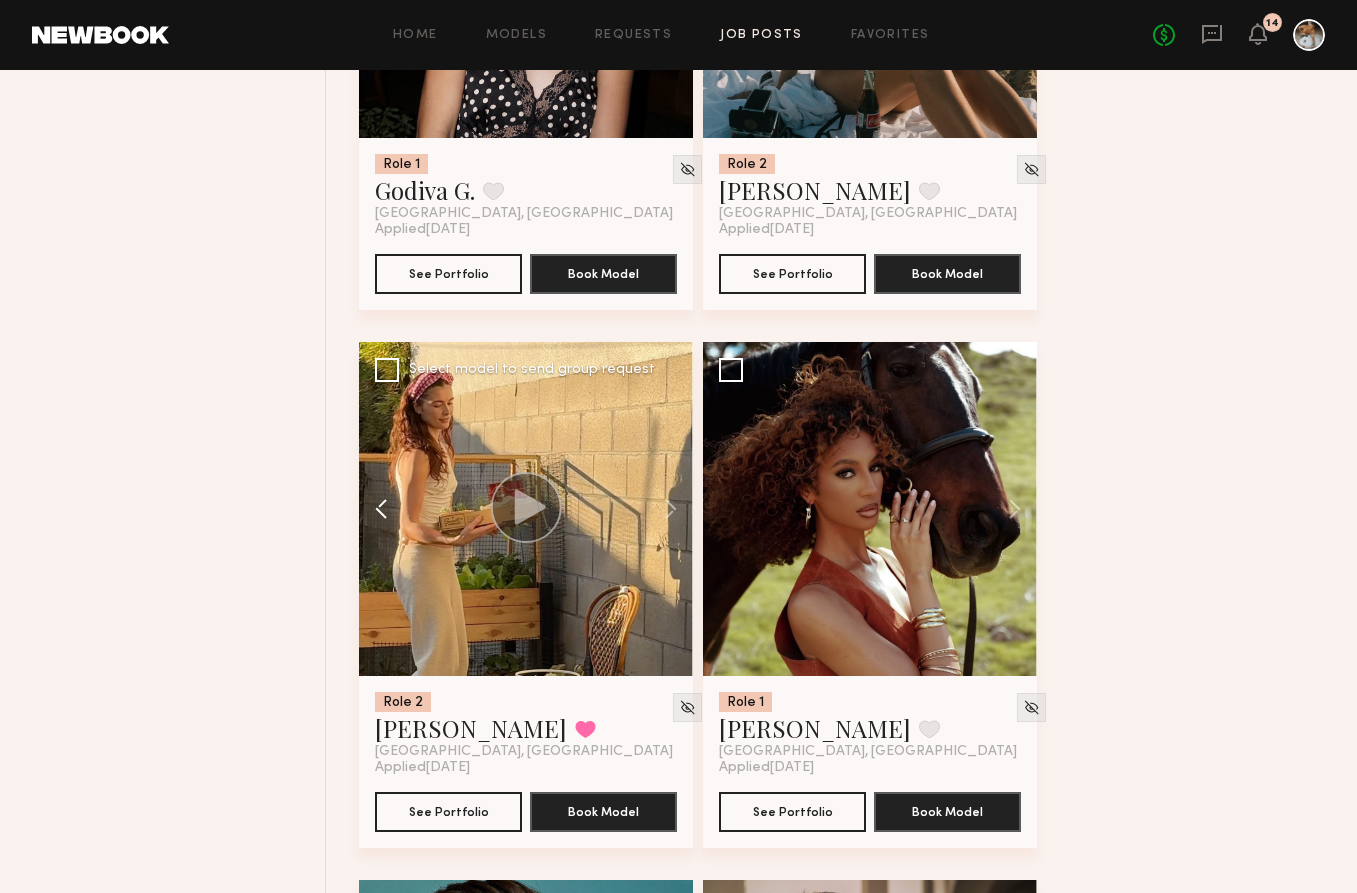 click 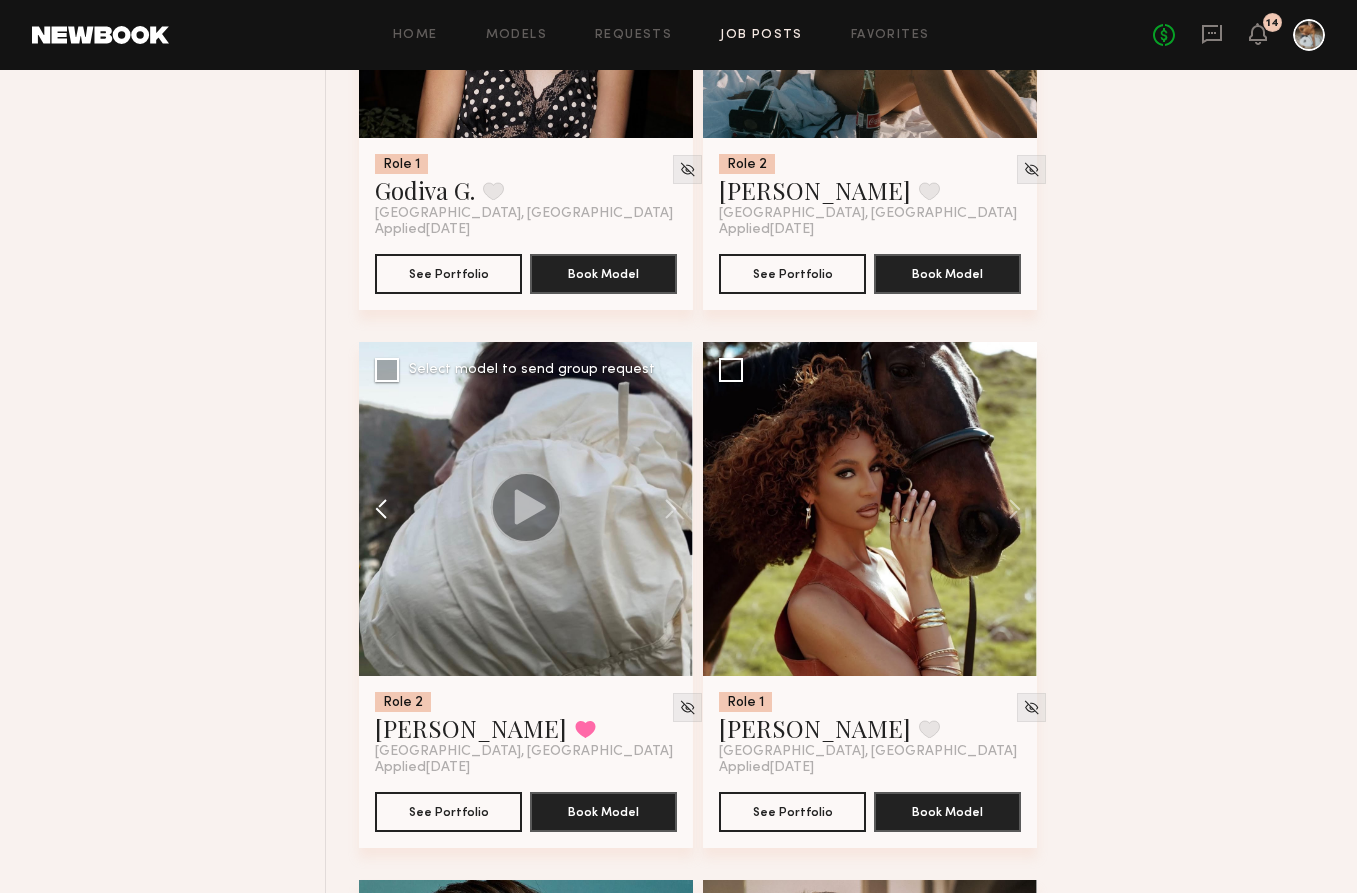 click 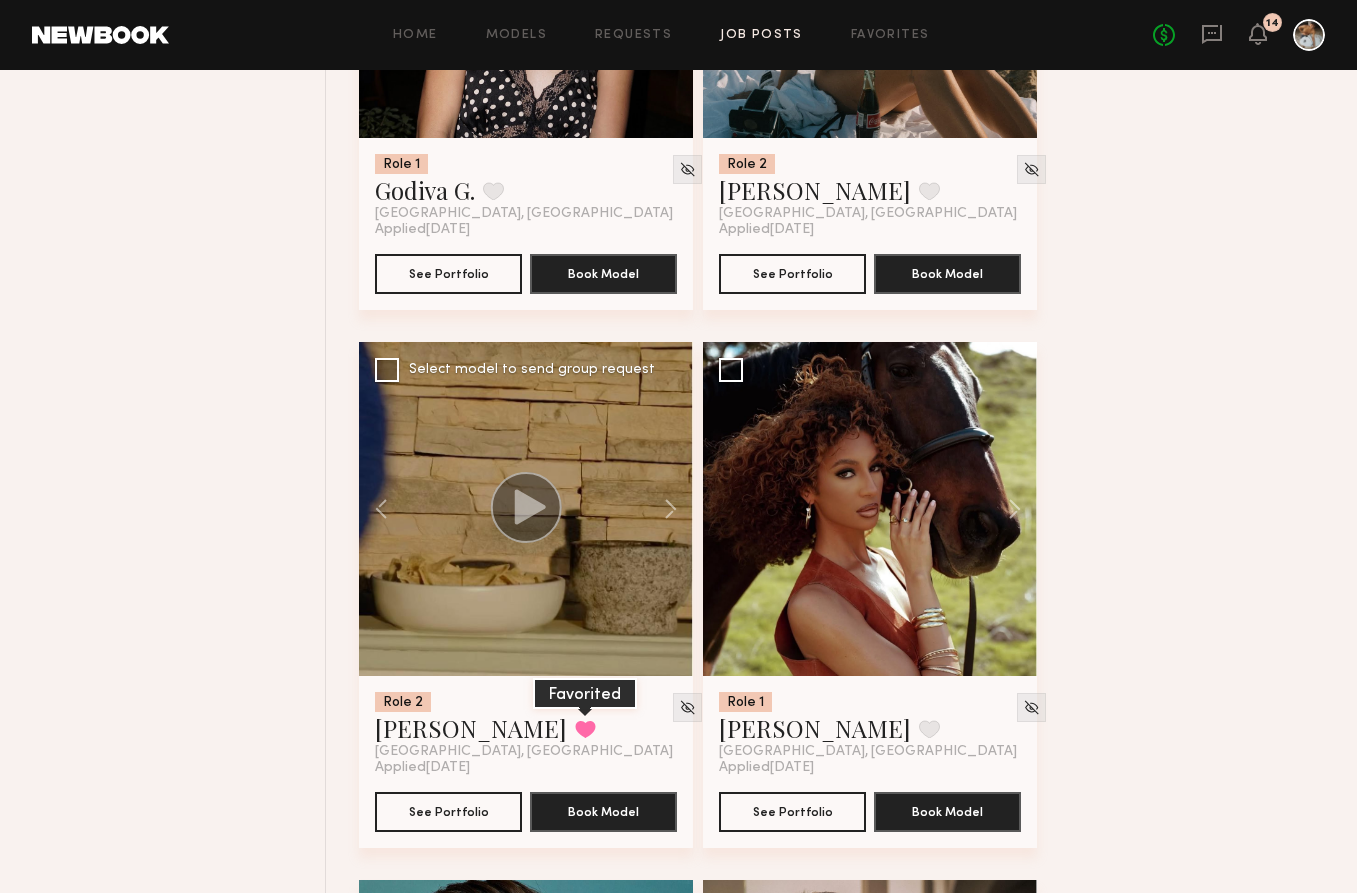 click 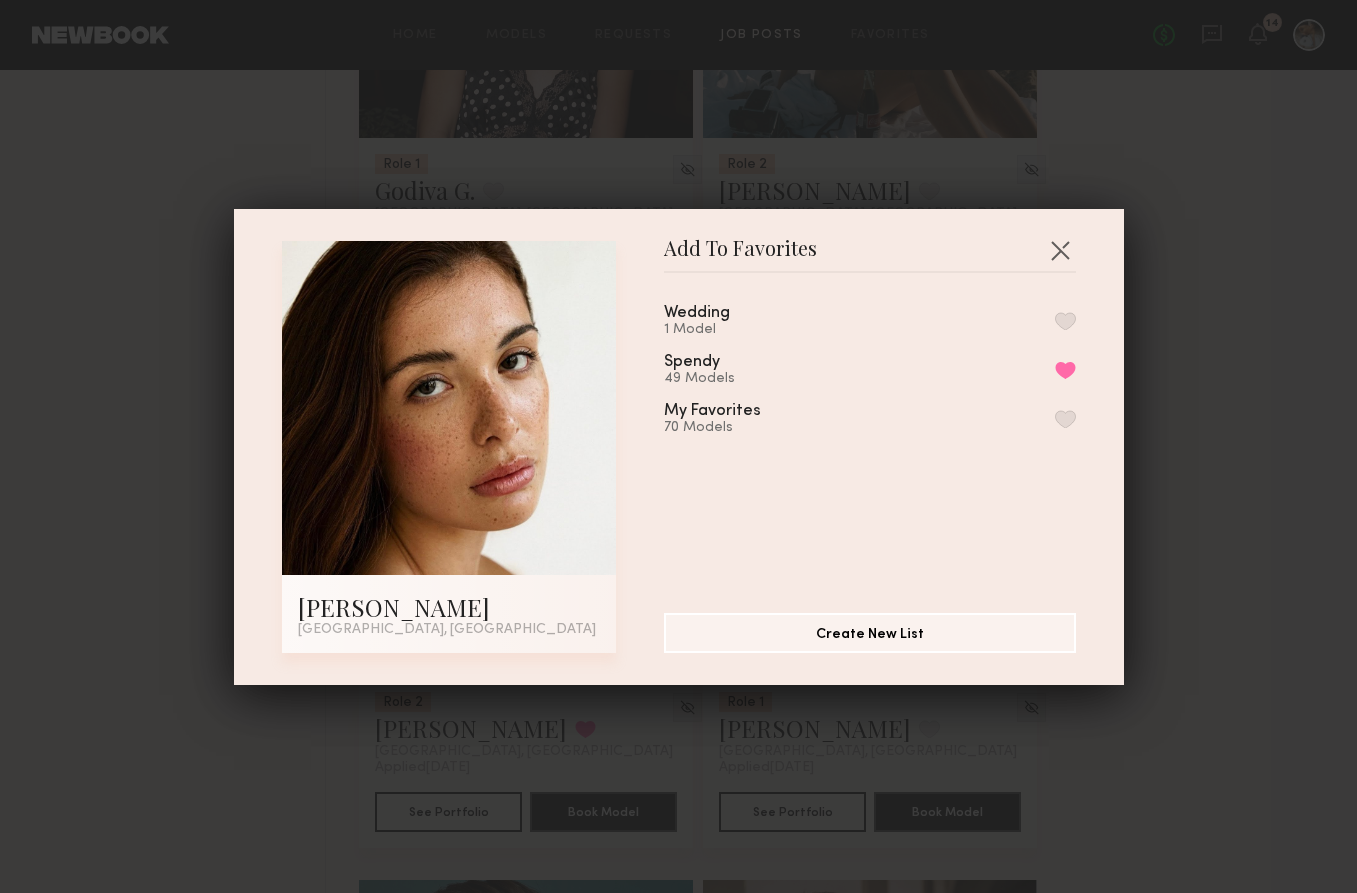 click at bounding box center (1065, 321) 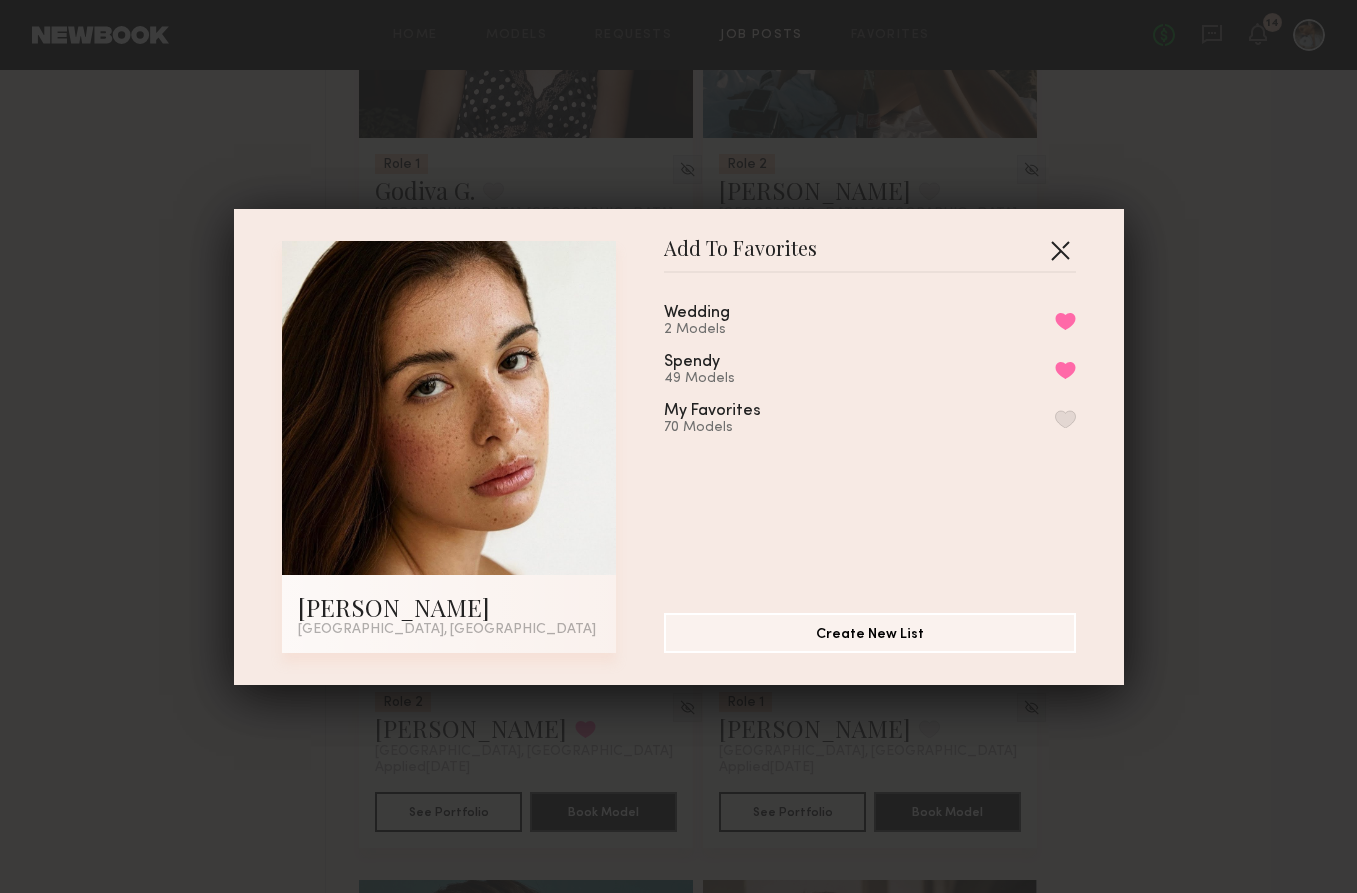 click at bounding box center [1060, 250] 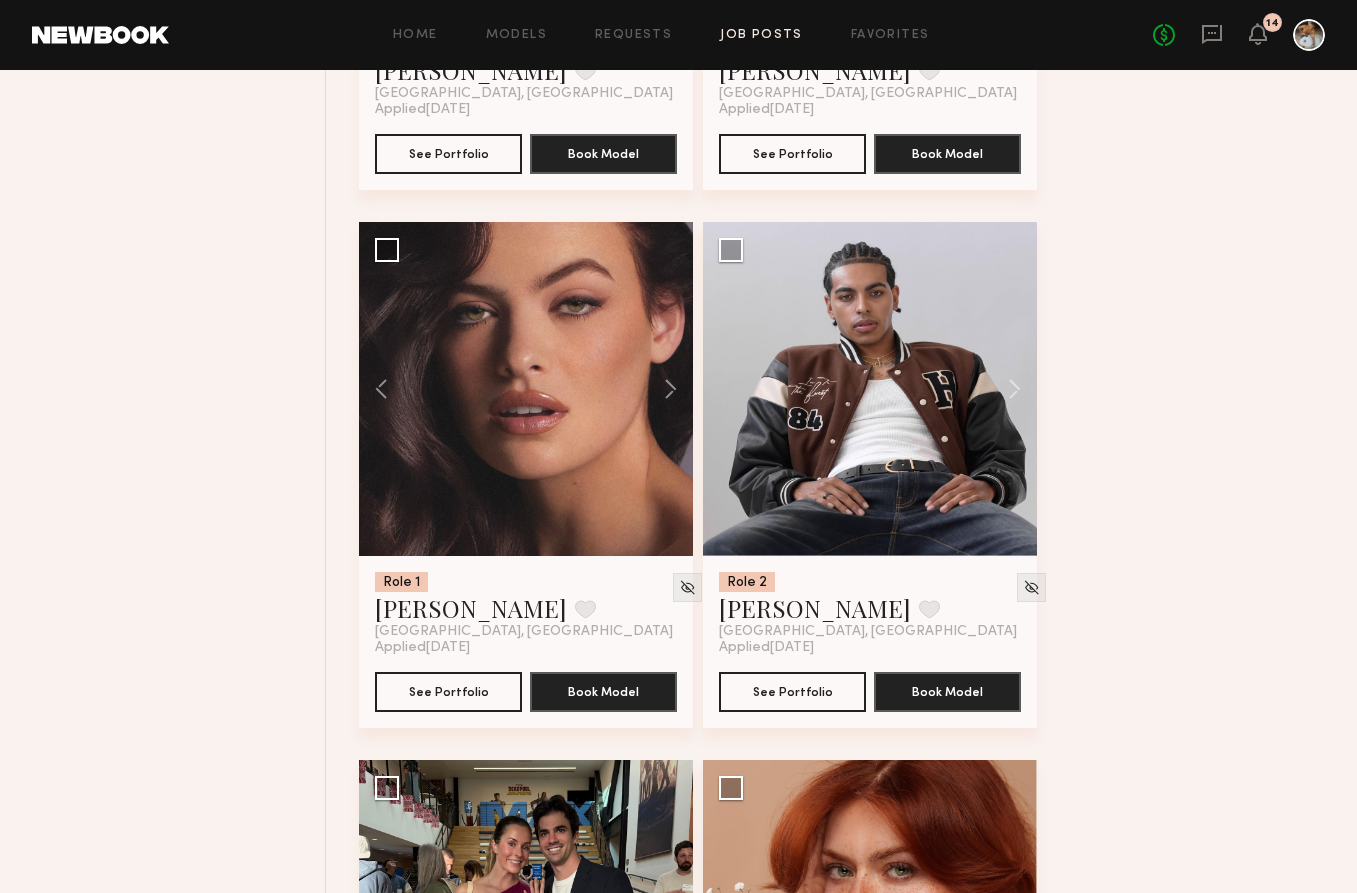 scroll, scrollTop: 5532, scrollLeft: 0, axis: vertical 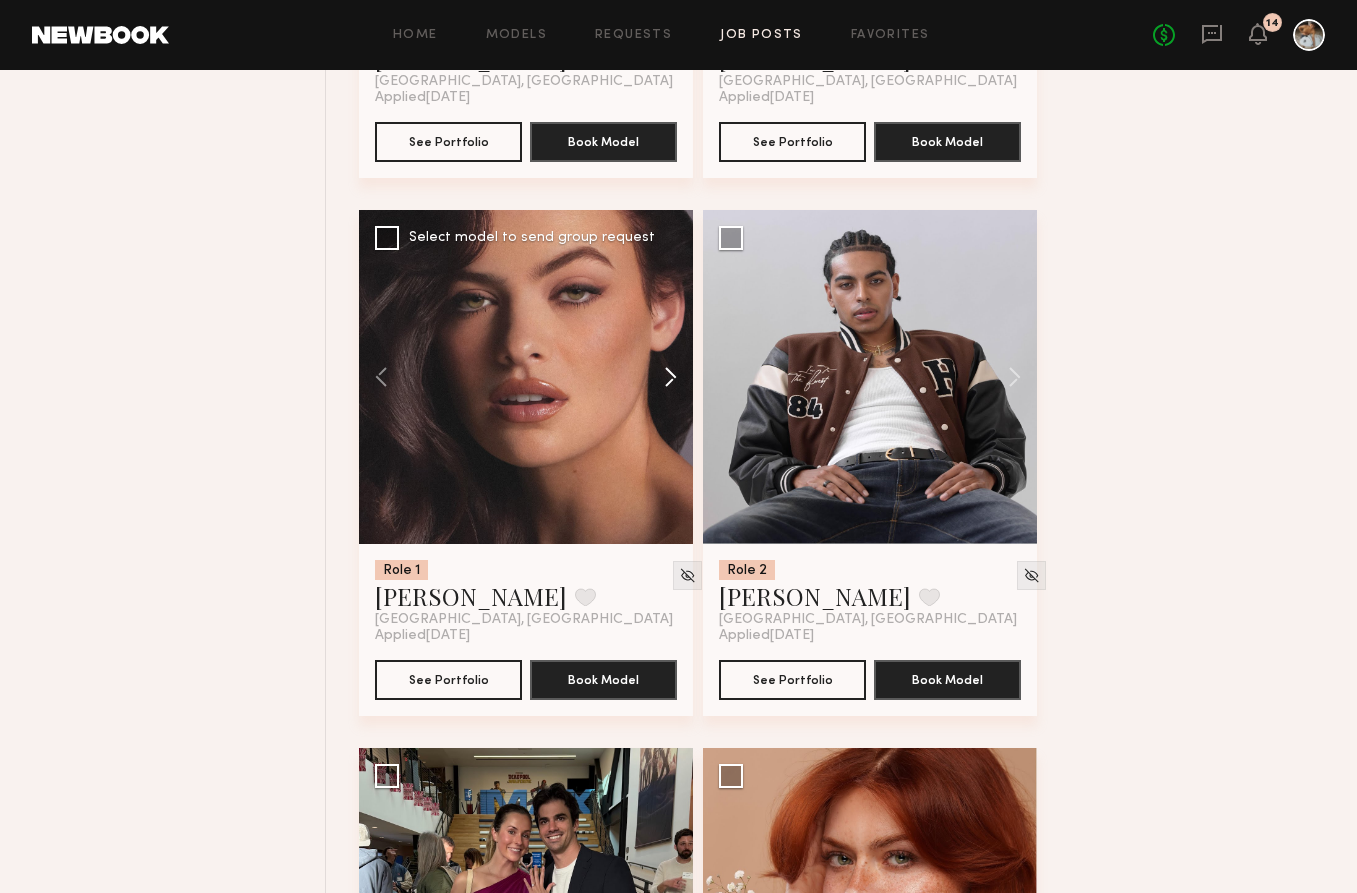click 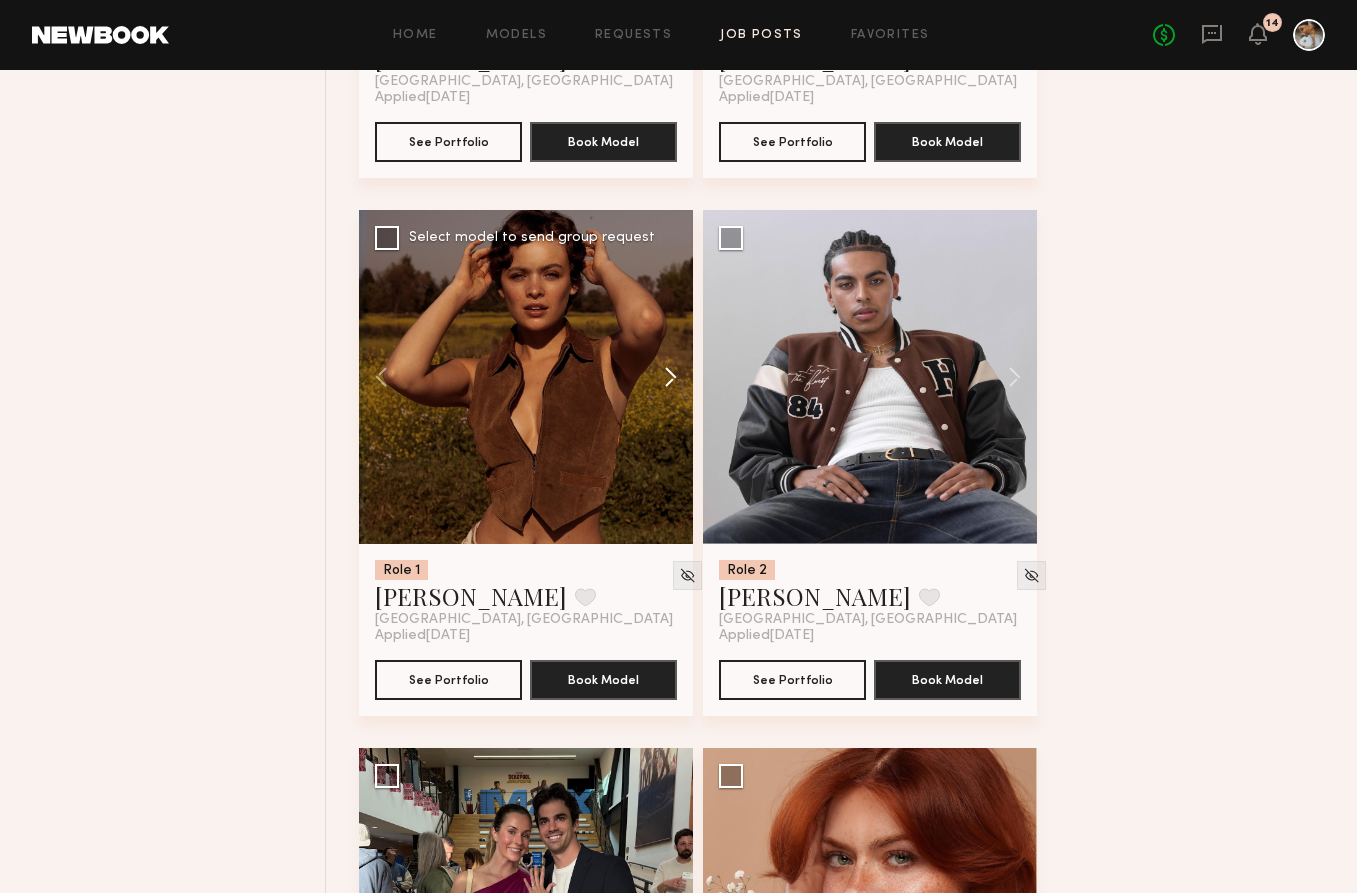 click 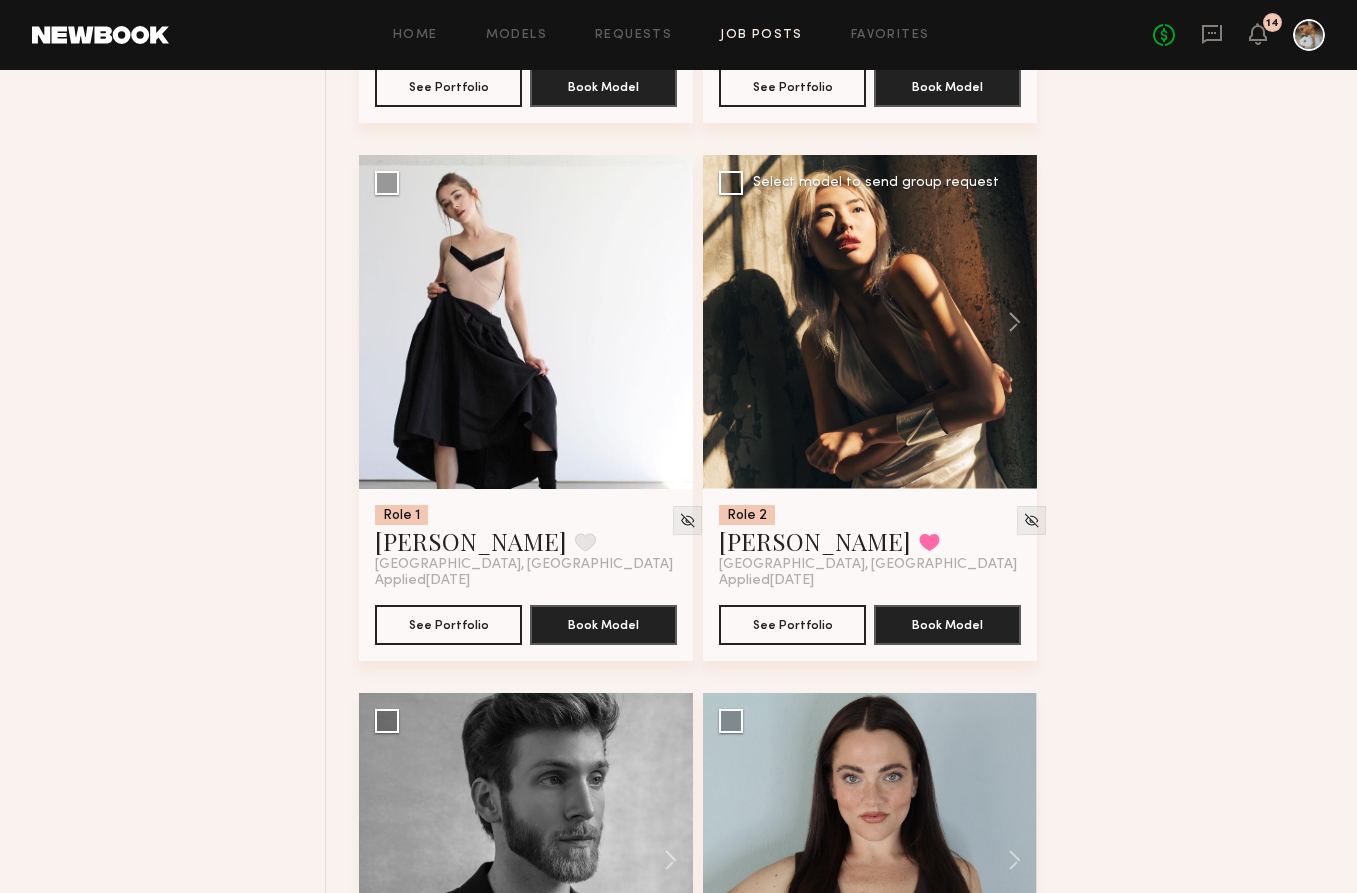 scroll, scrollTop: 7736, scrollLeft: 0, axis: vertical 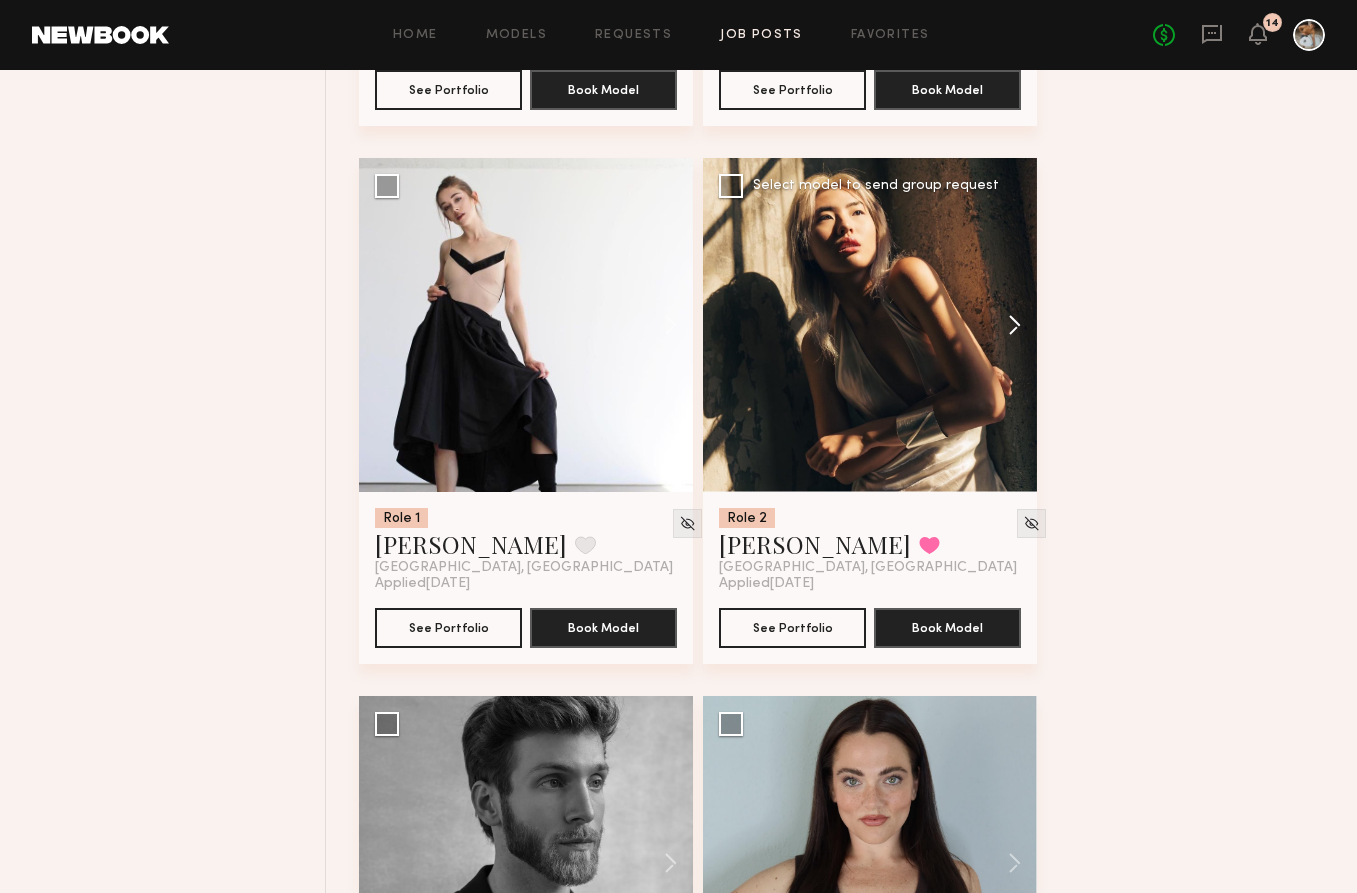 click 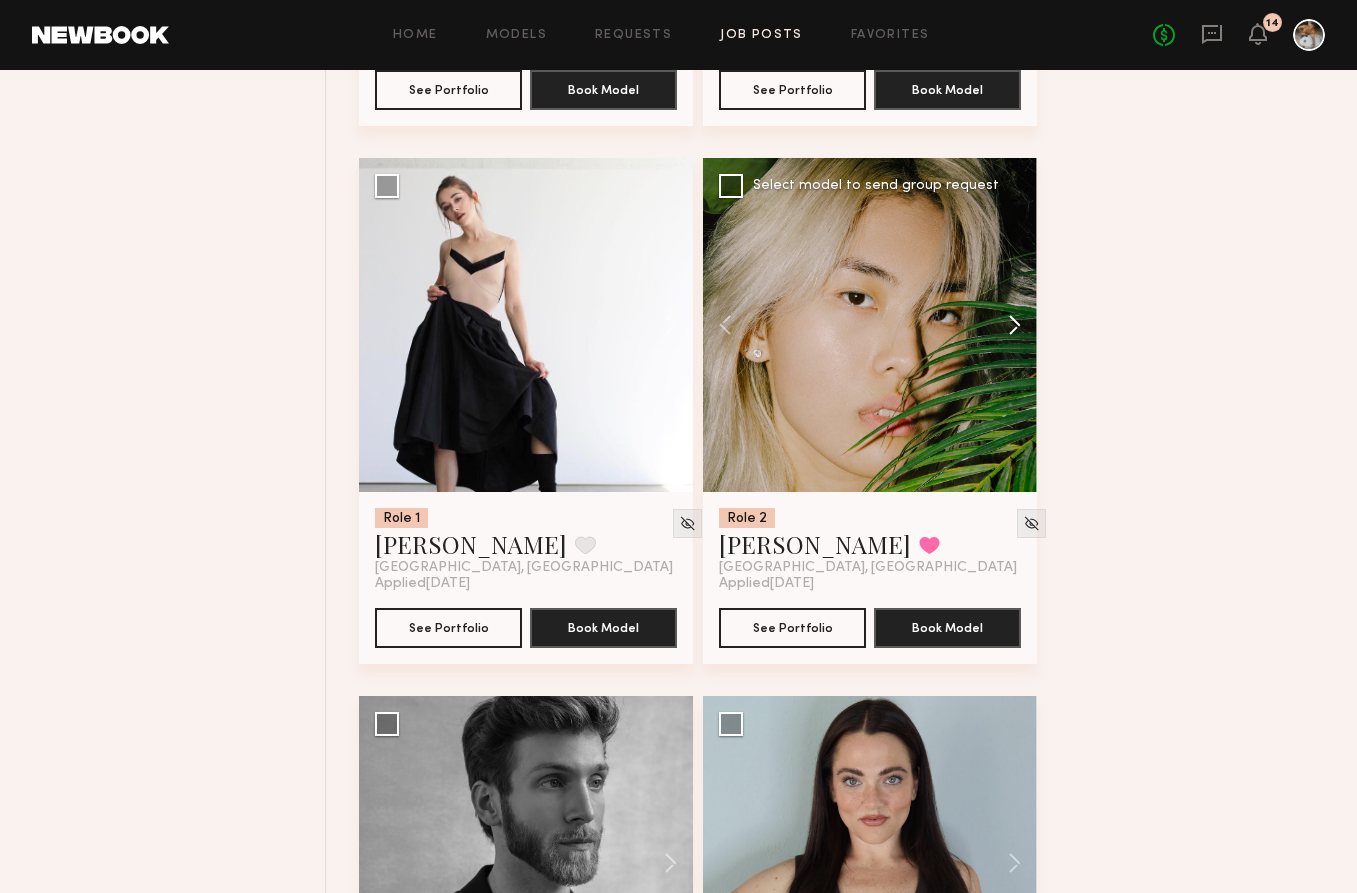 click 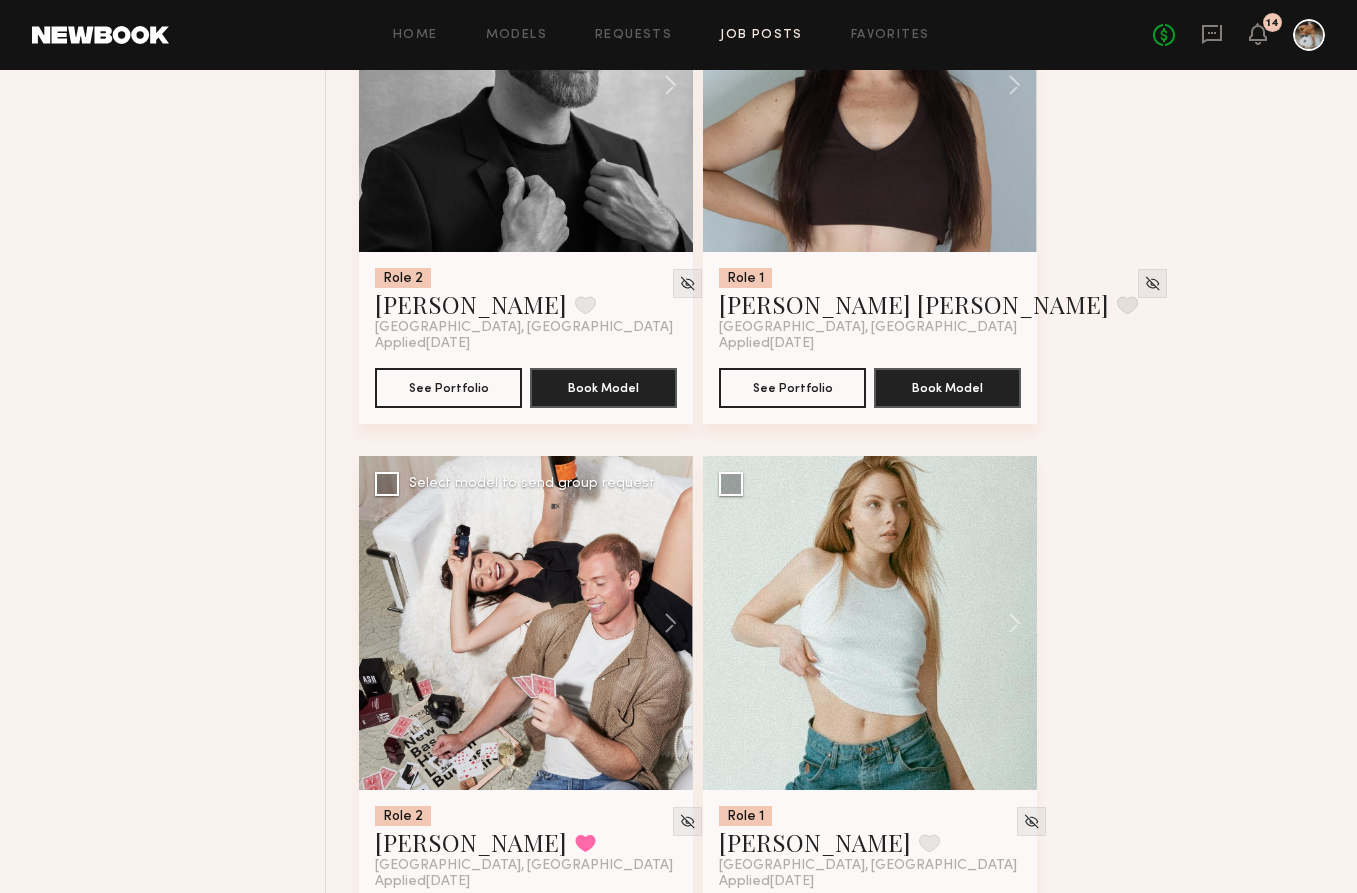 scroll, scrollTop: 8636, scrollLeft: 0, axis: vertical 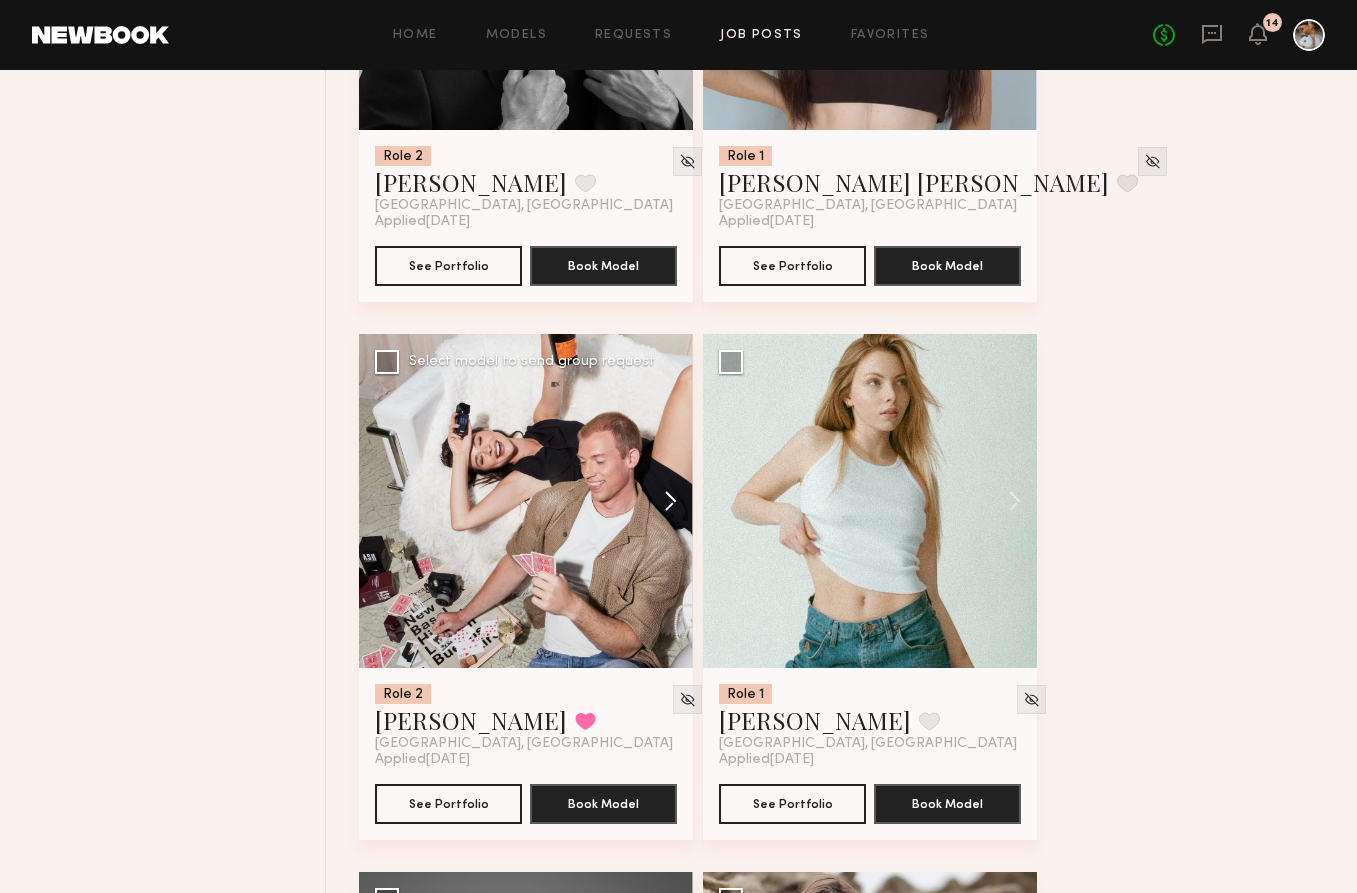click 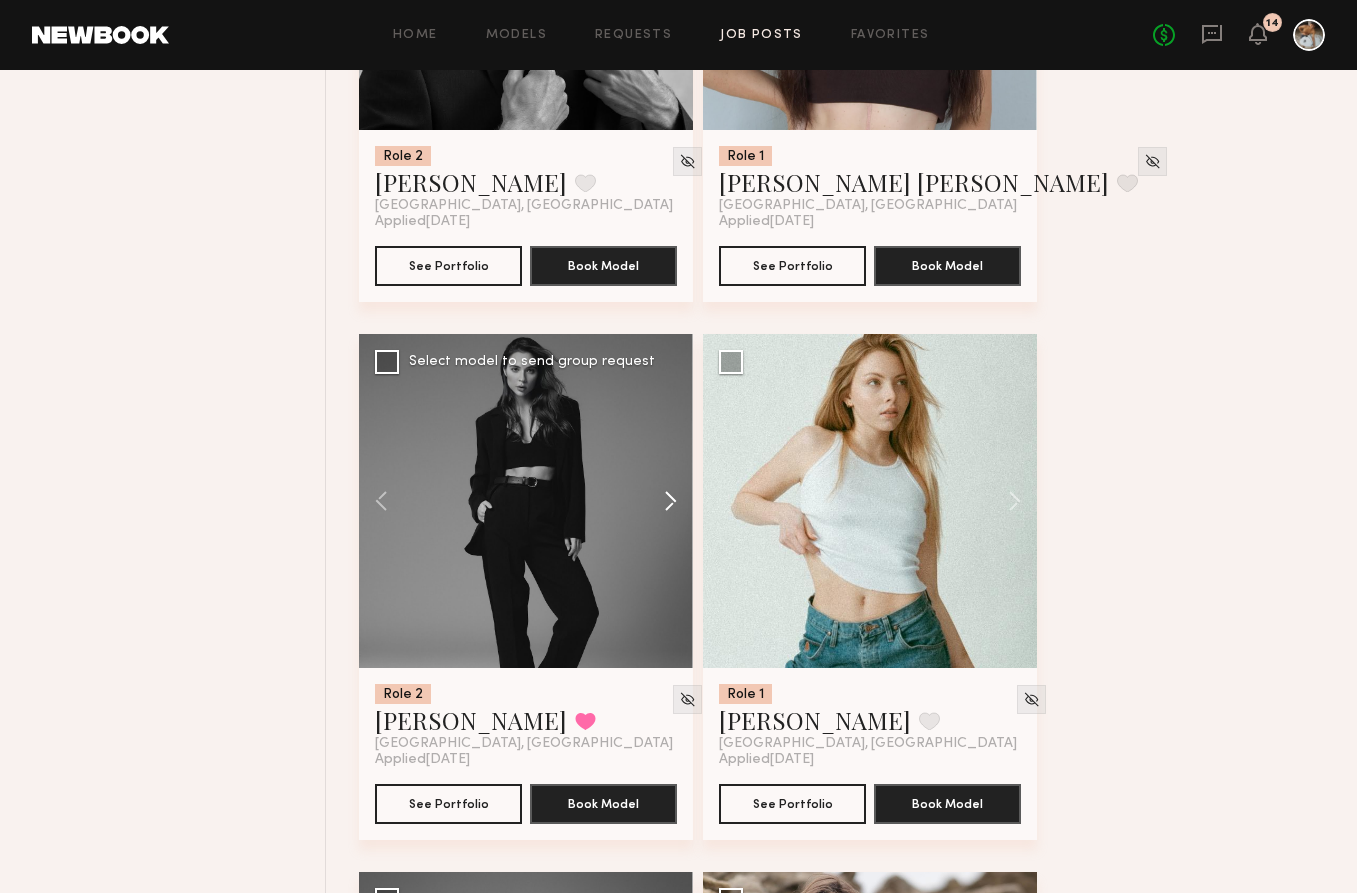 click 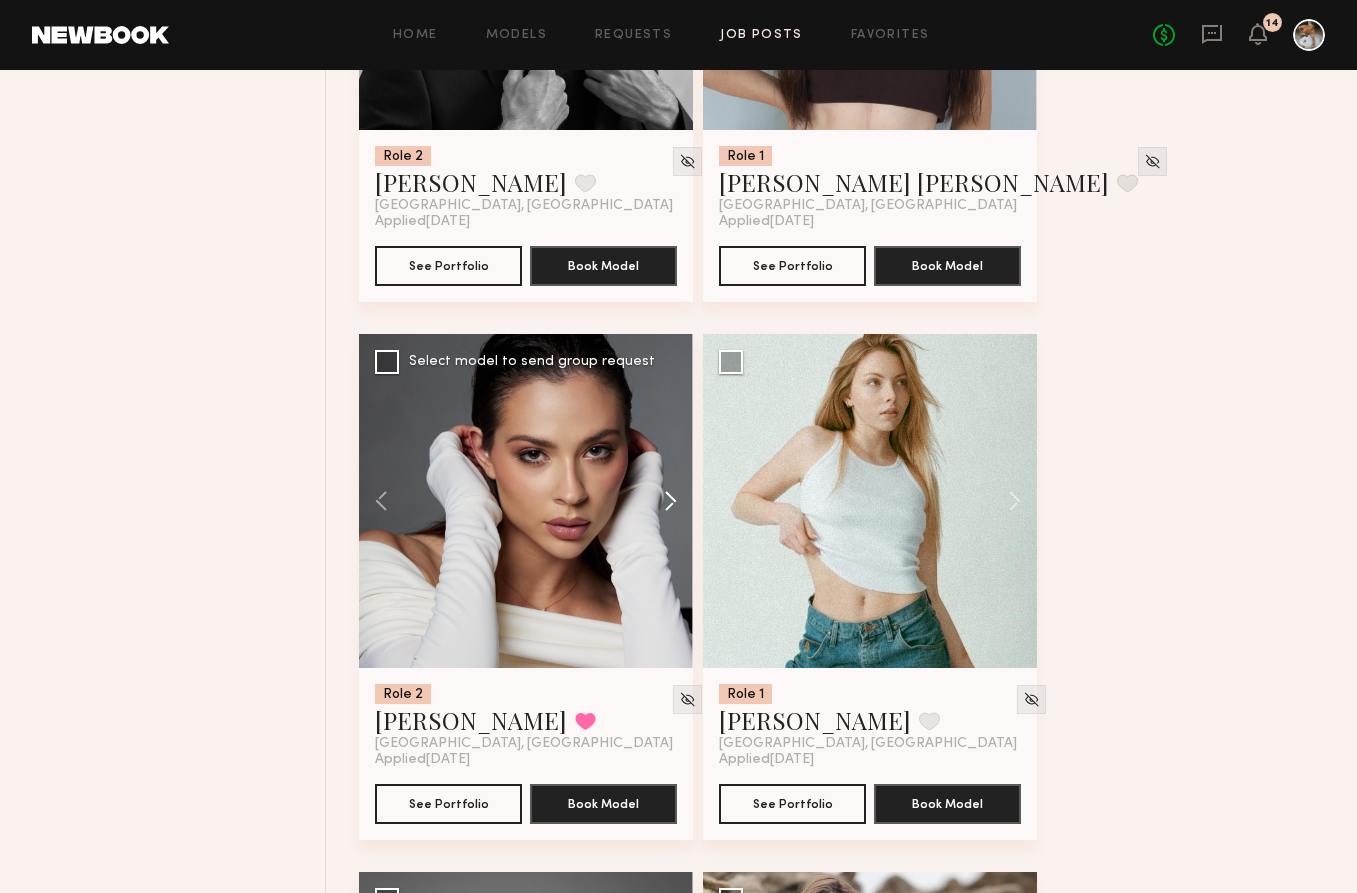 click 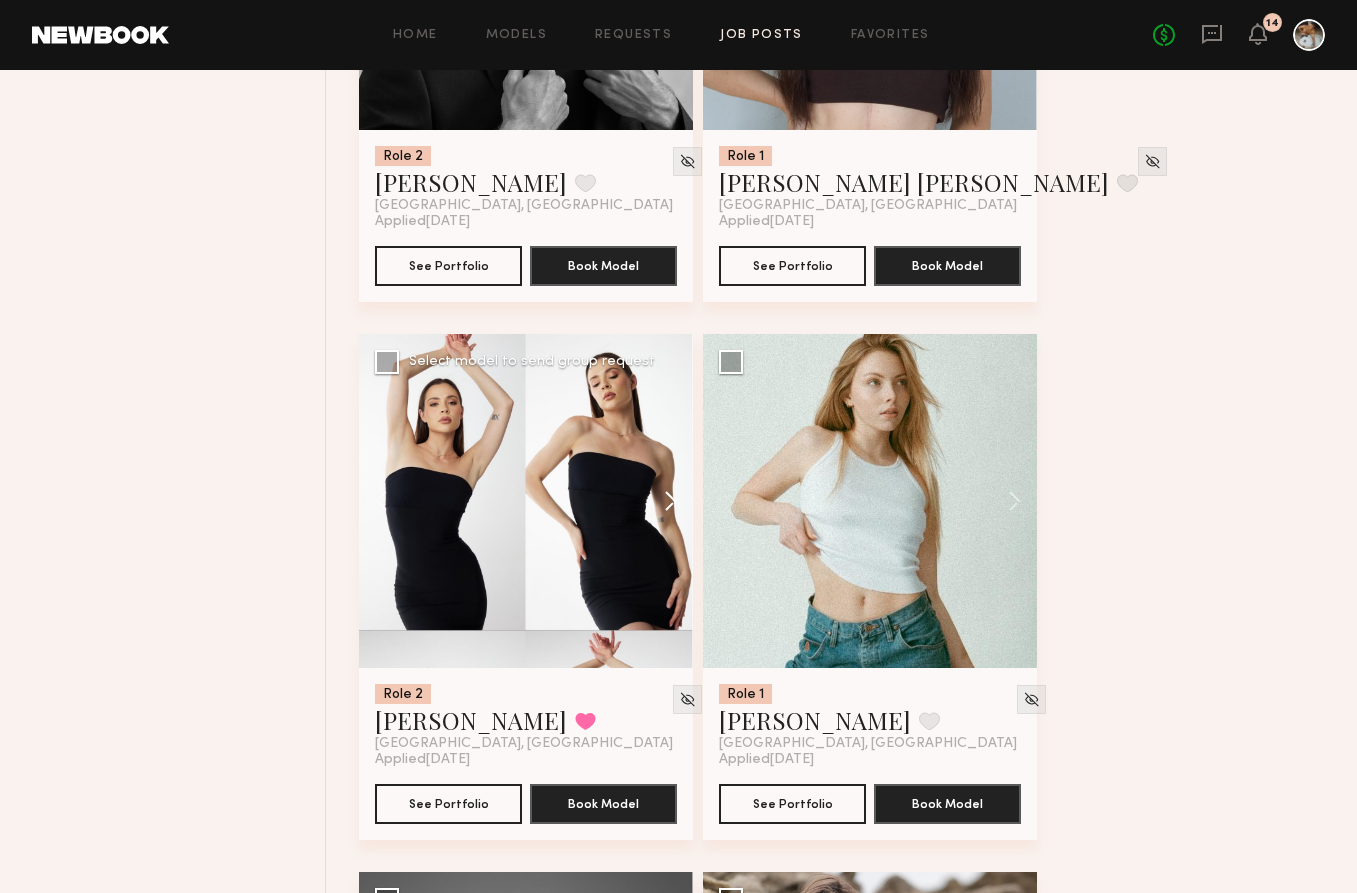 click 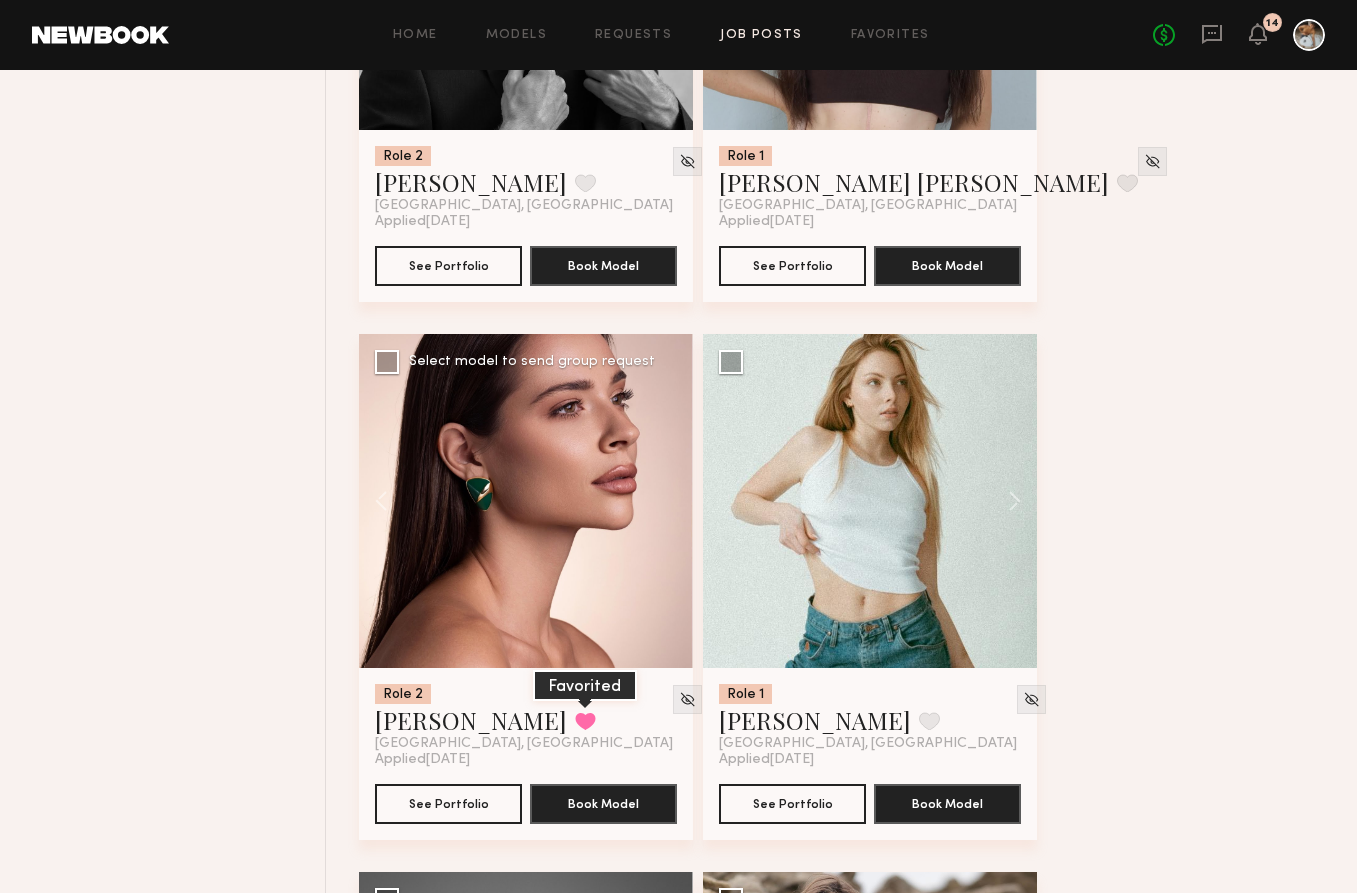 click 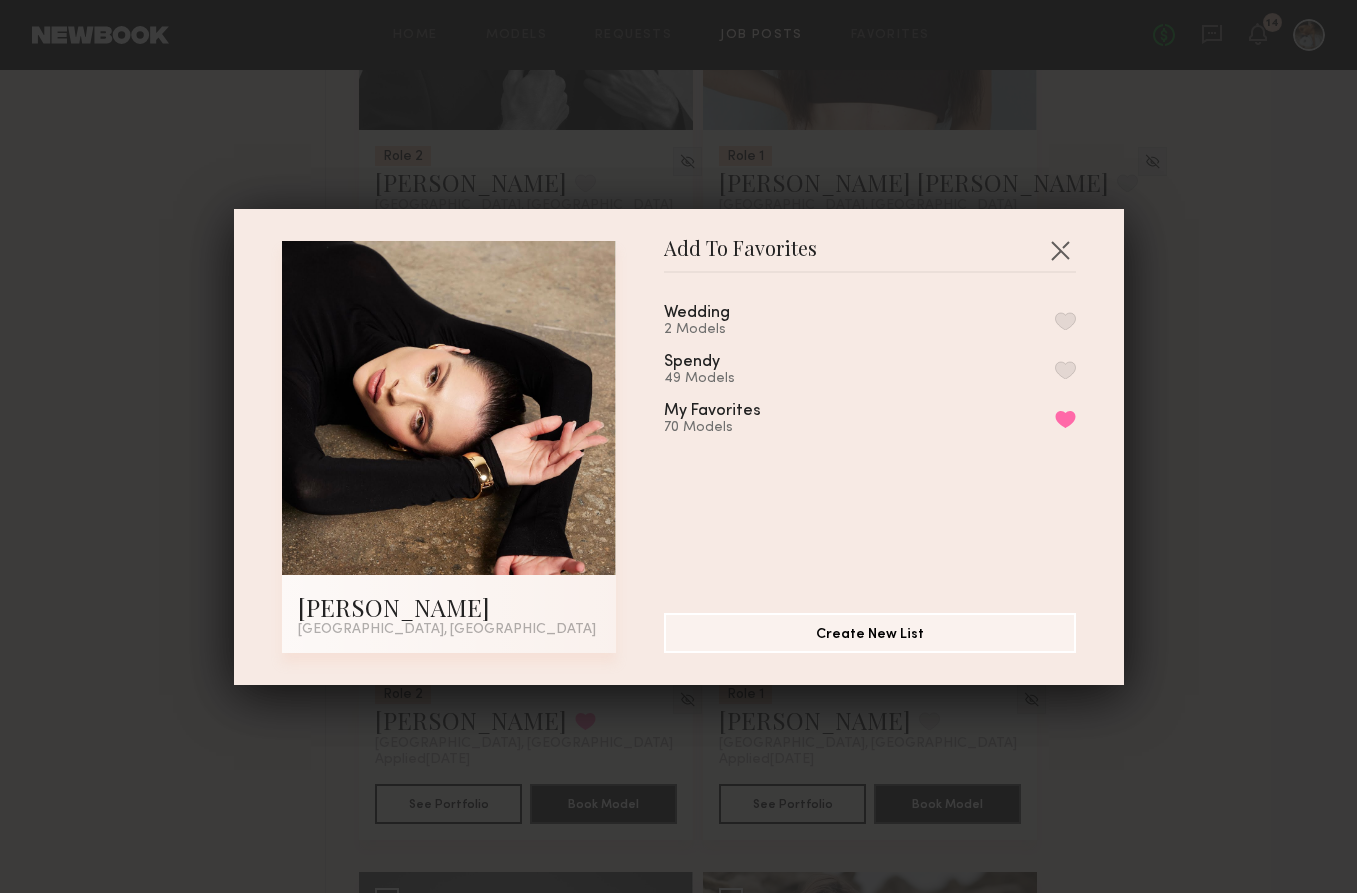 click at bounding box center (1065, 321) 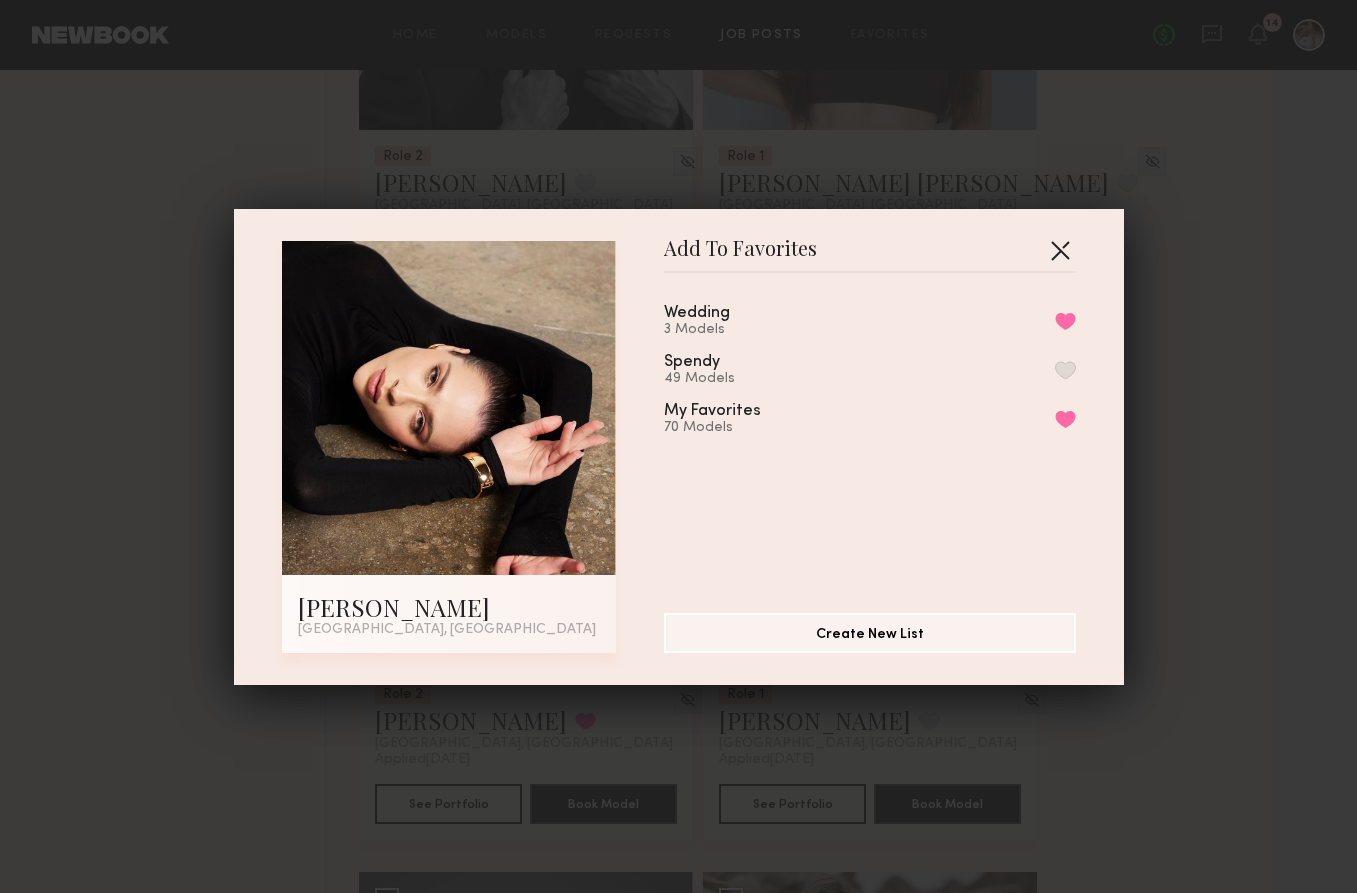 click at bounding box center (1060, 250) 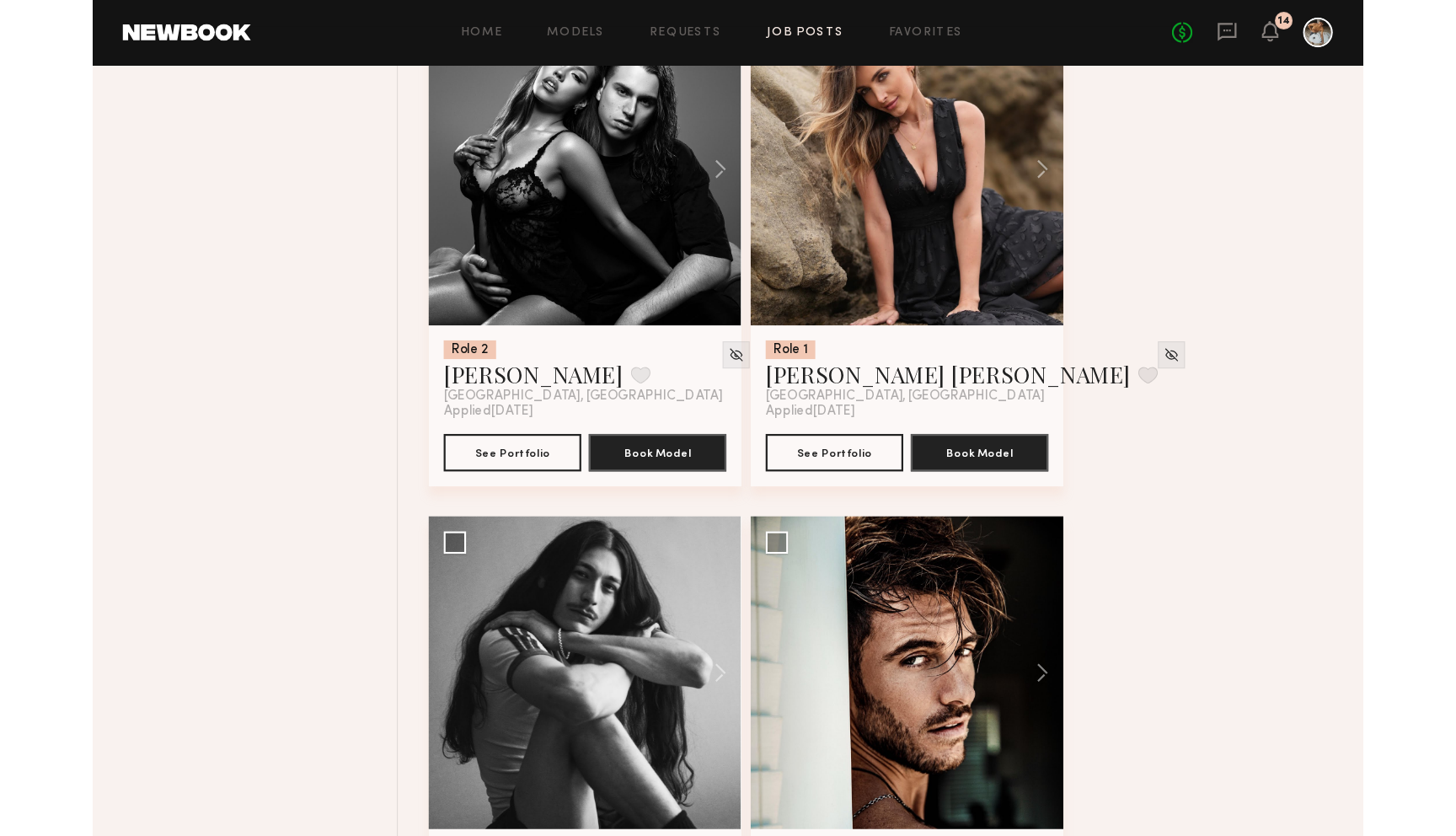 scroll, scrollTop: 7638, scrollLeft: 0, axis: vertical 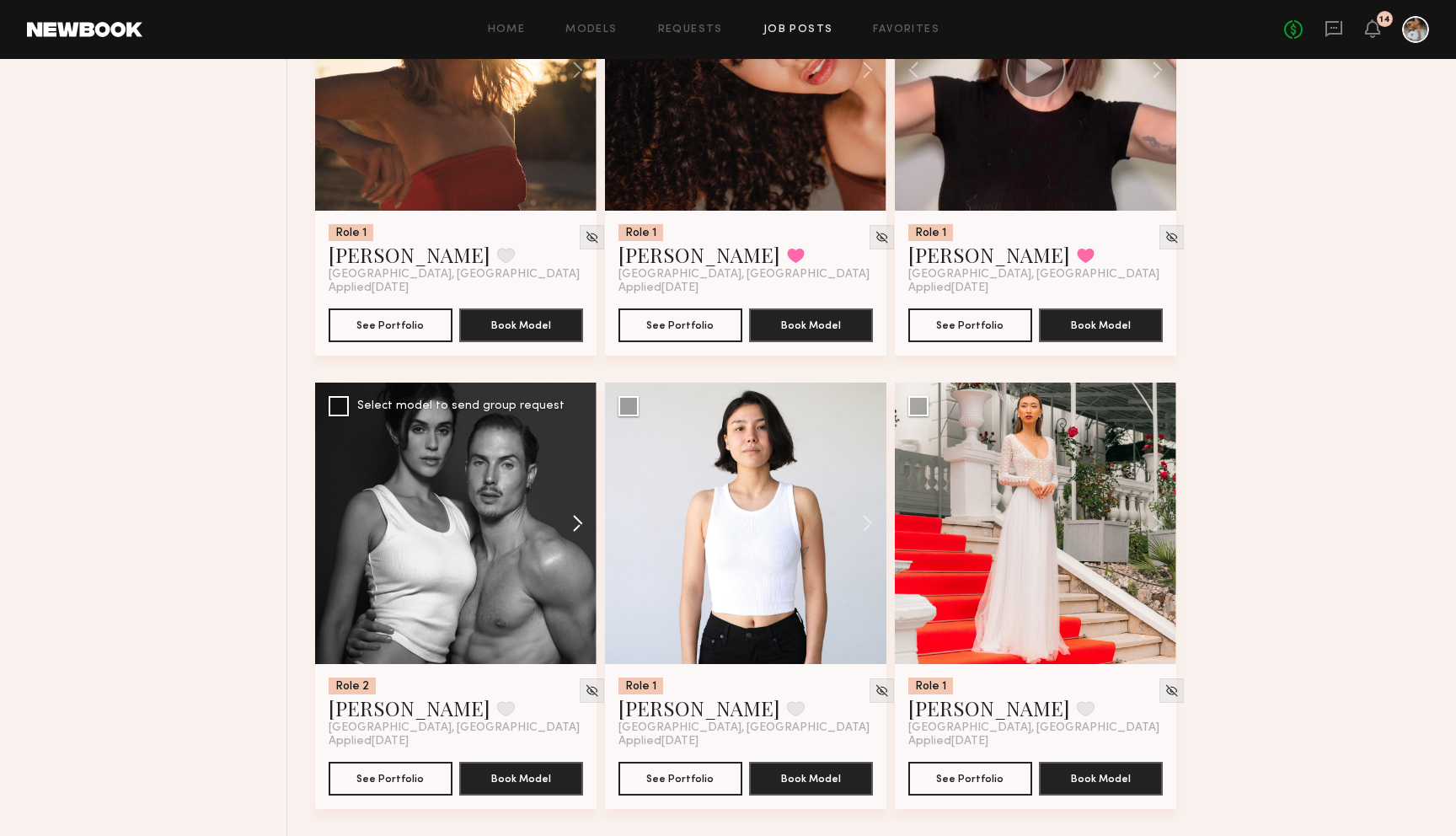 click 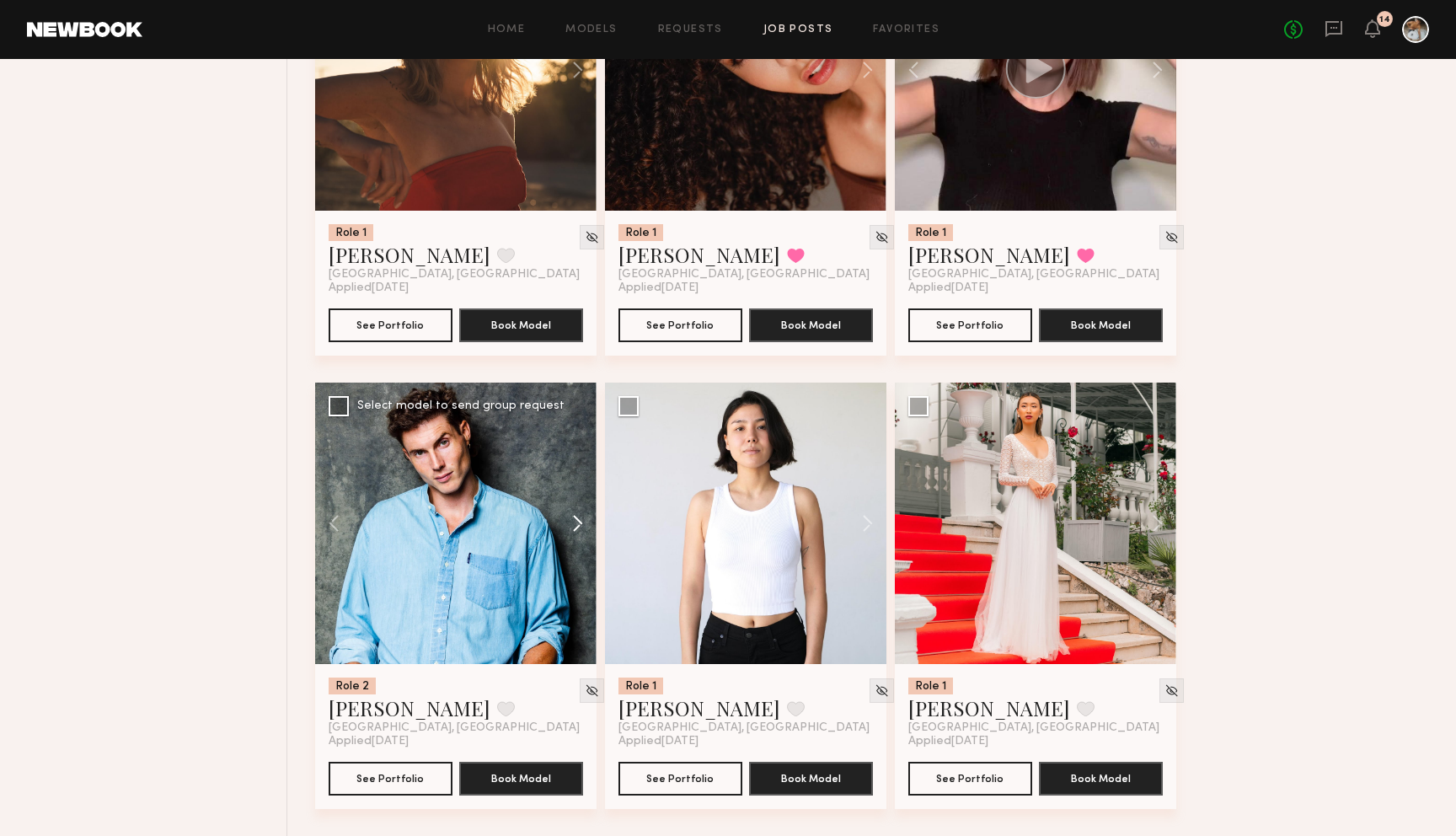 click 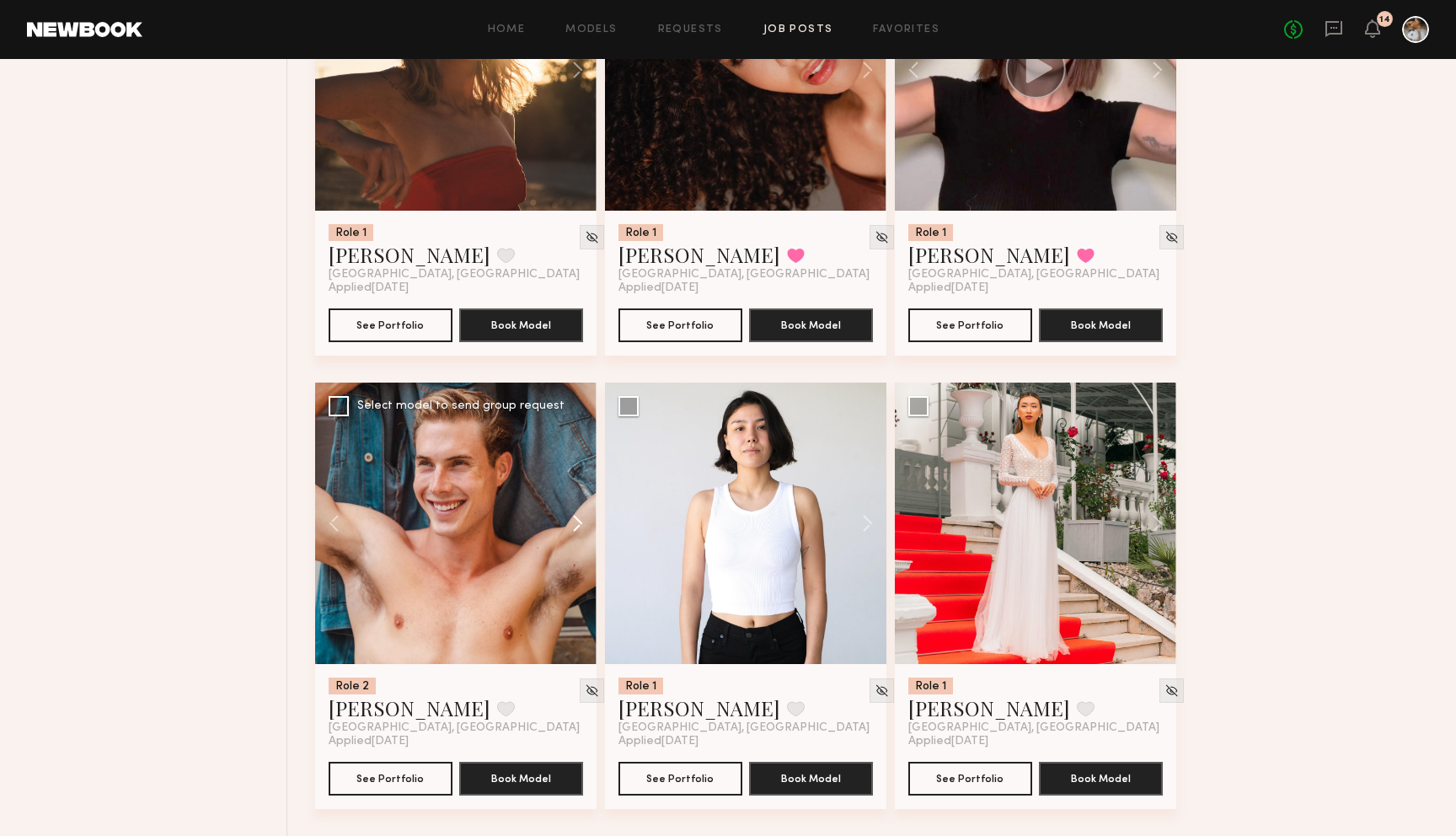click 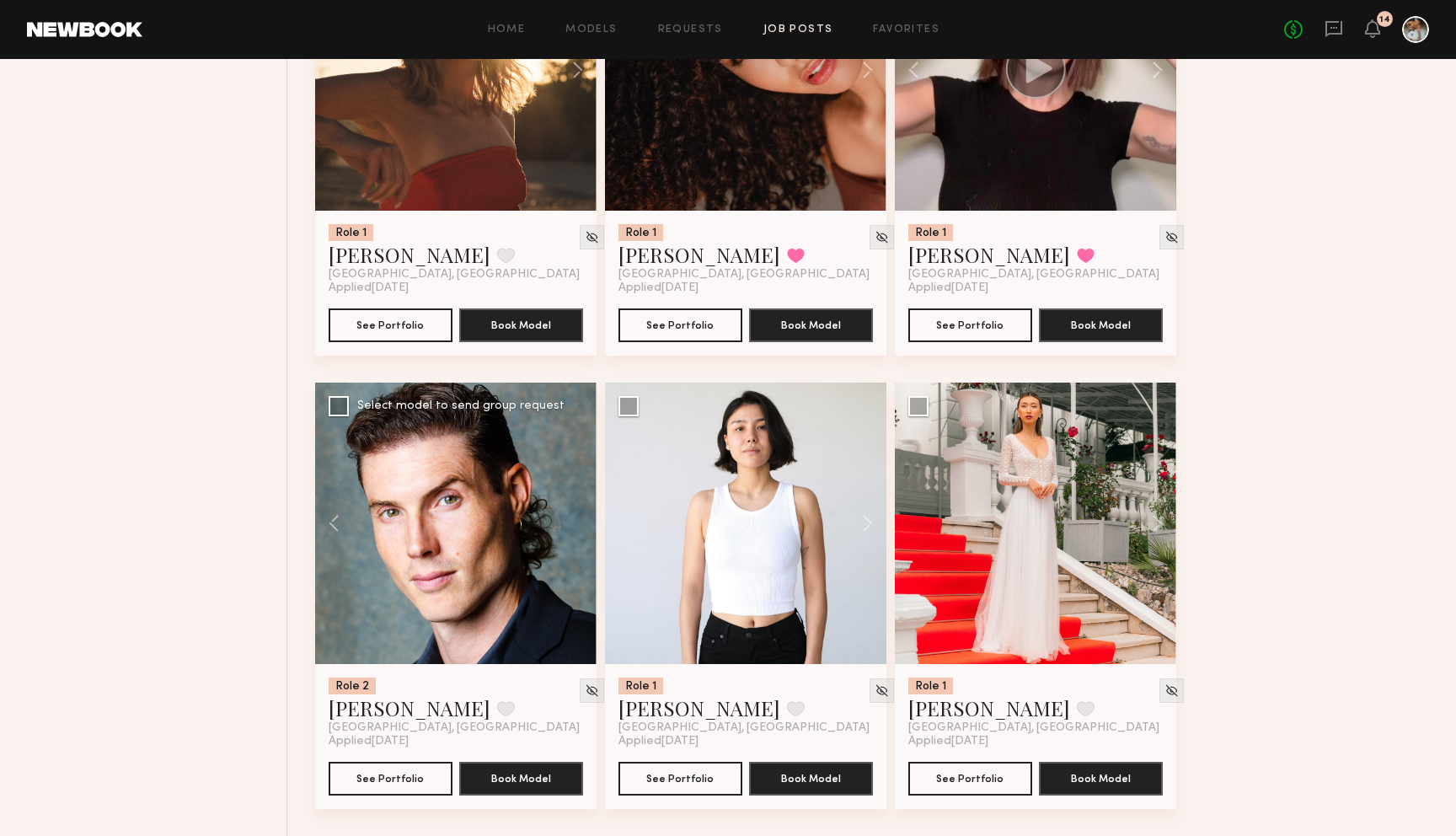 click 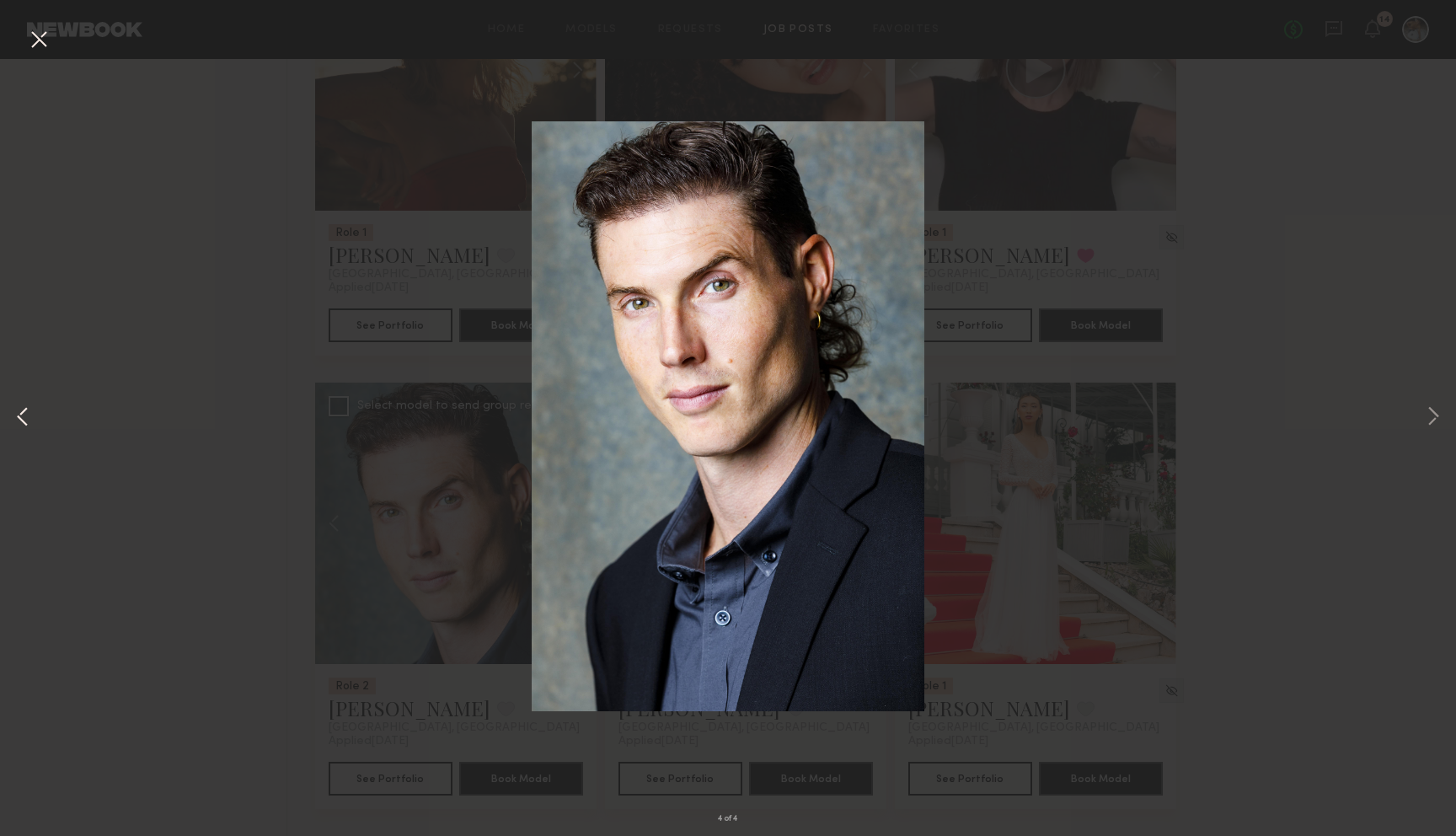 click at bounding box center (23, 418) 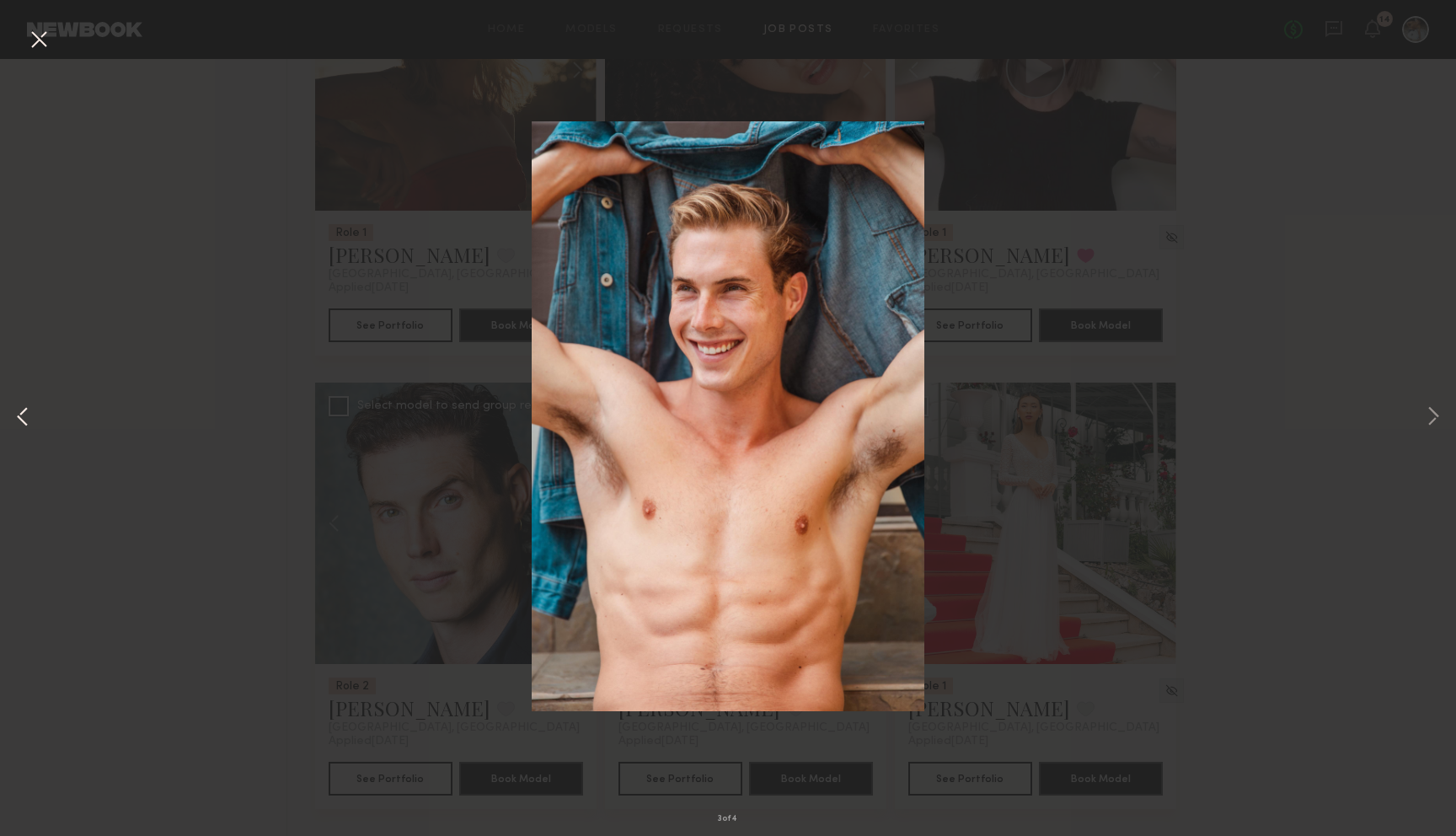click at bounding box center [23, 418] 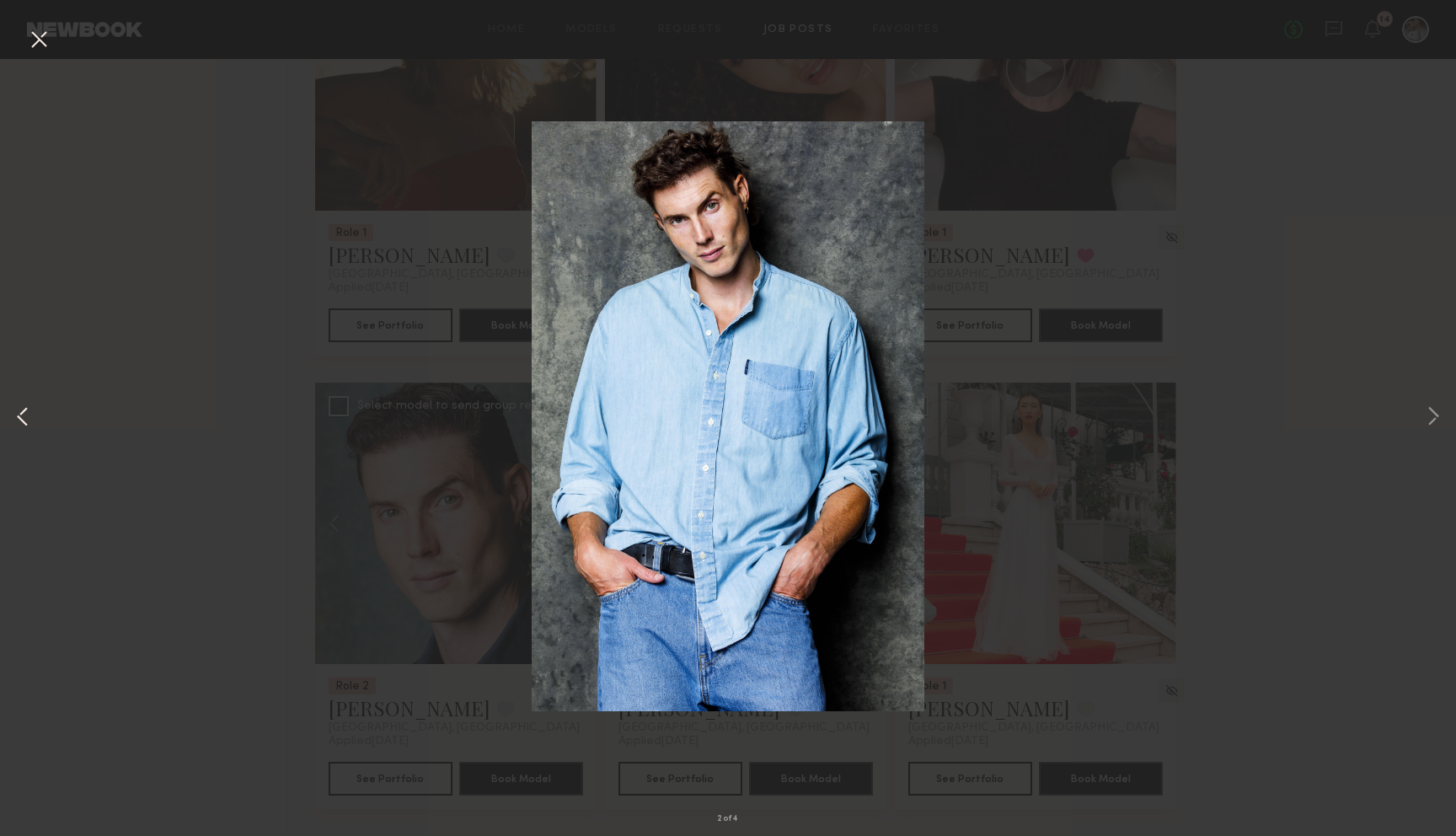 click at bounding box center (23, 418) 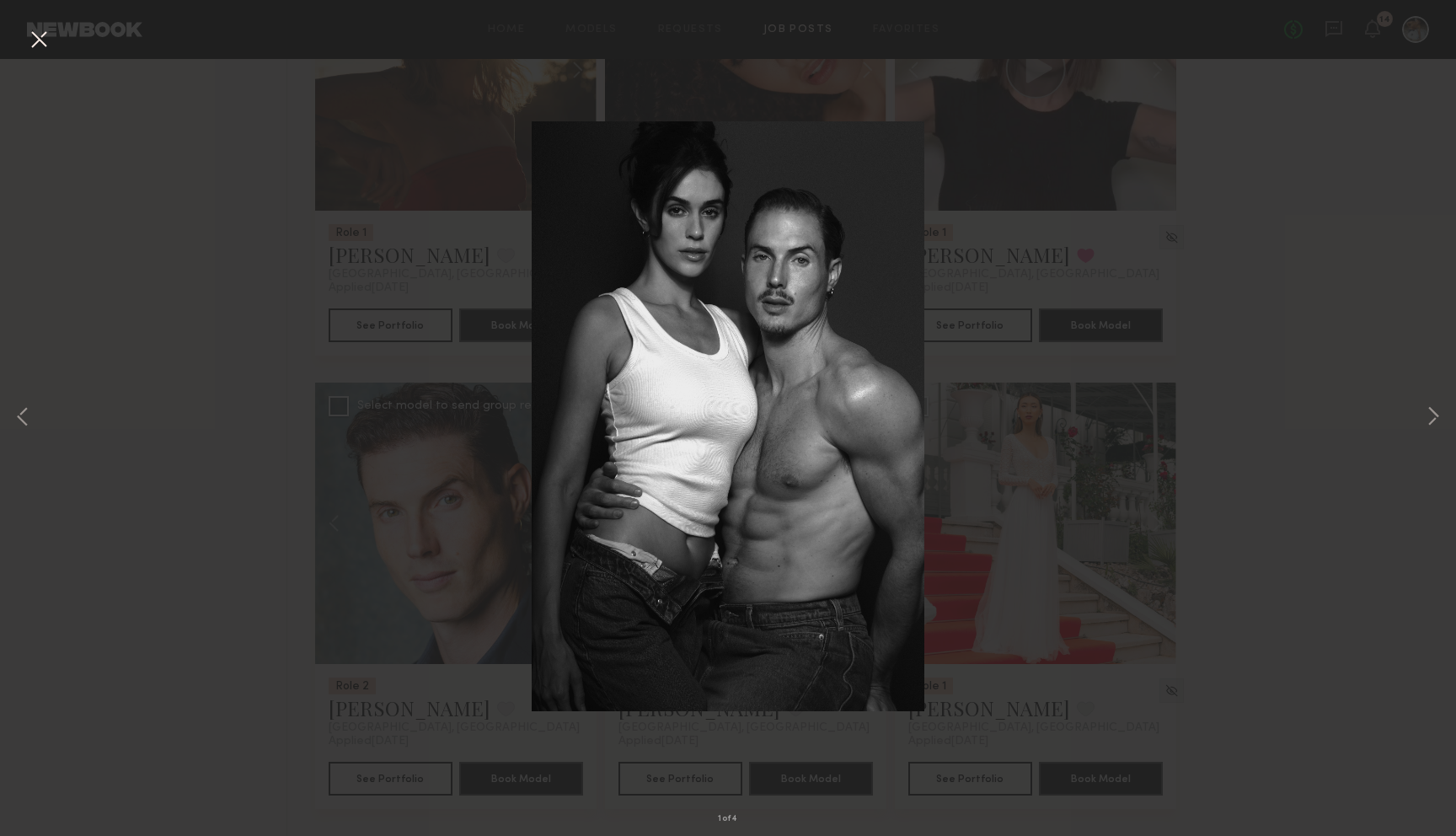 click at bounding box center (39, 40) 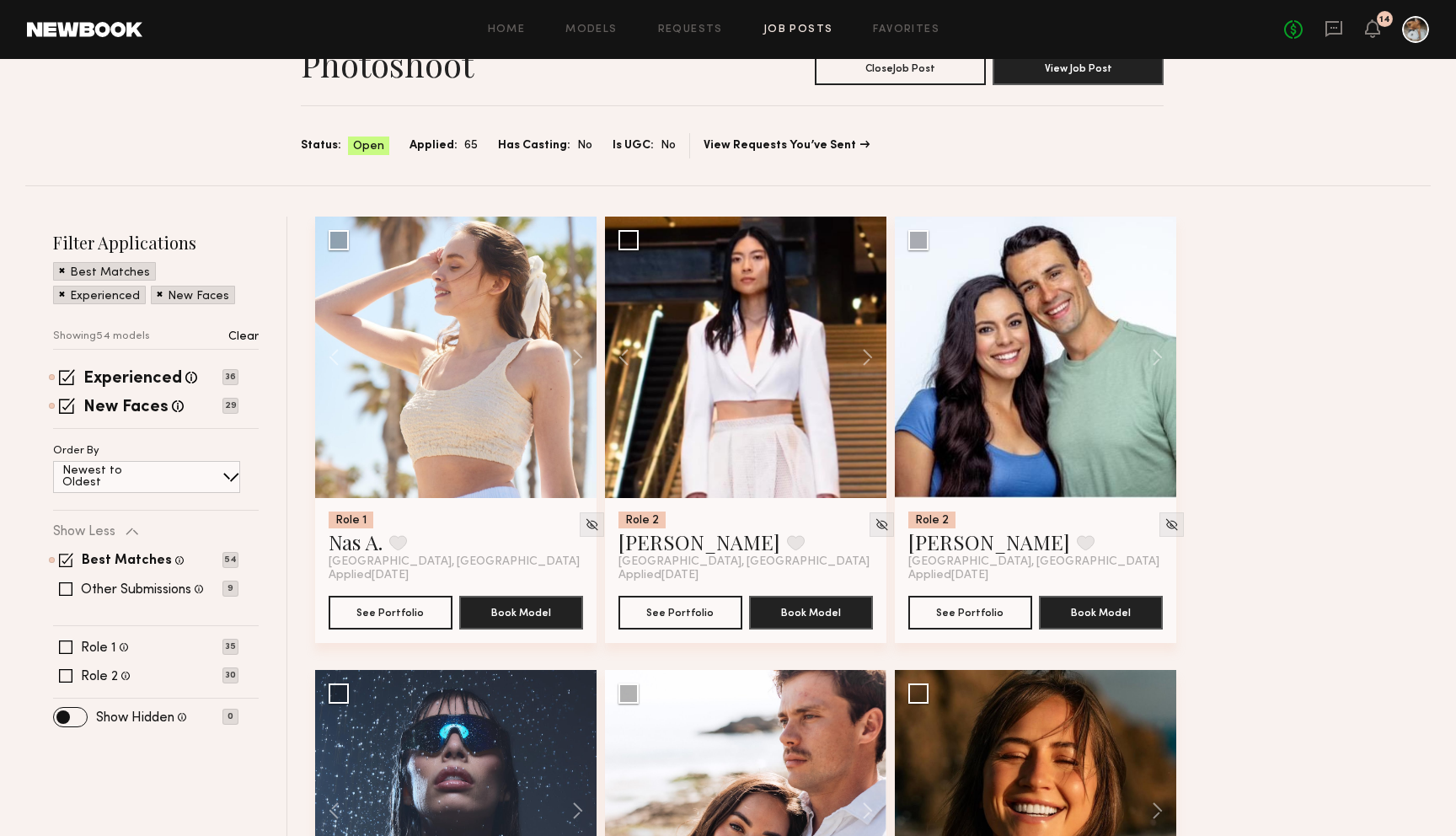 scroll, scrollTop: 137, scrollLeft: 0, axis: vertical 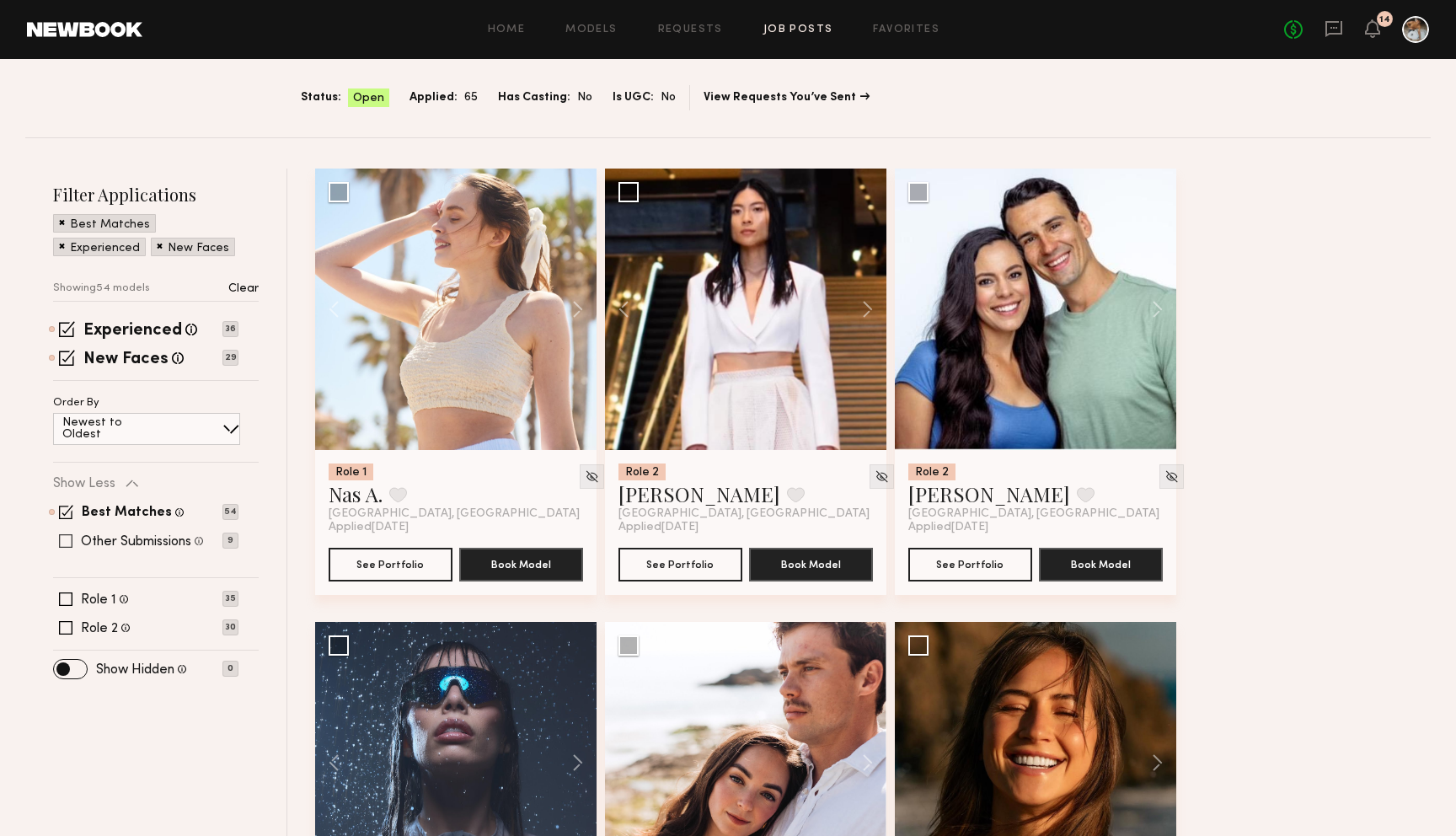 click 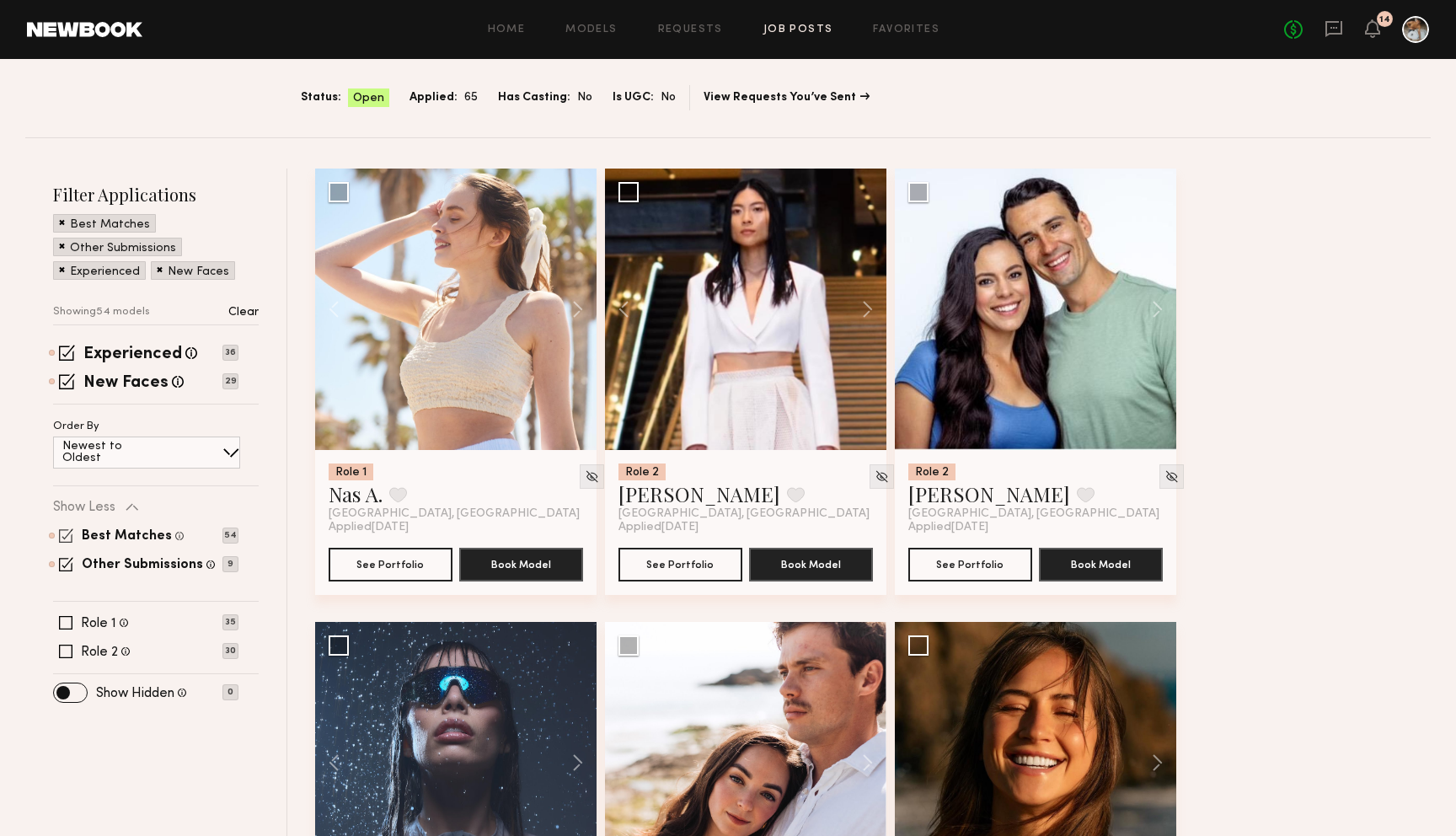 click 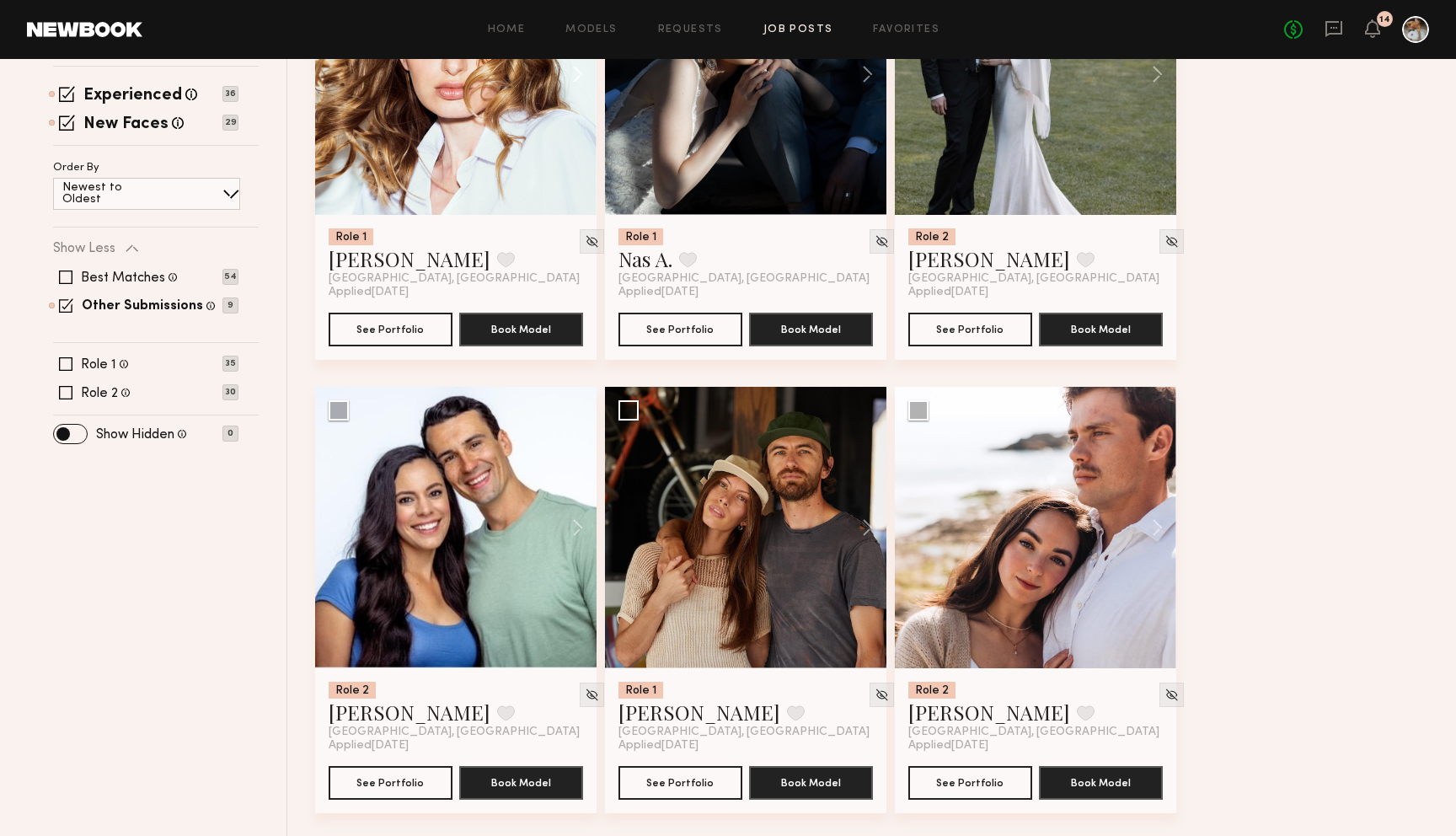 scroll, scrollTop: 397, scrollLeft: 0, axis: vertical 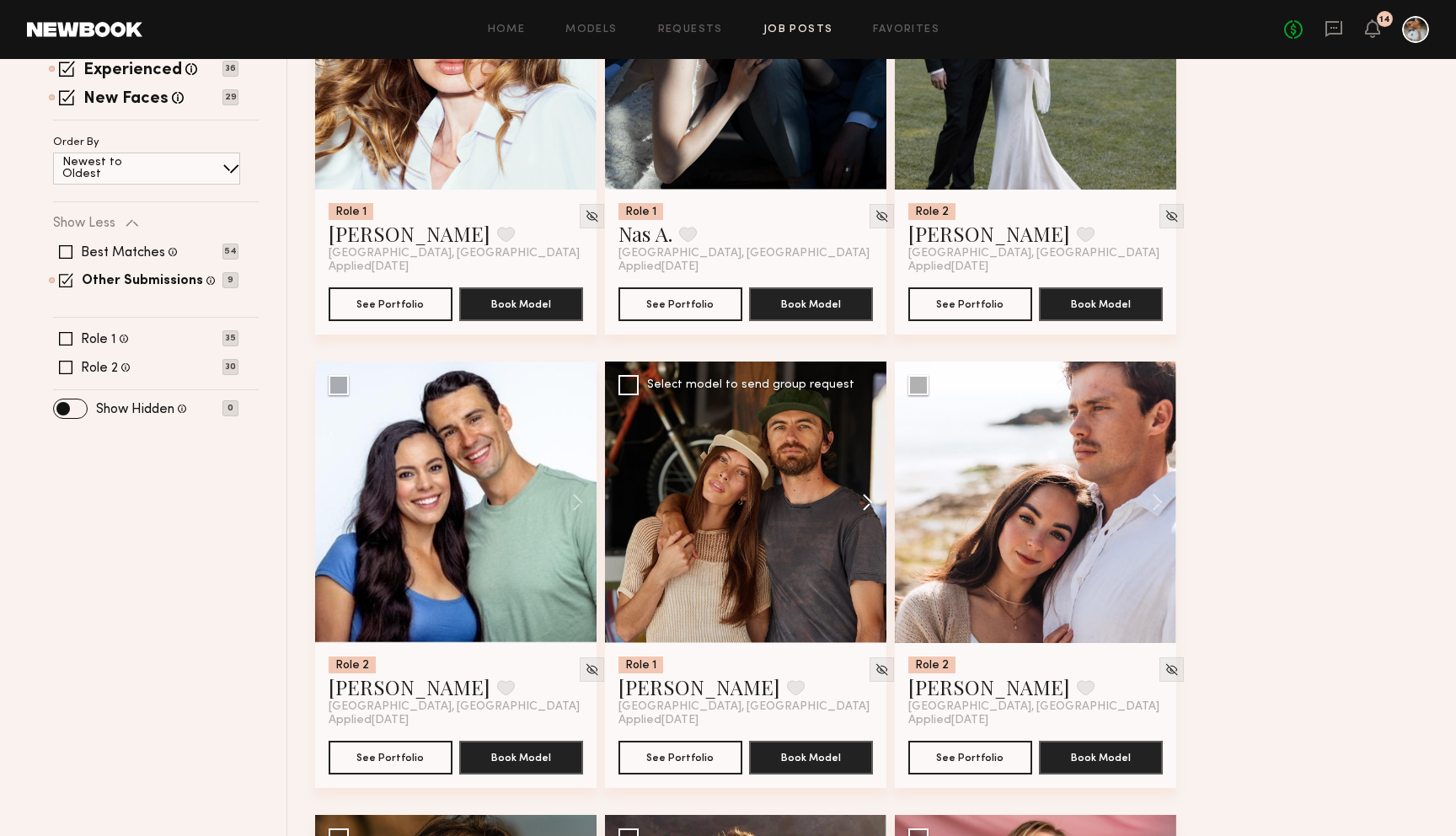 click 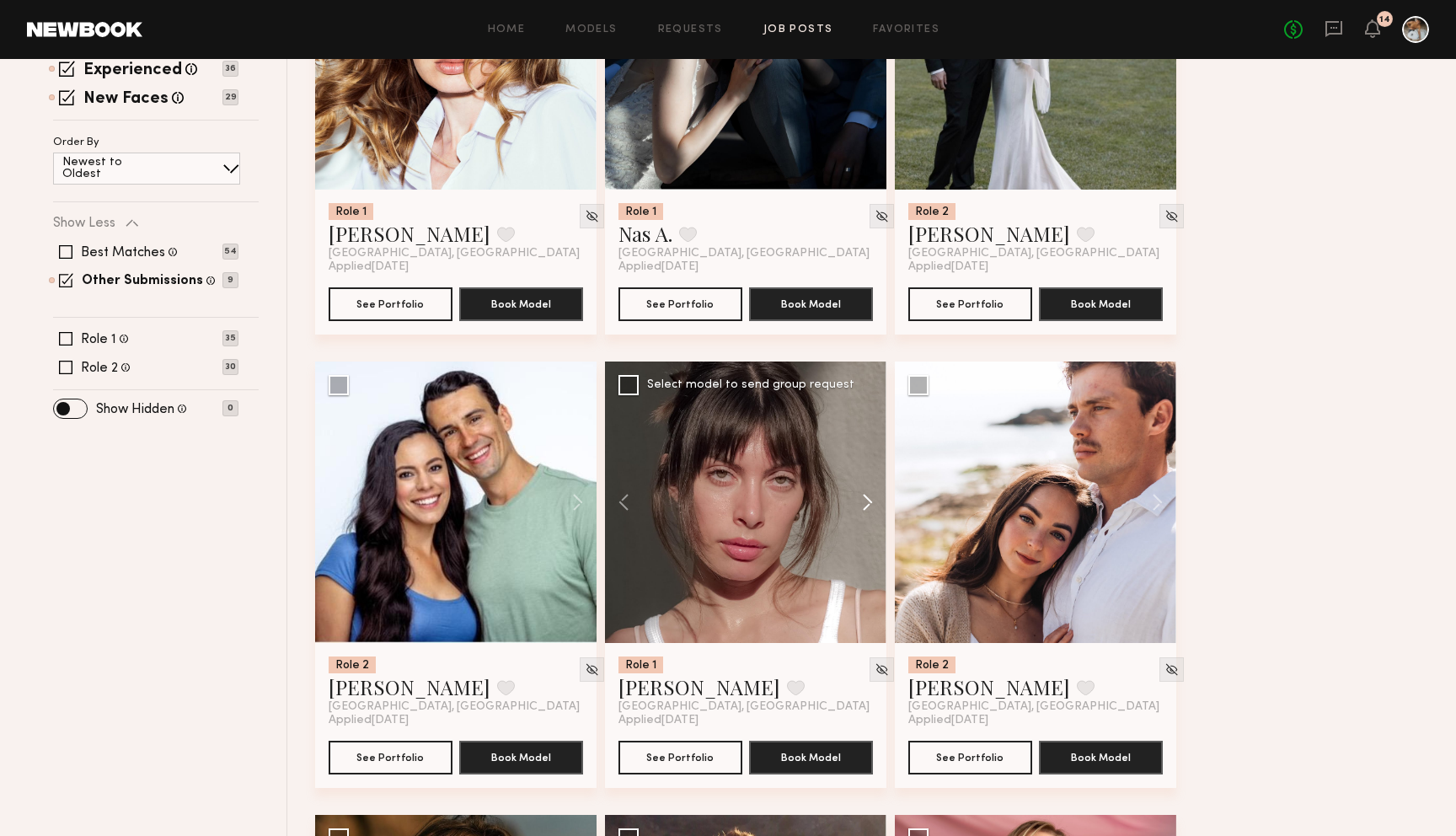 click 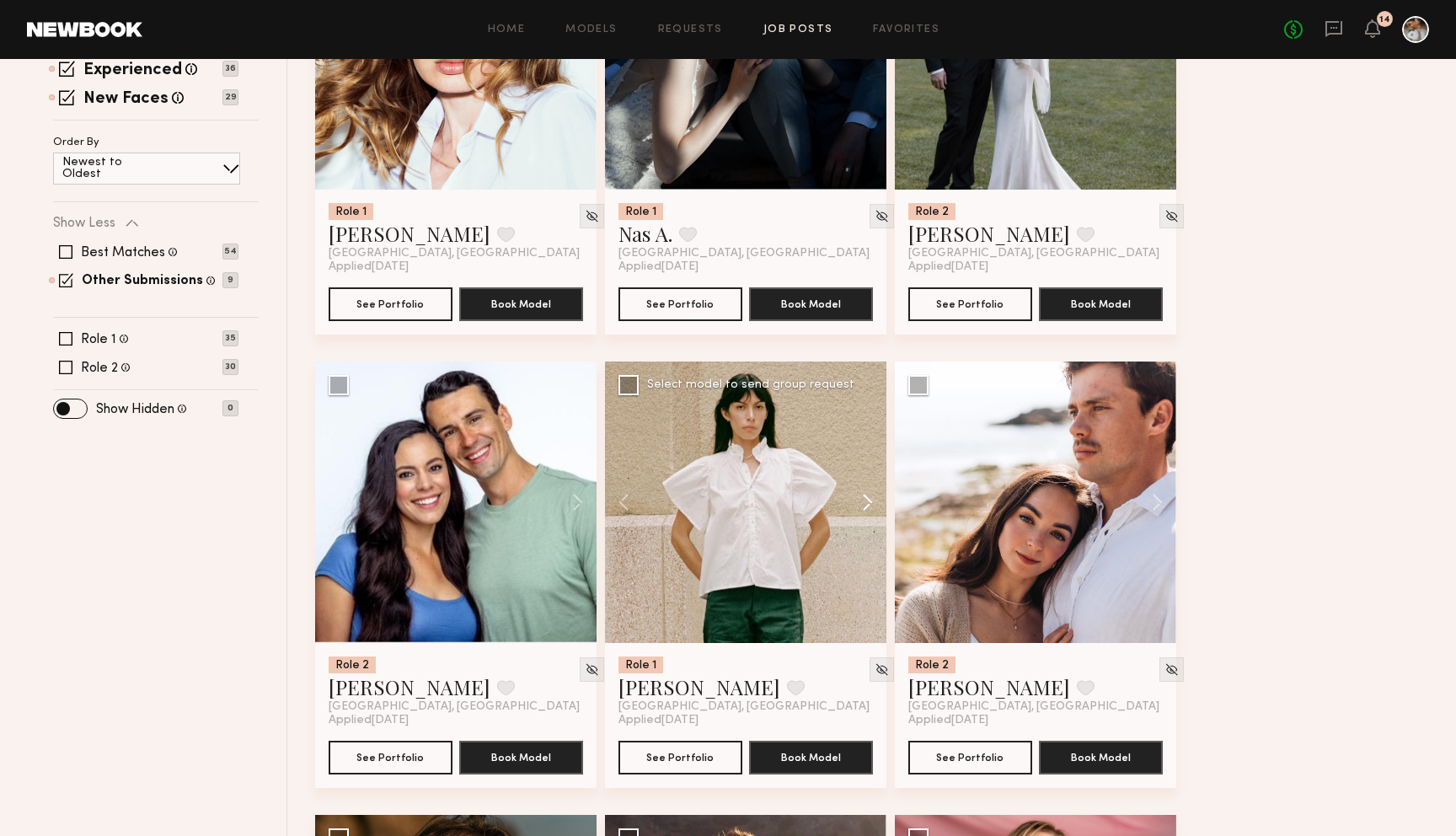 click 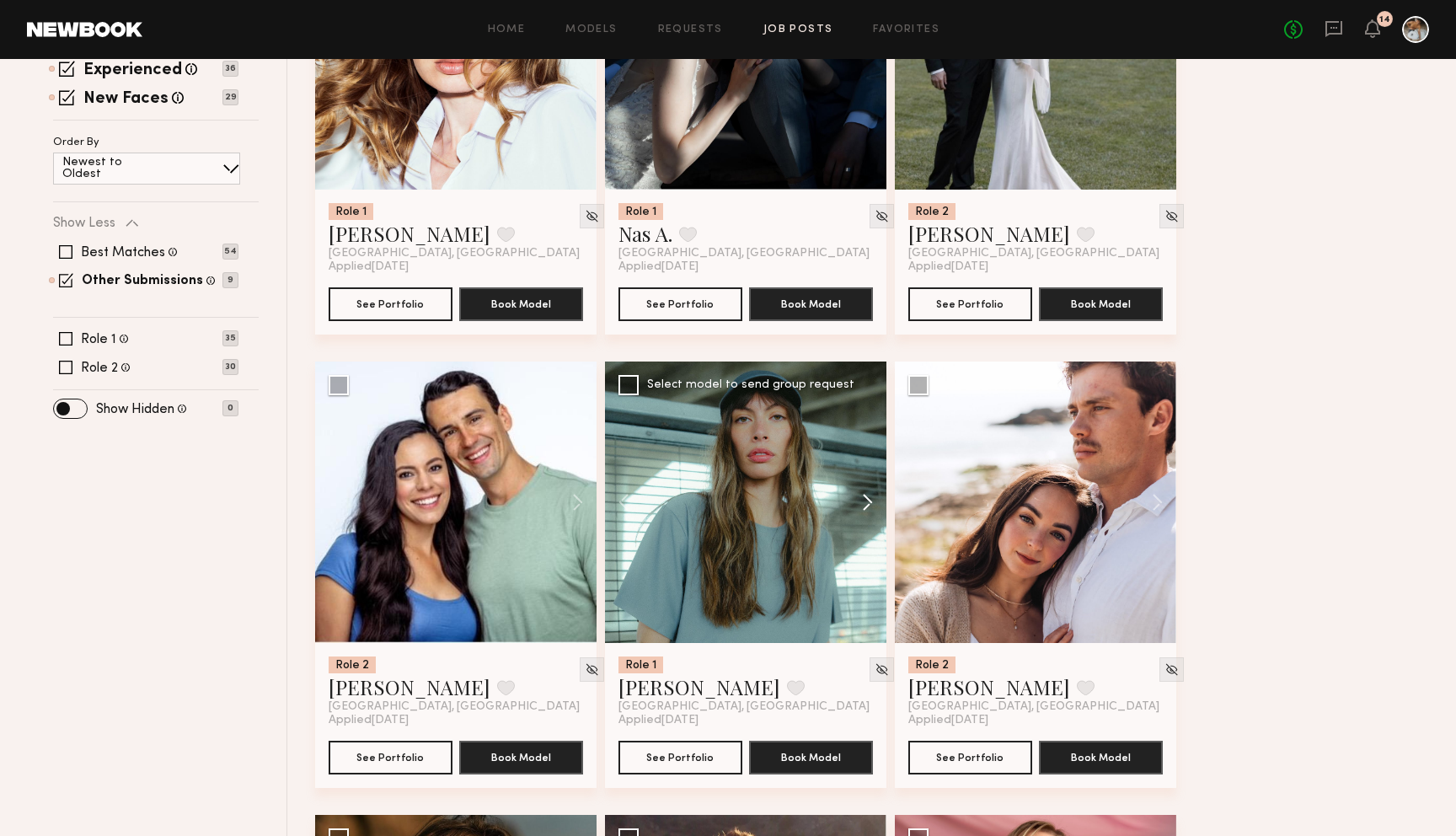click 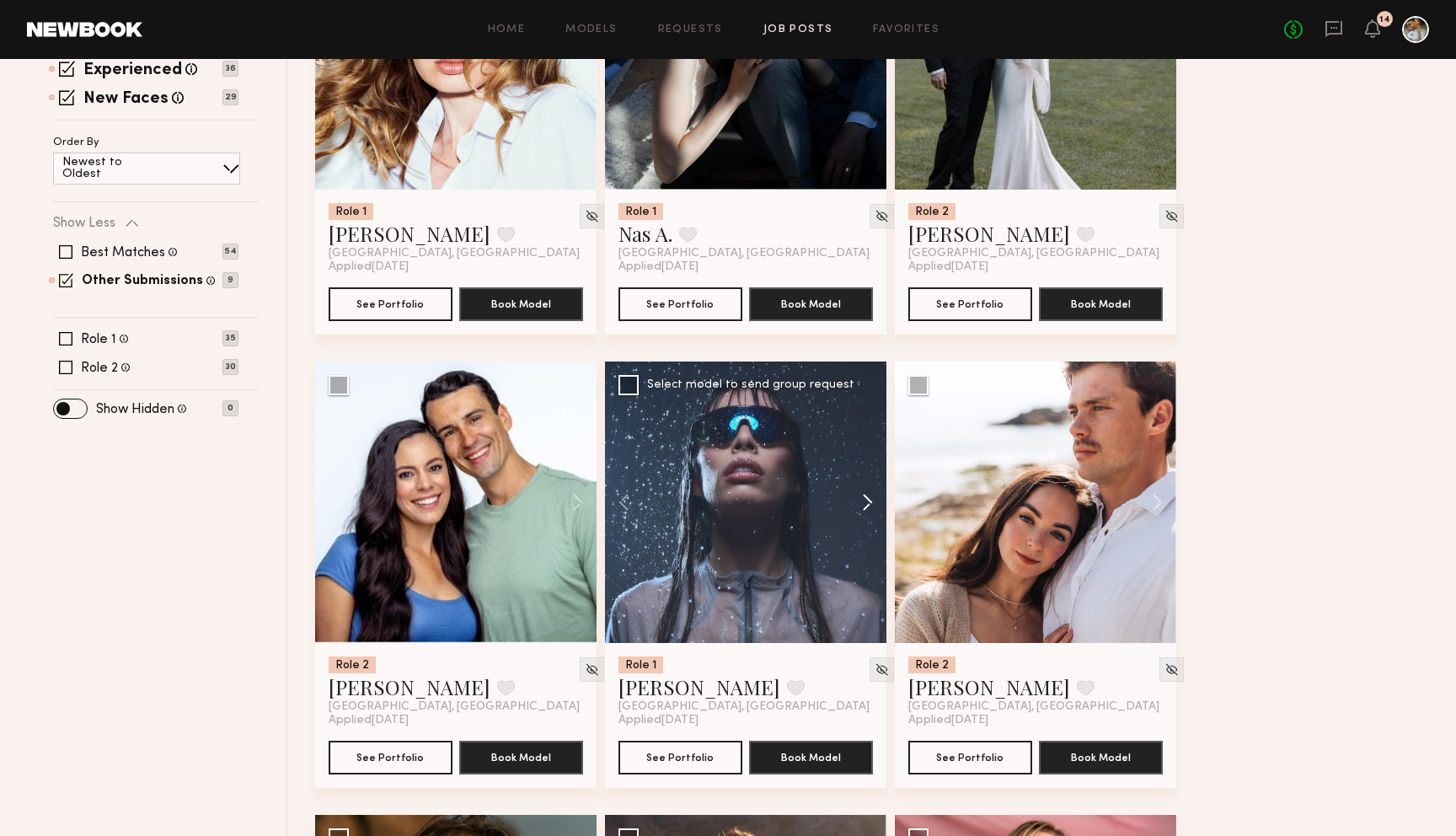 click 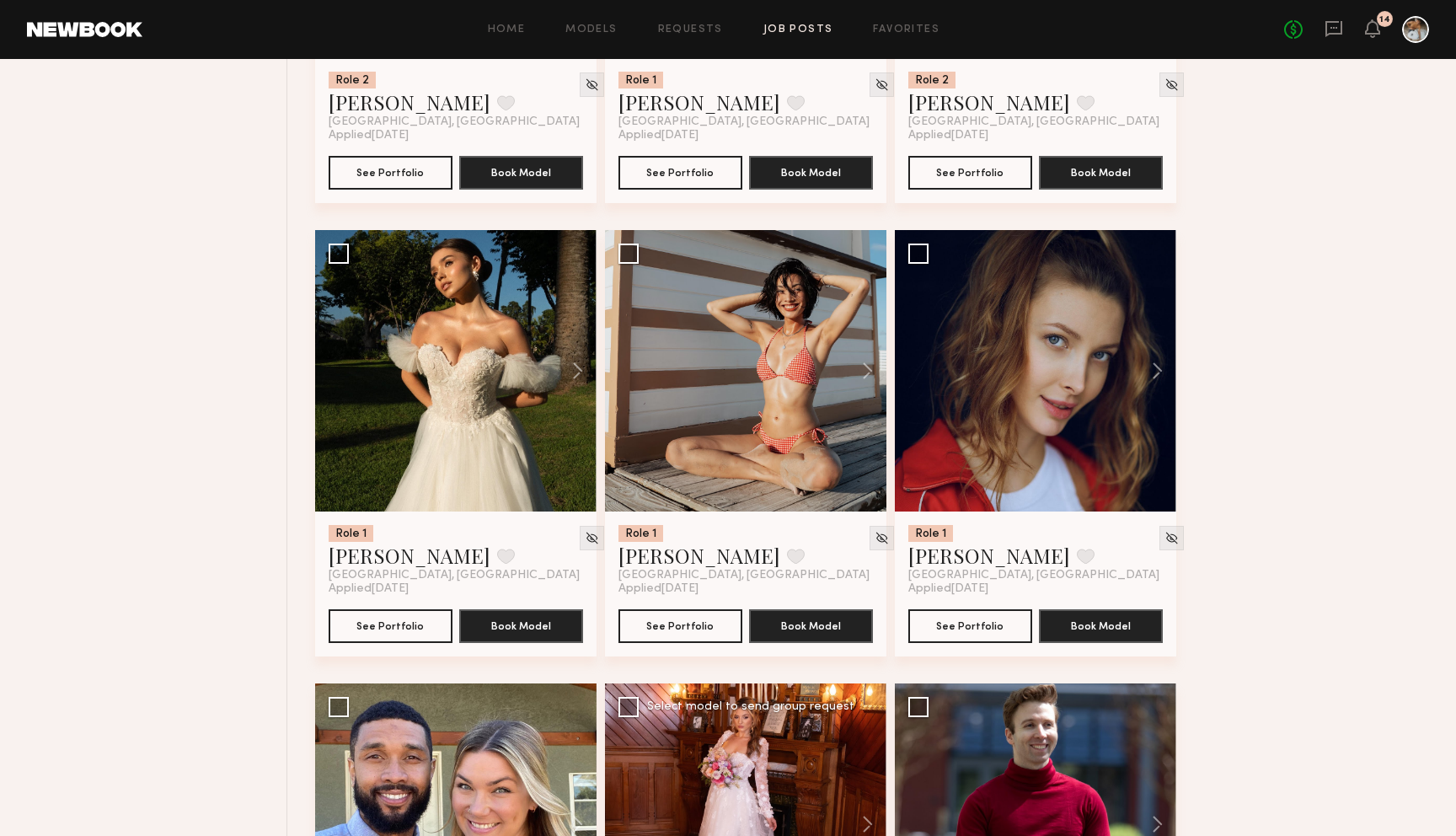 scroll, scrollTop: 2757, scrollLeft: 0, axis: vertical 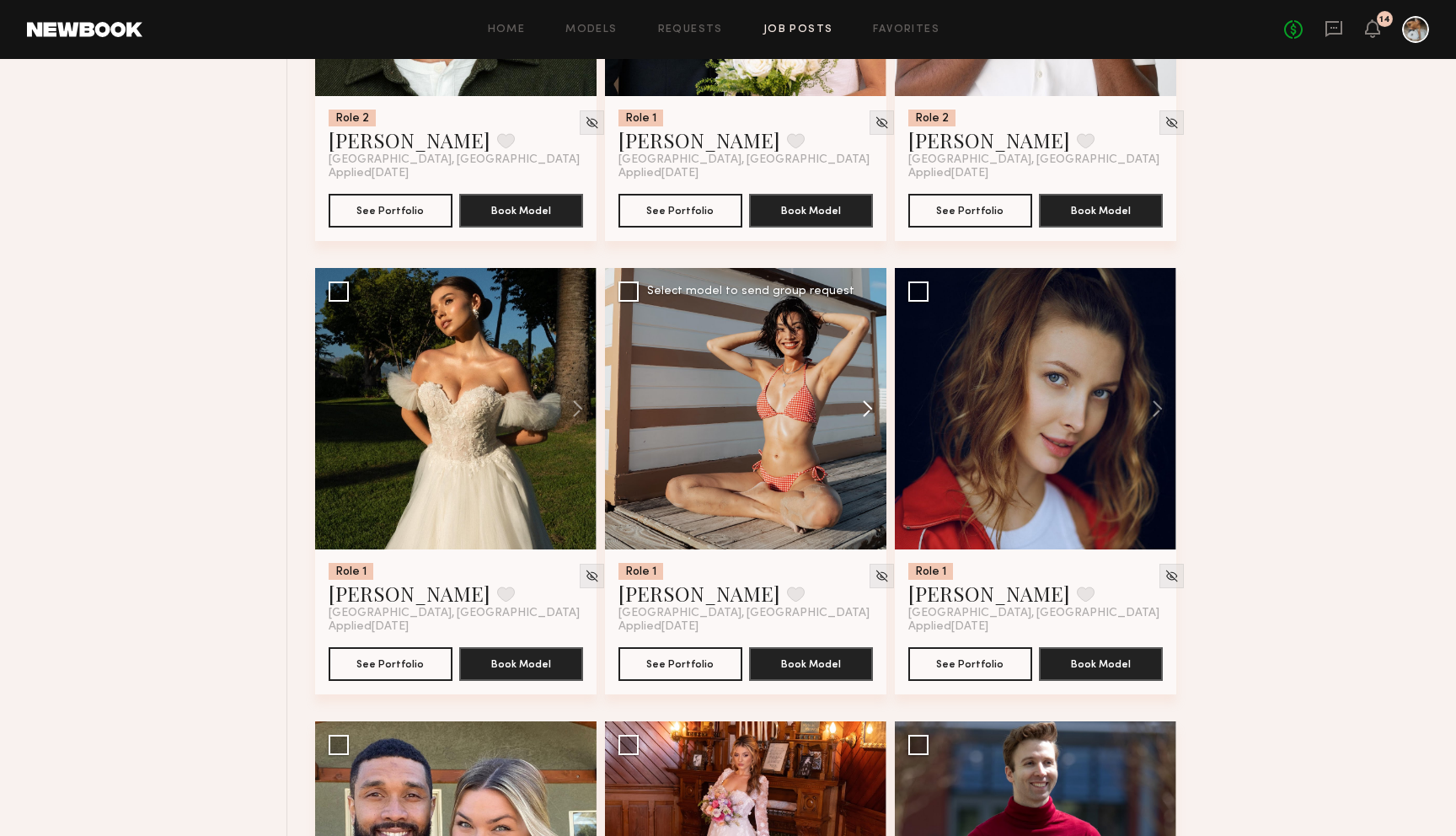 click 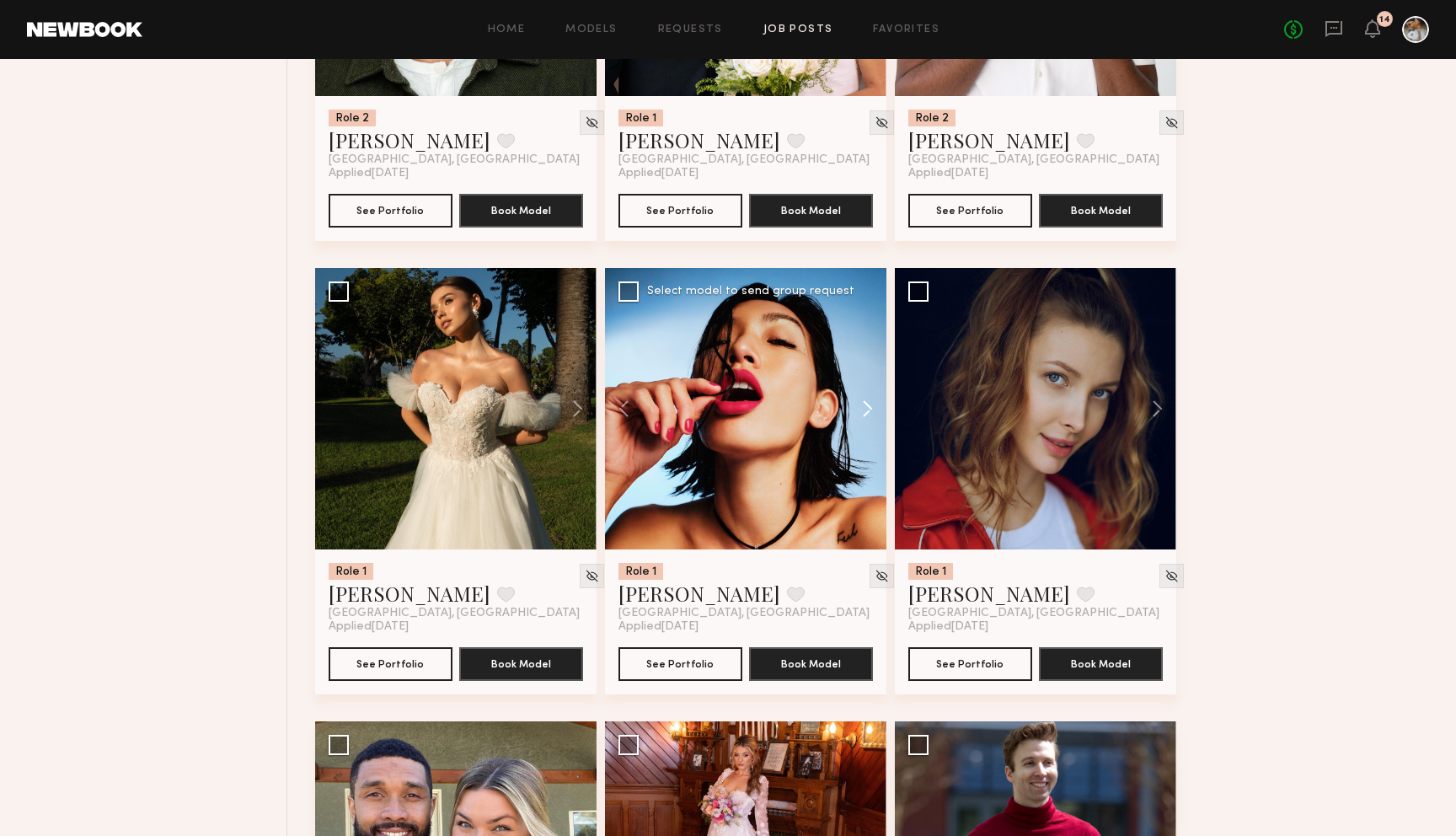 click 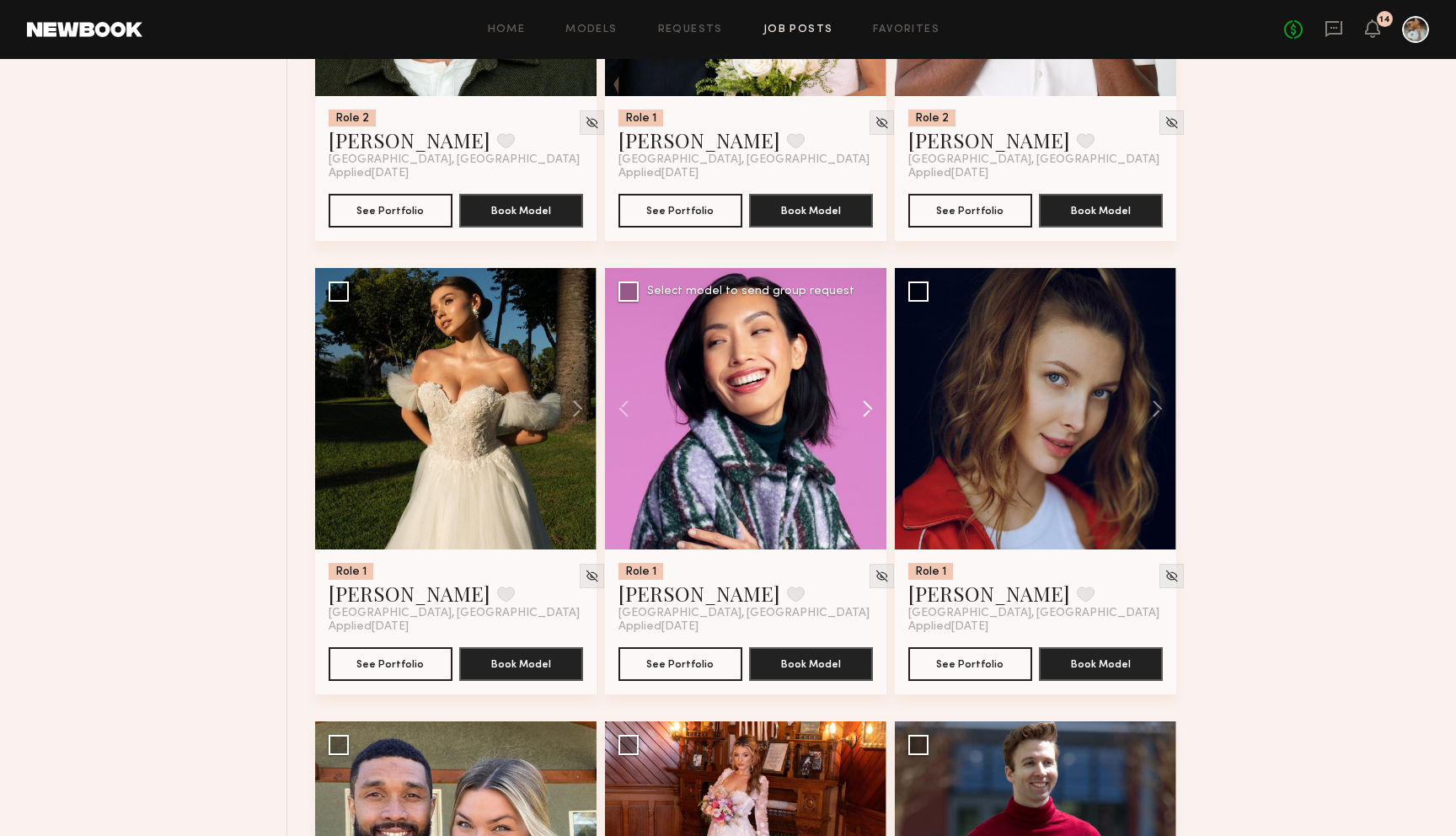 click 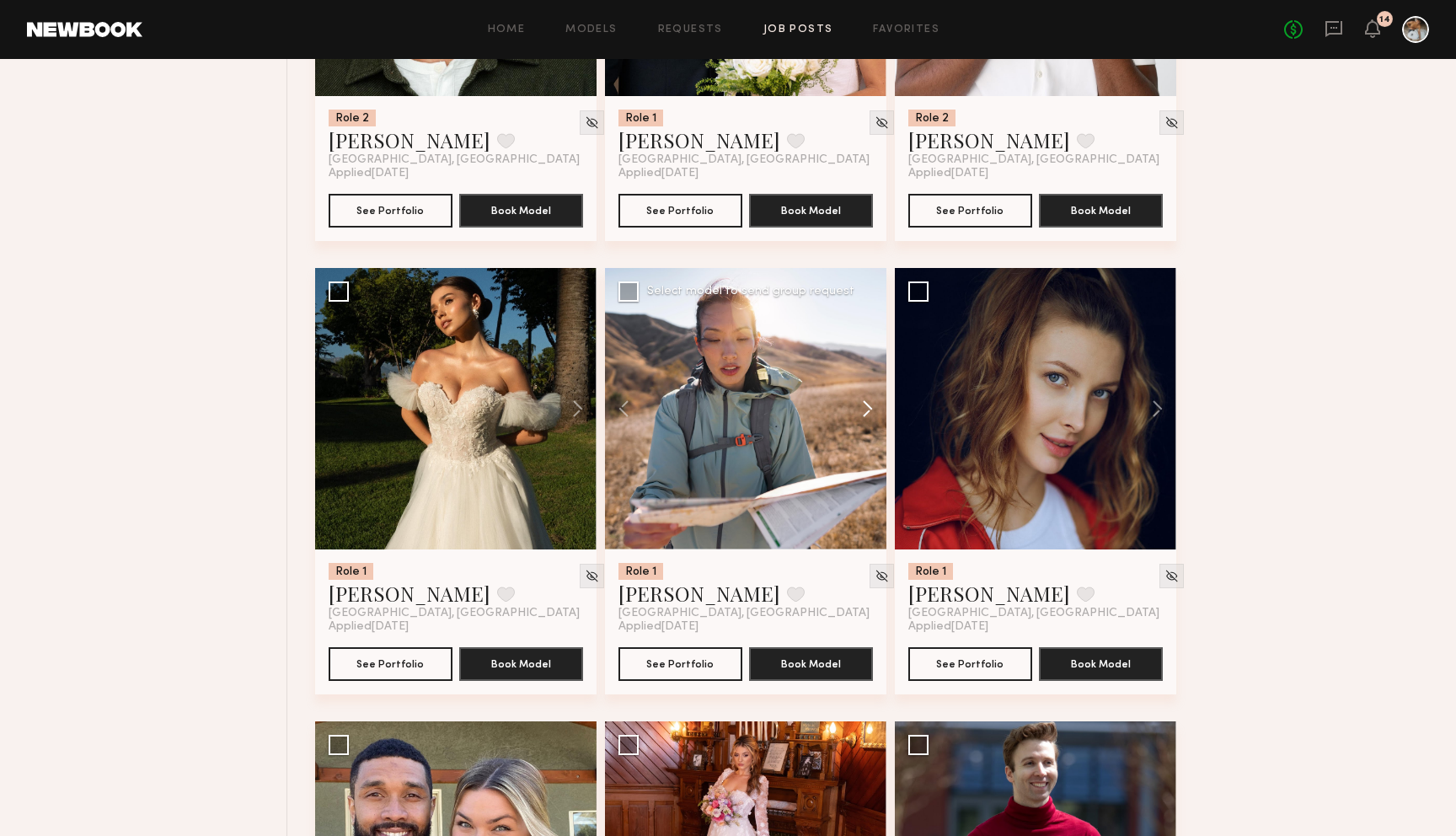 click 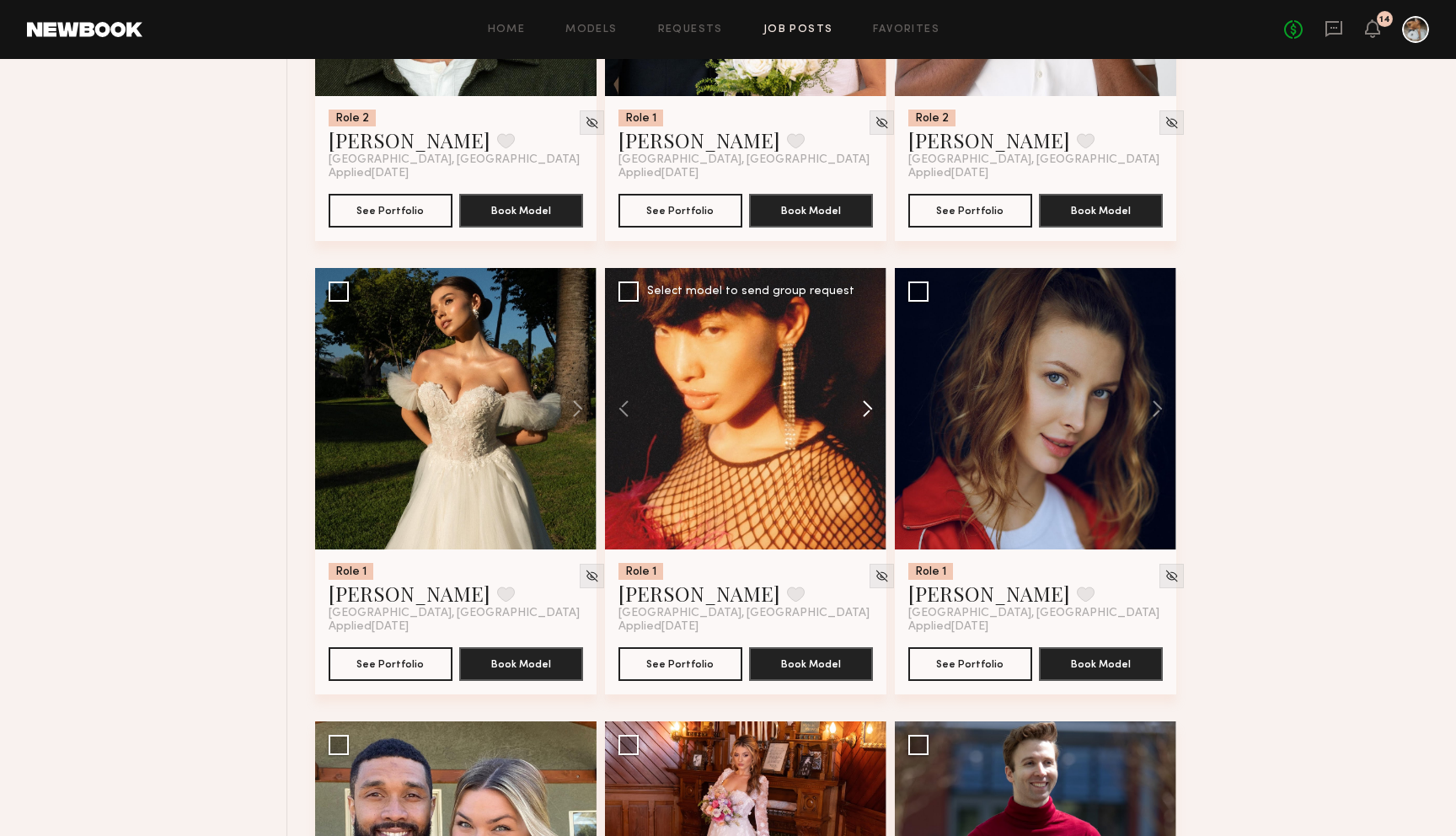 click 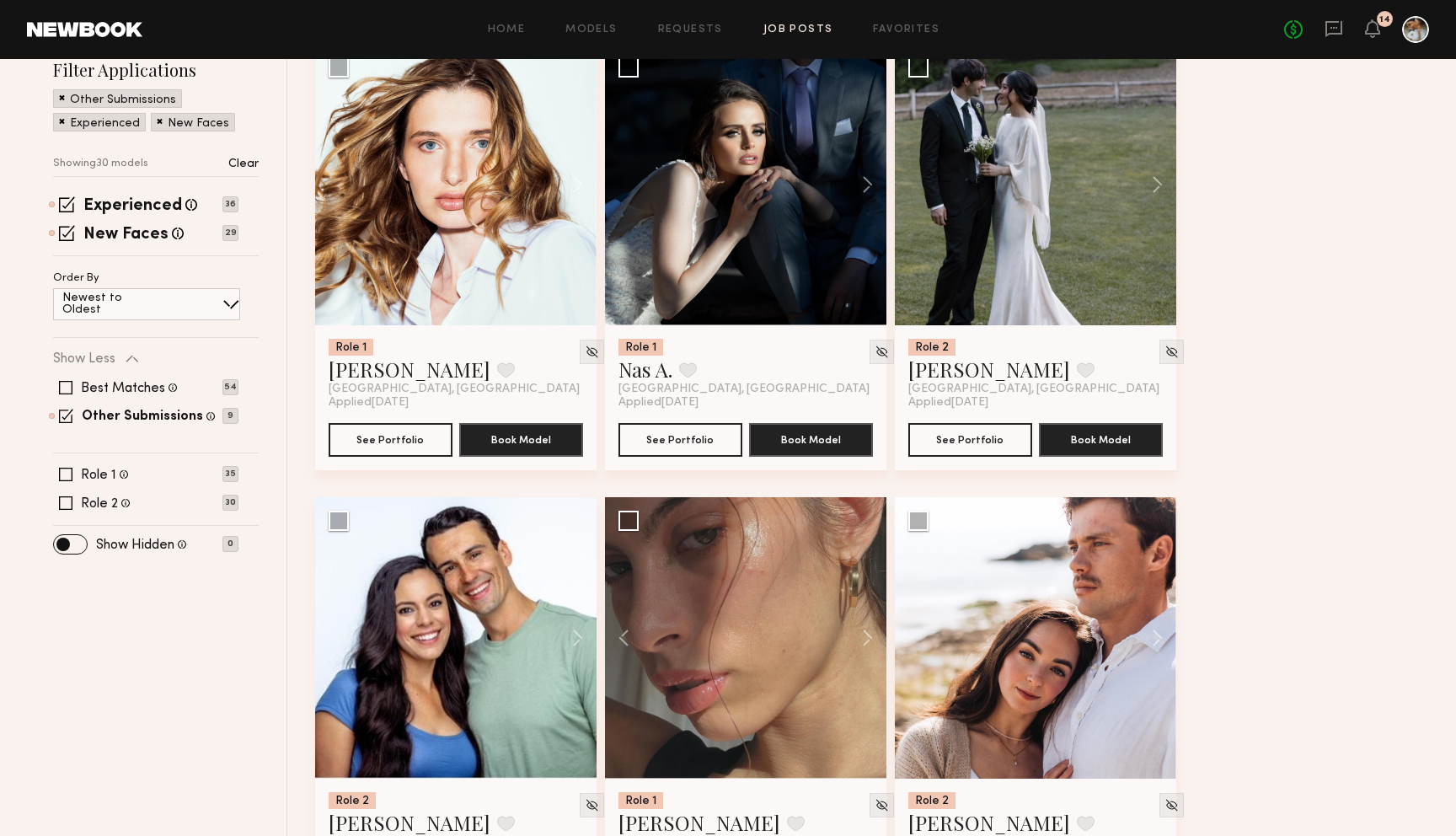 scroll, scrollTop: 0, scrollLeft: 0, axis: both 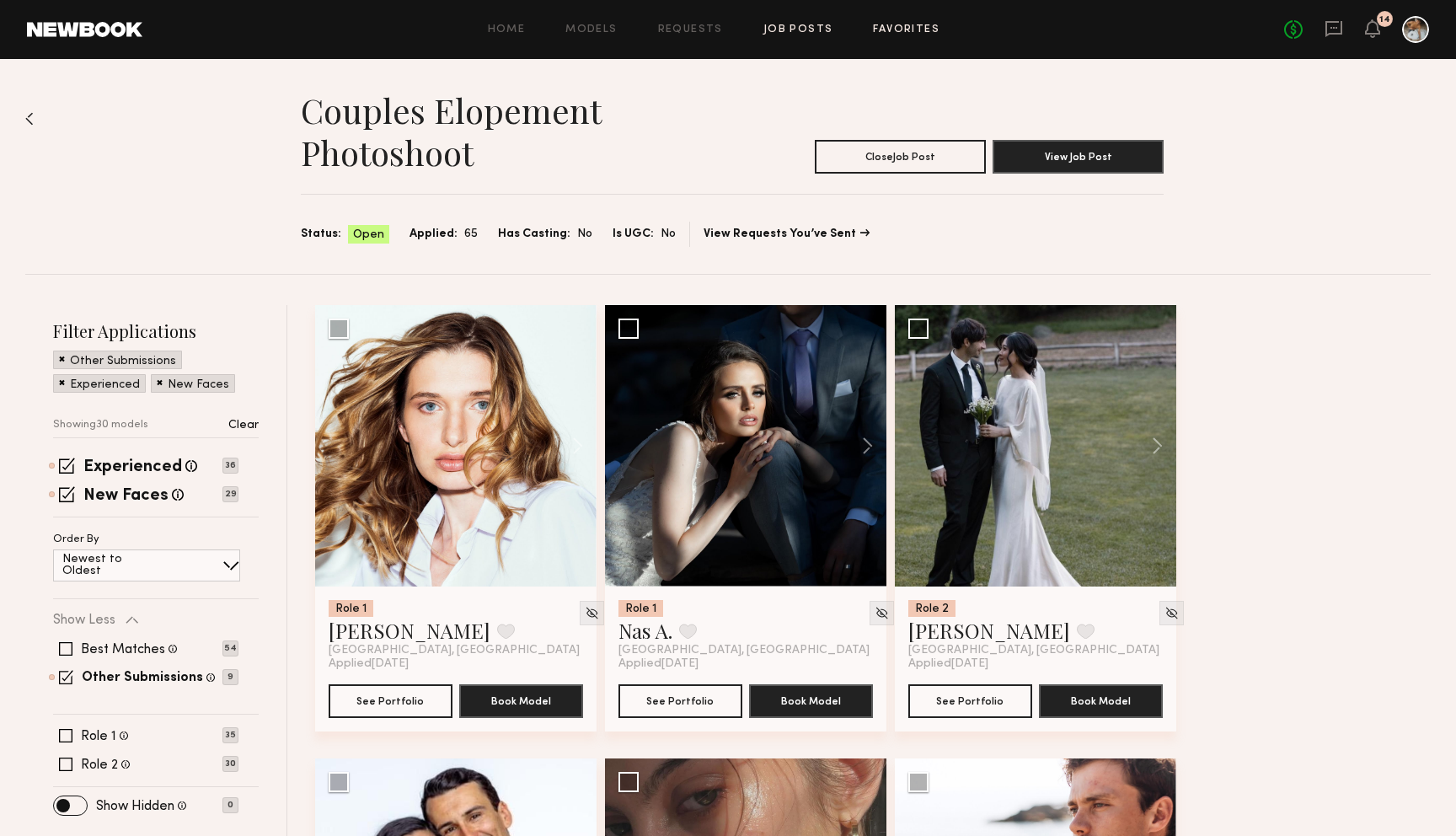 click on "Favorites" 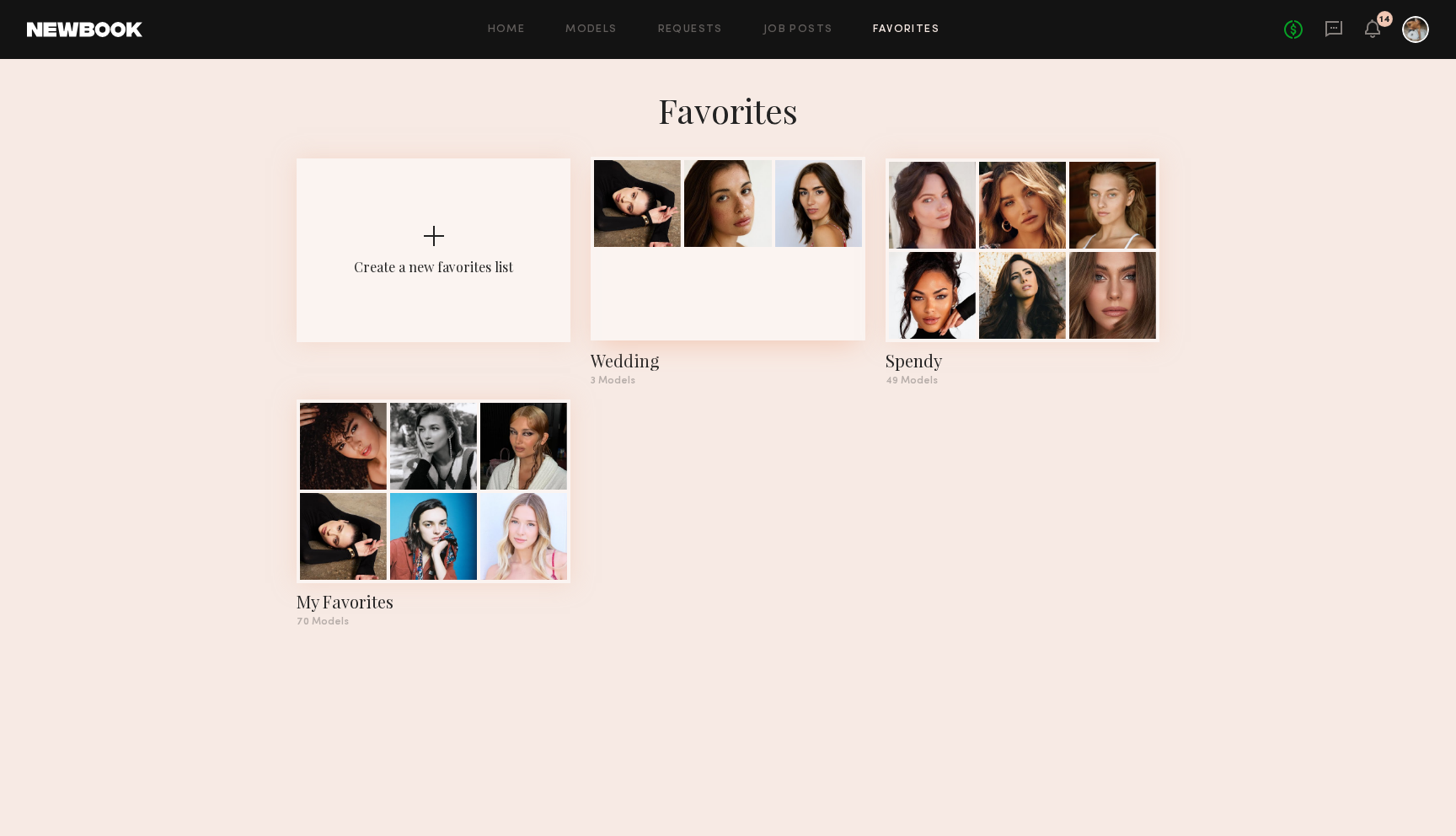 click 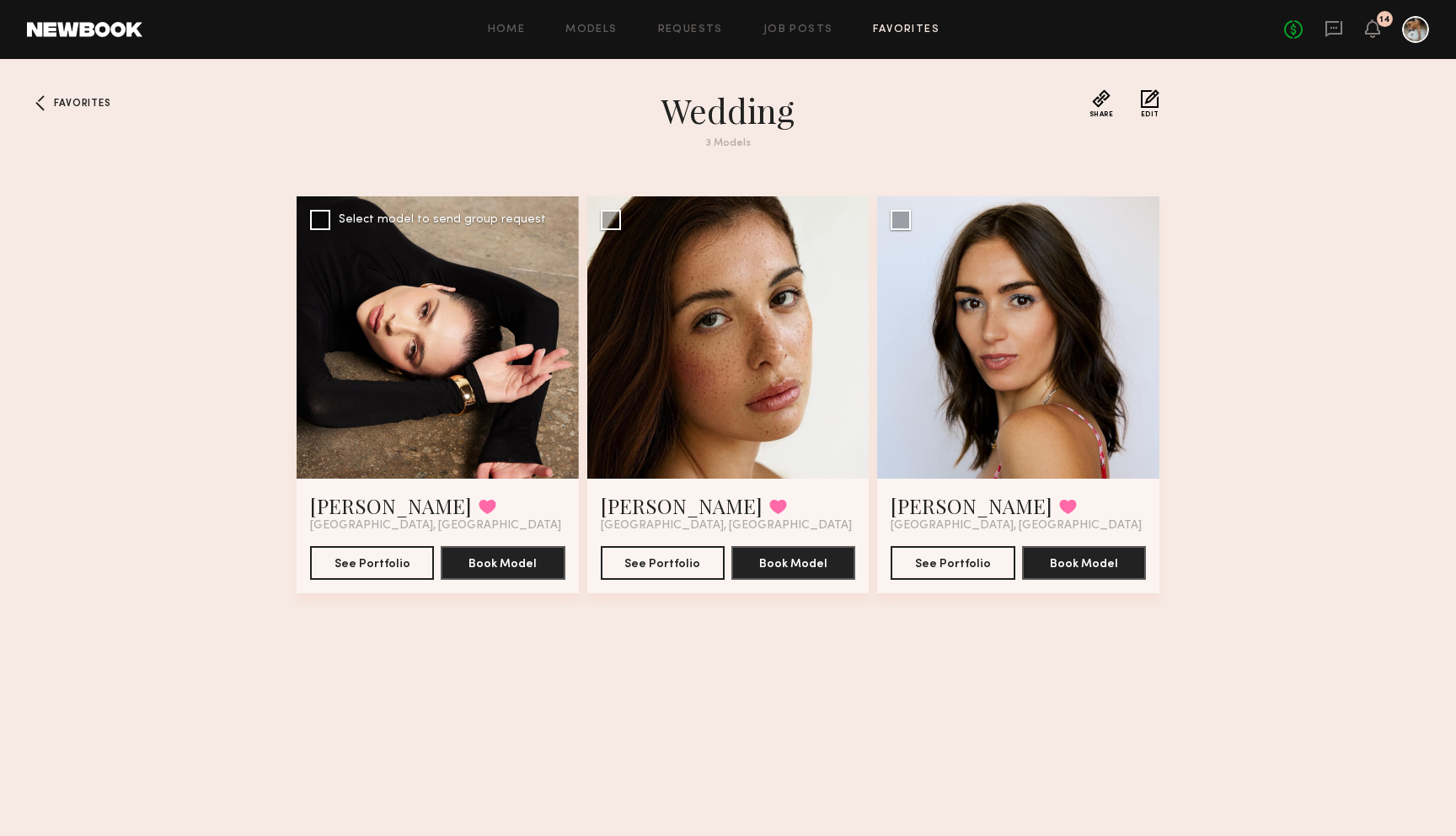 click 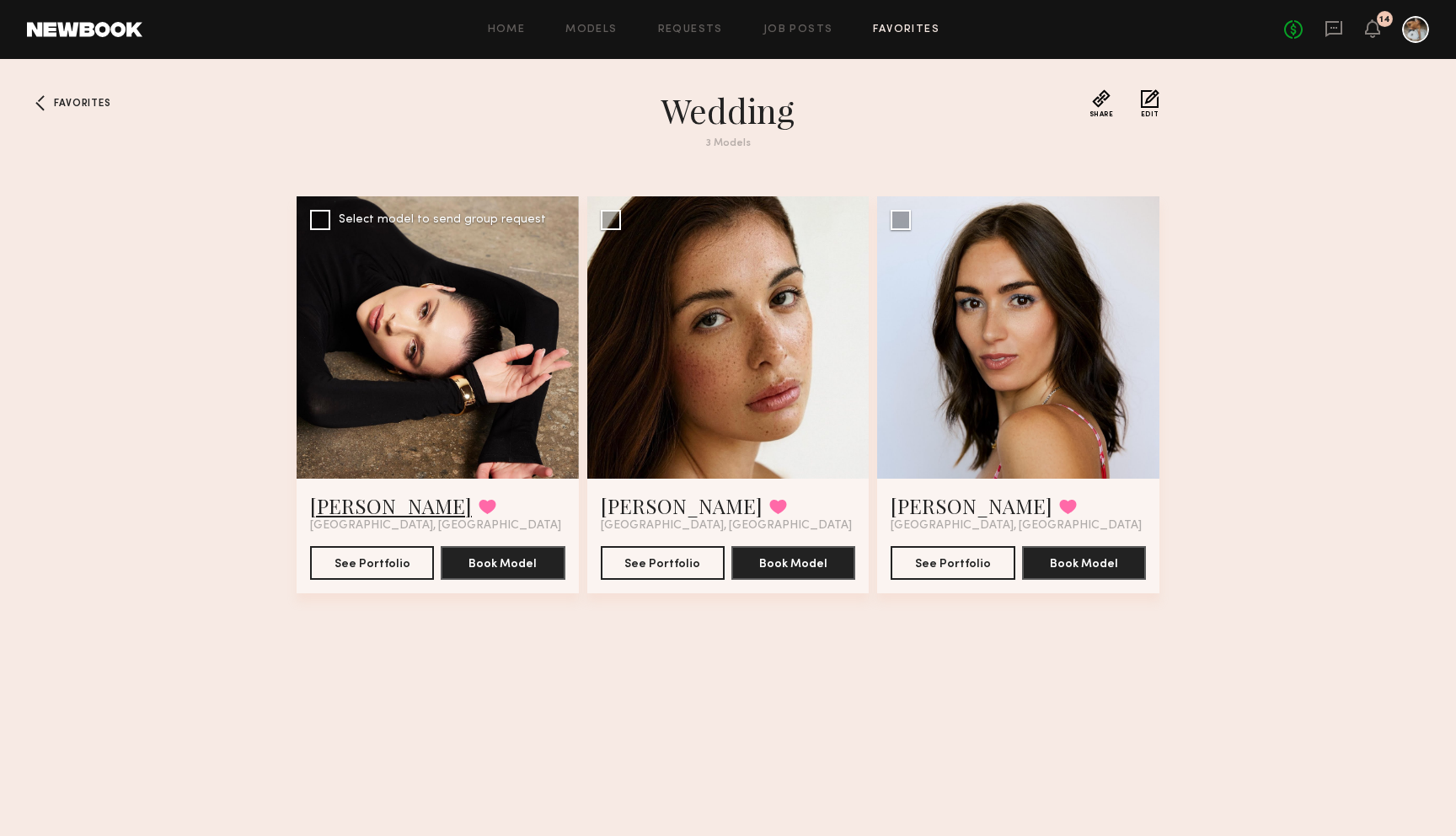 click on "Anastasia M." 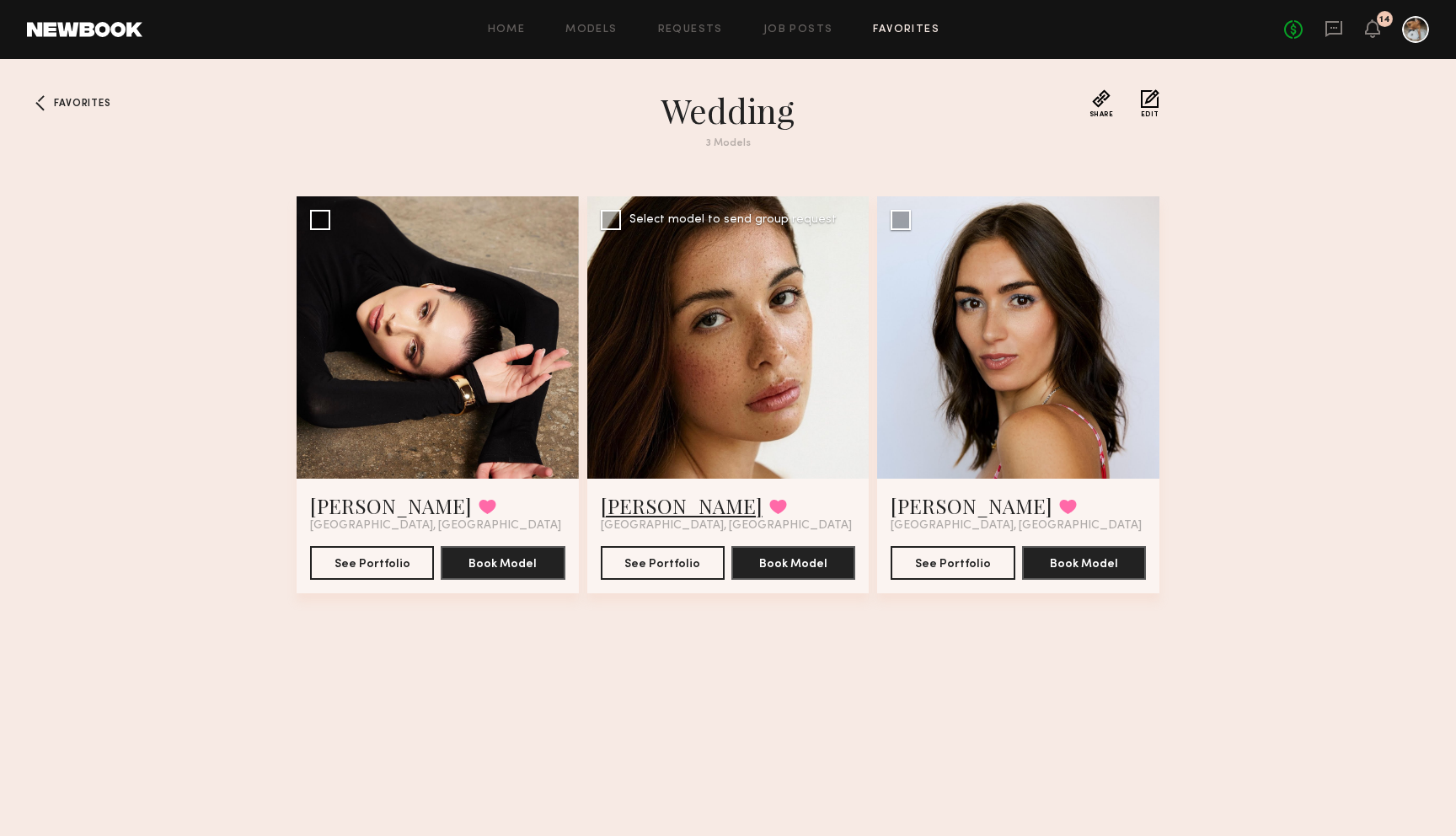 click on "[PERSON_NAME]" 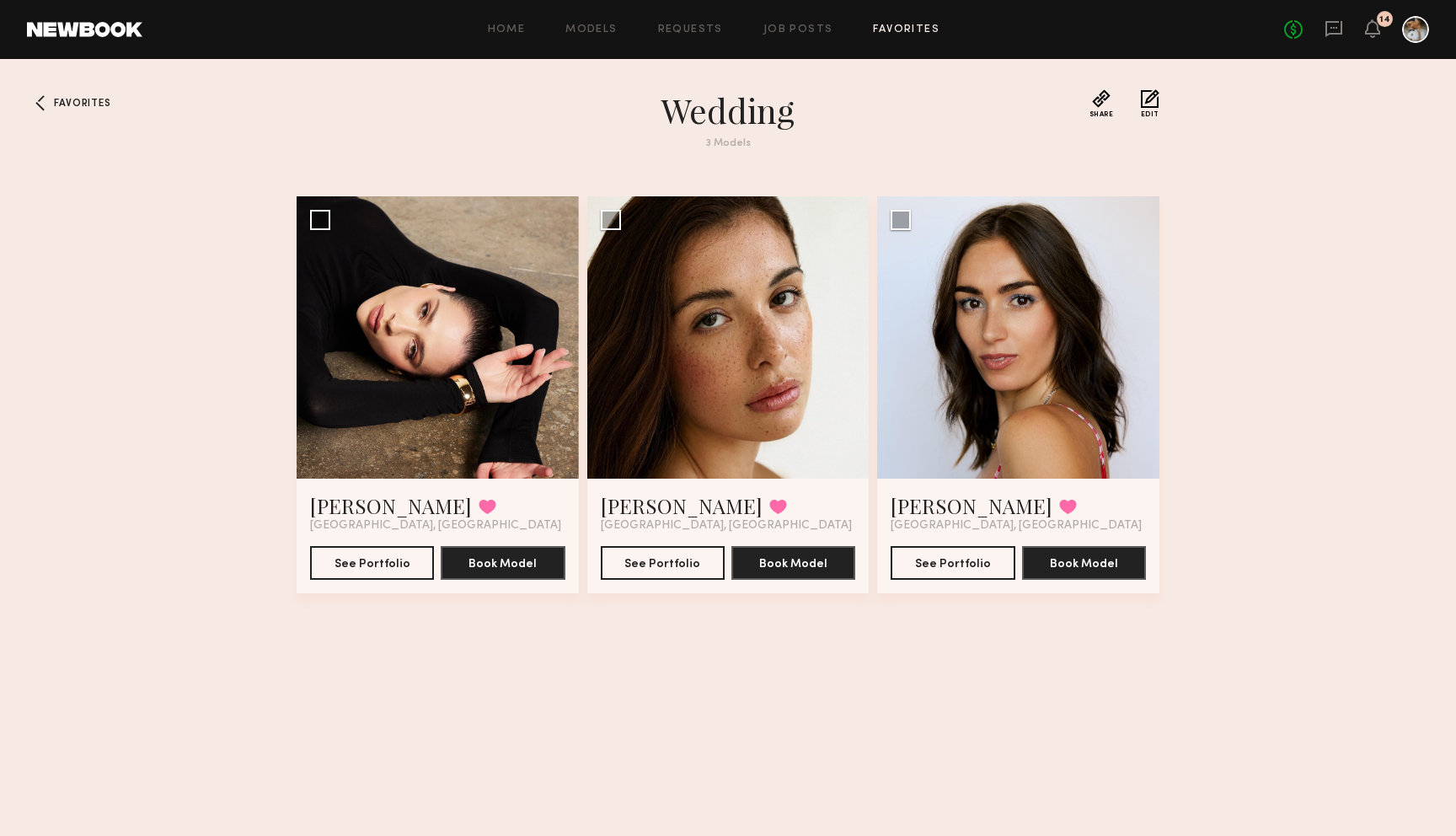 click on "Home Models Requests Job Posts Favorites Sign Out No fees up to $5,000 14" 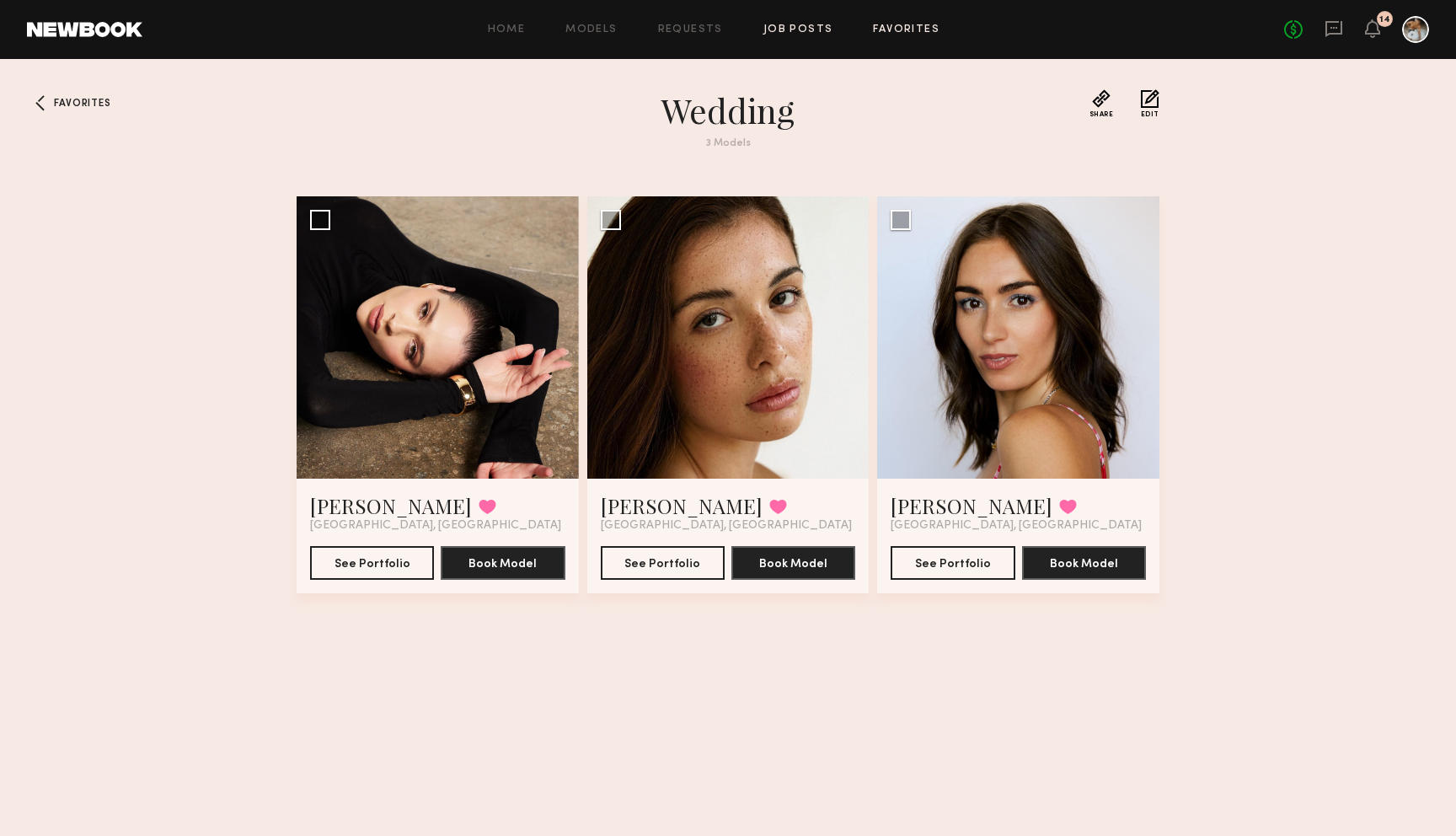 click on "Job Posts" 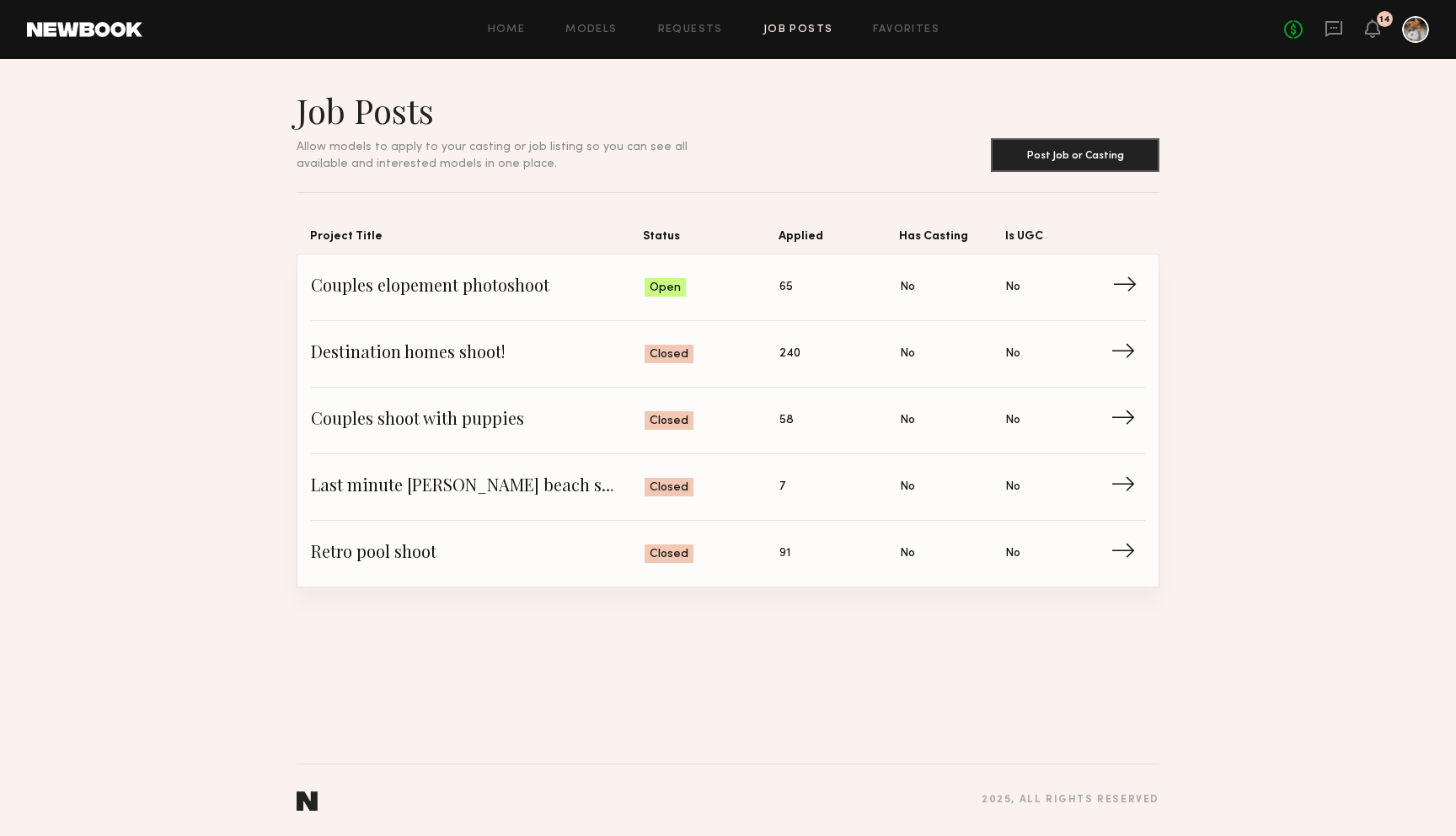 click on "Couples elopement photoshoot" 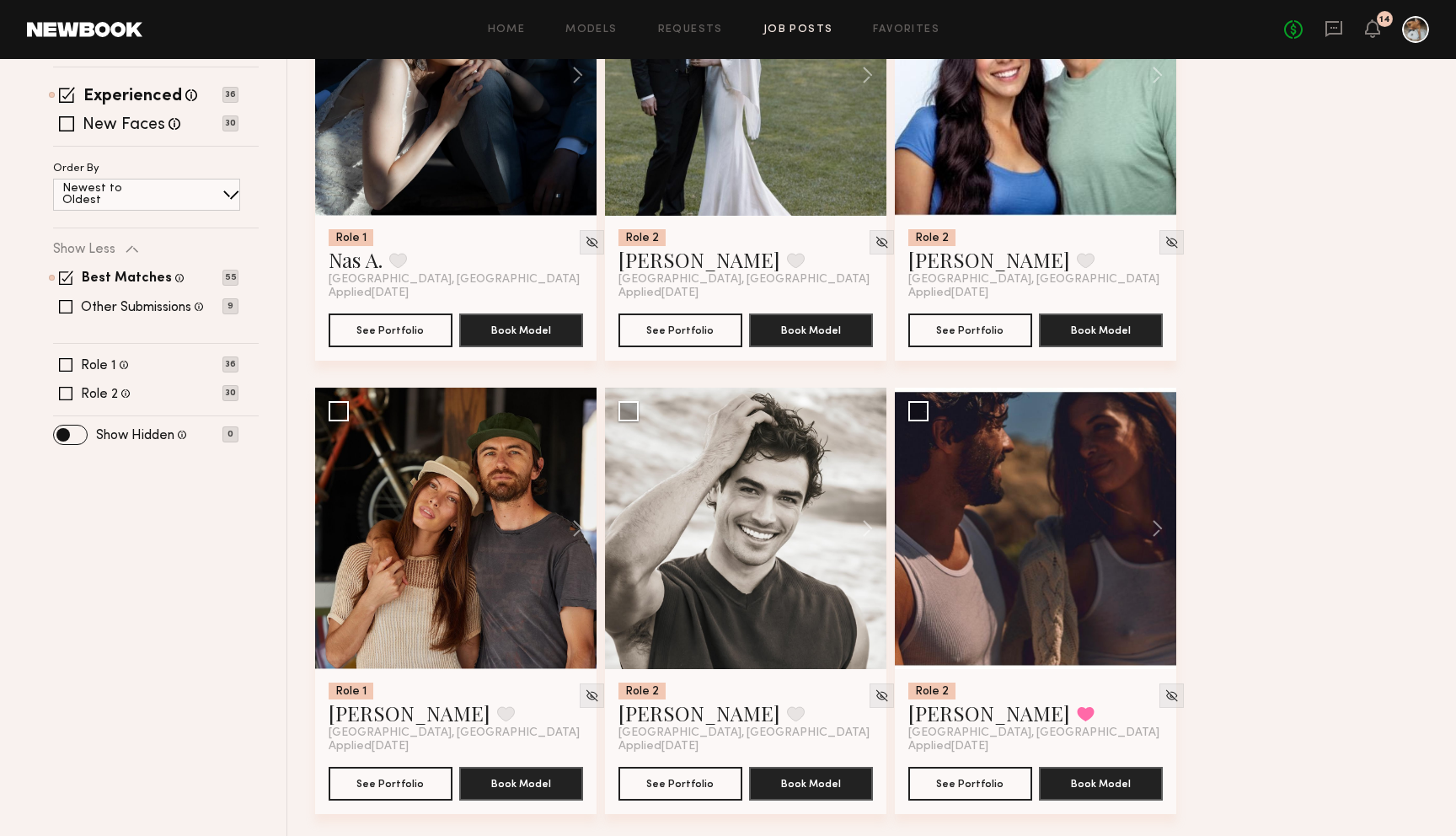 scroll, scrollTop: 448, scrollLeft: 0, axis: vertical 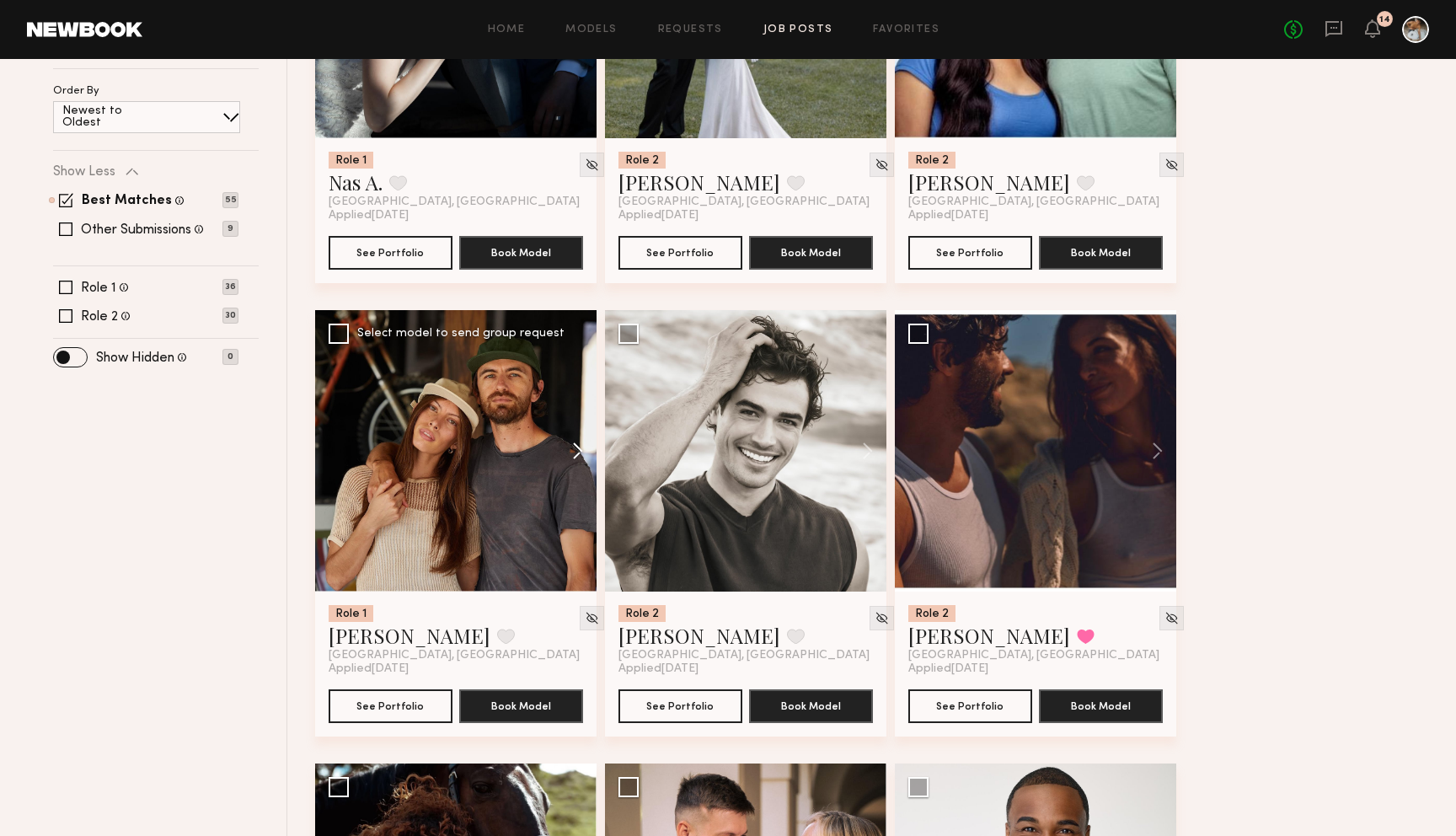 click 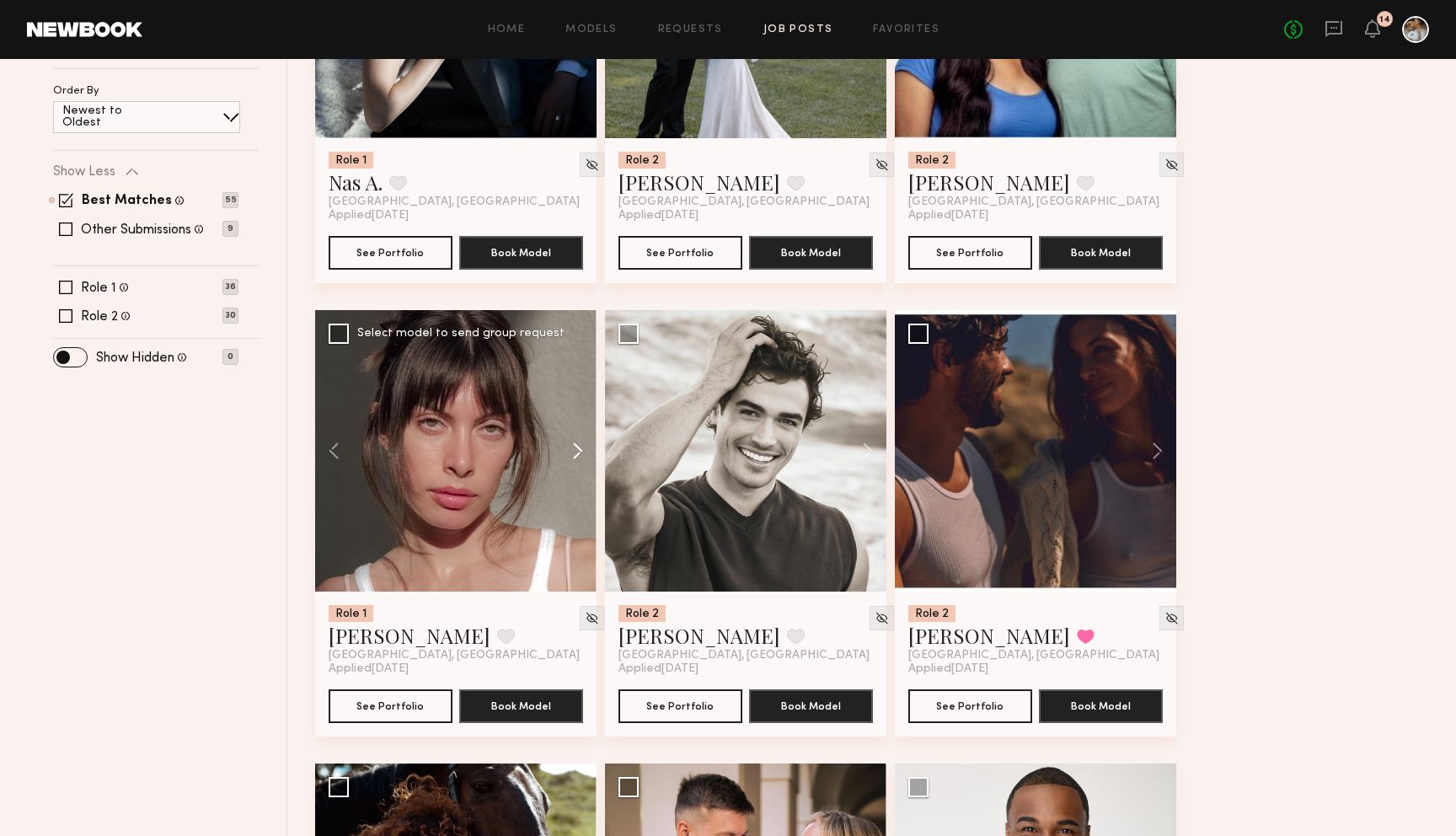 click 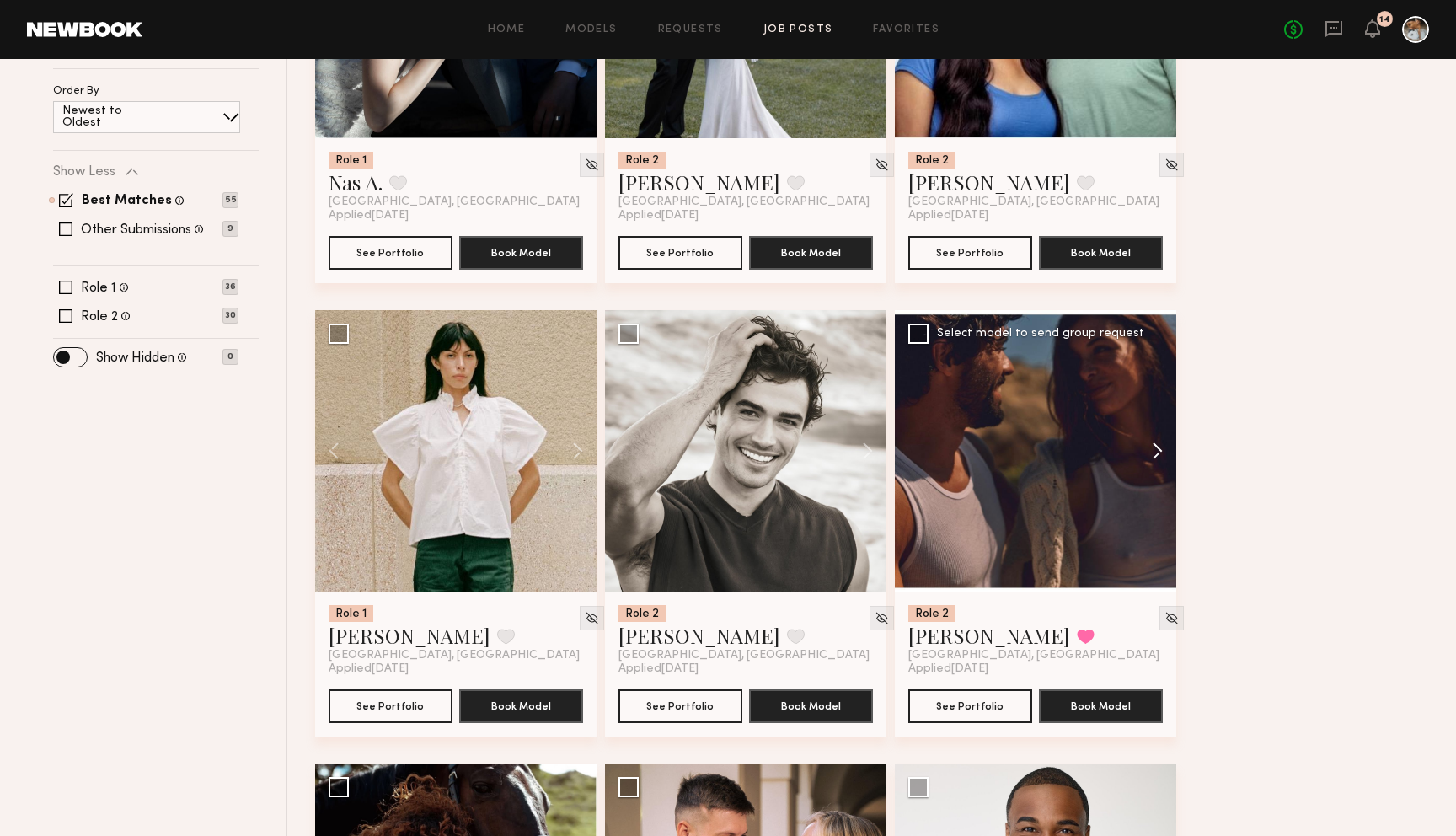 click 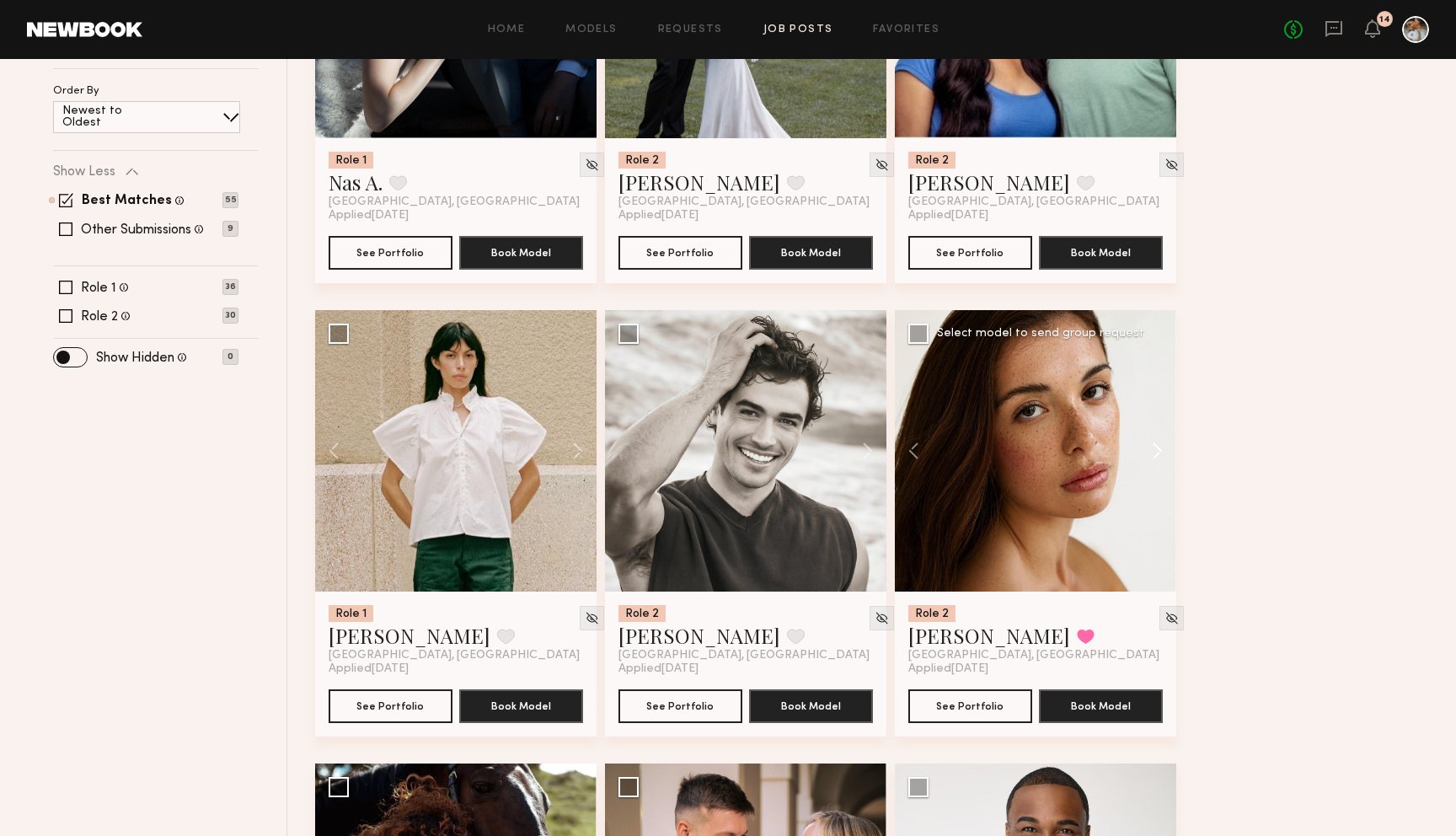 click 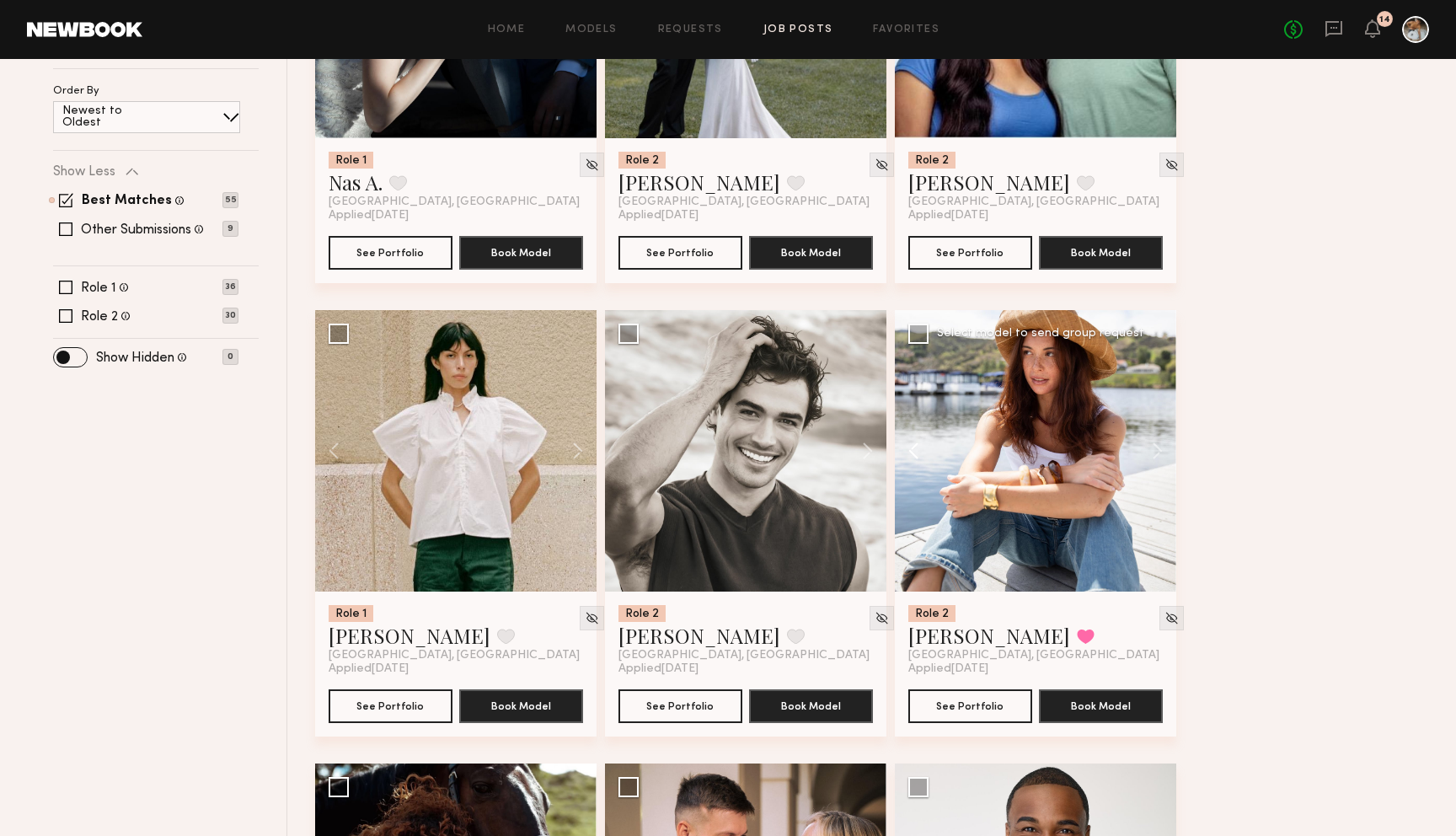 click 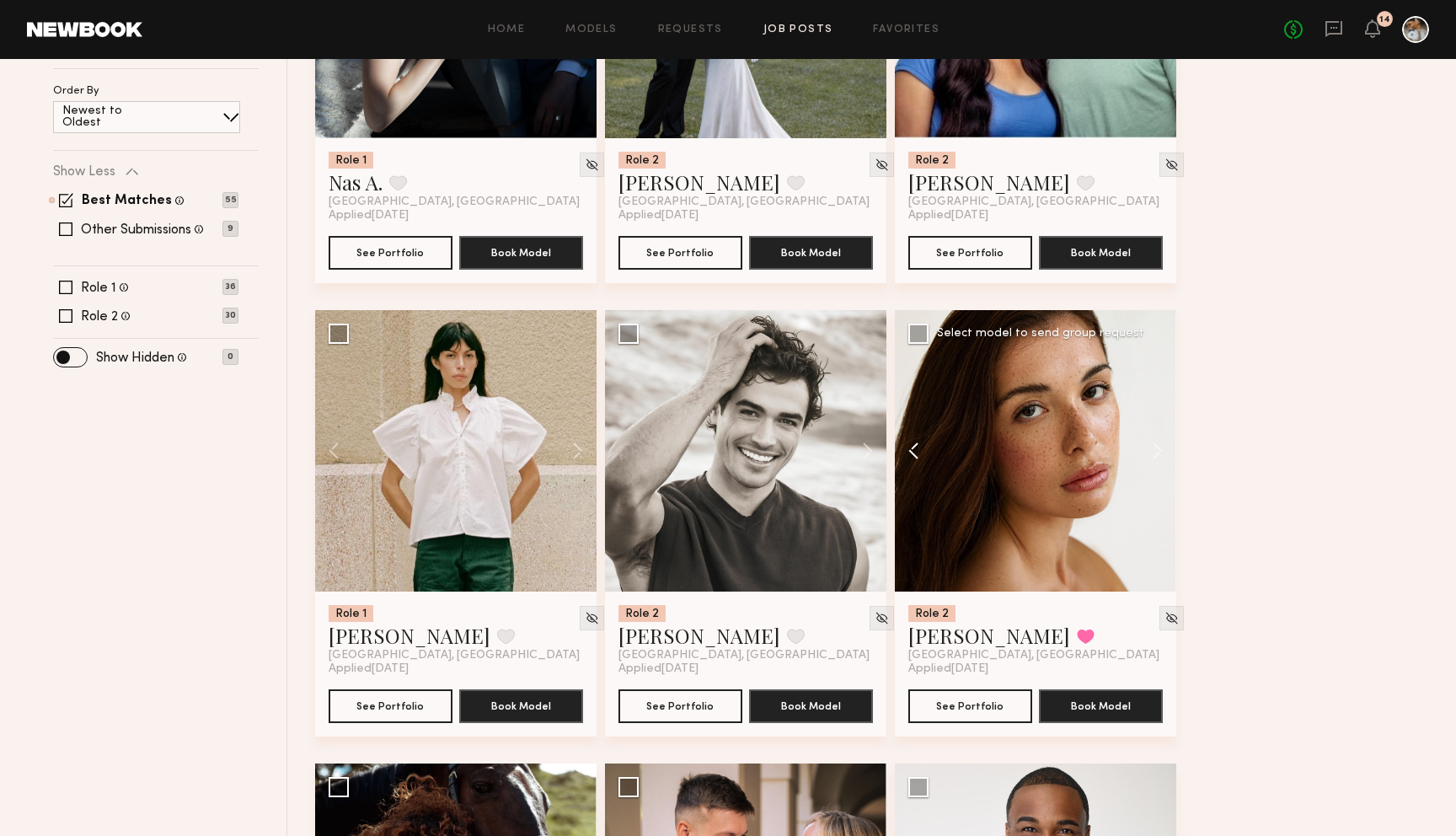click 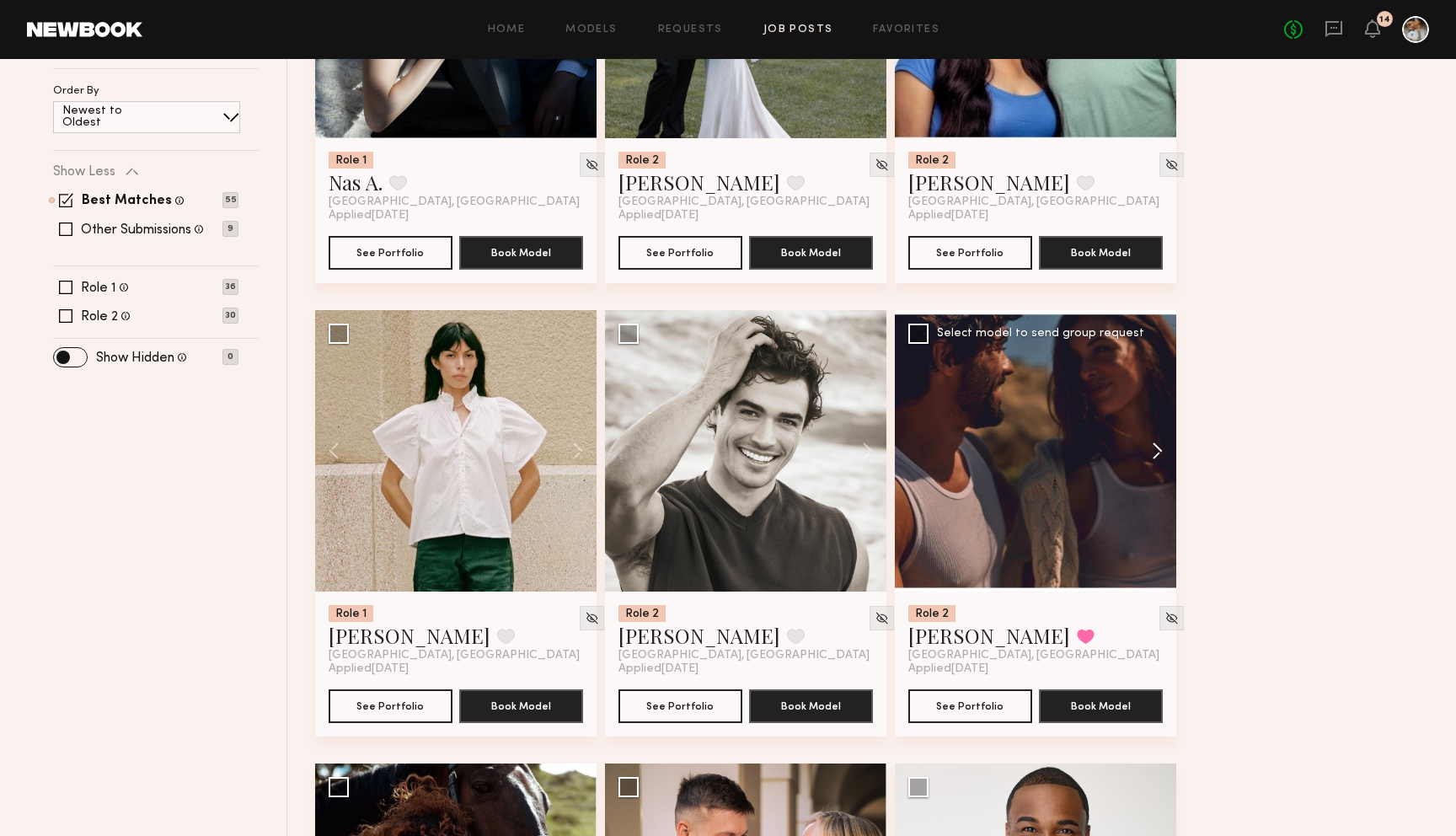 click 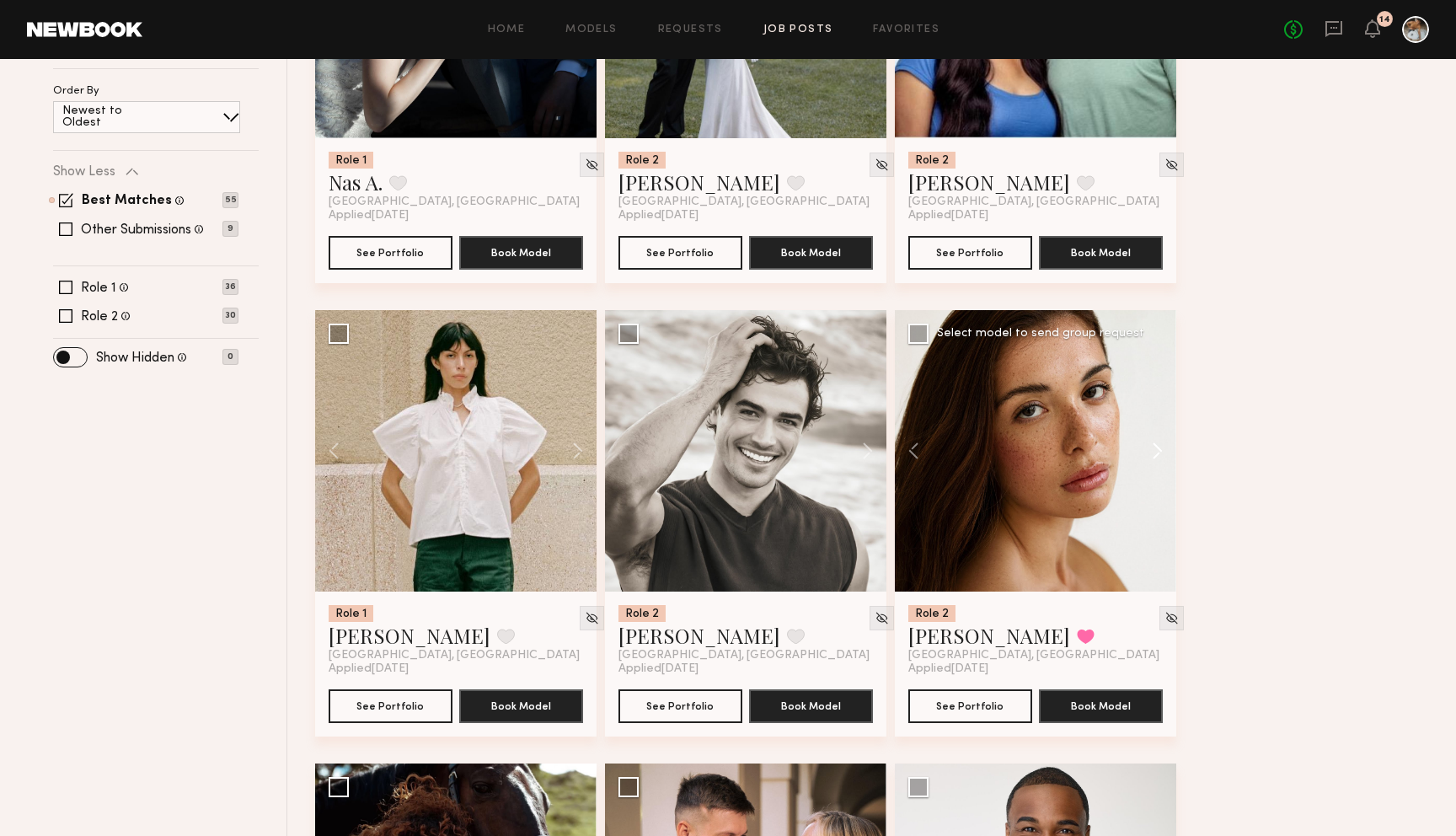 click 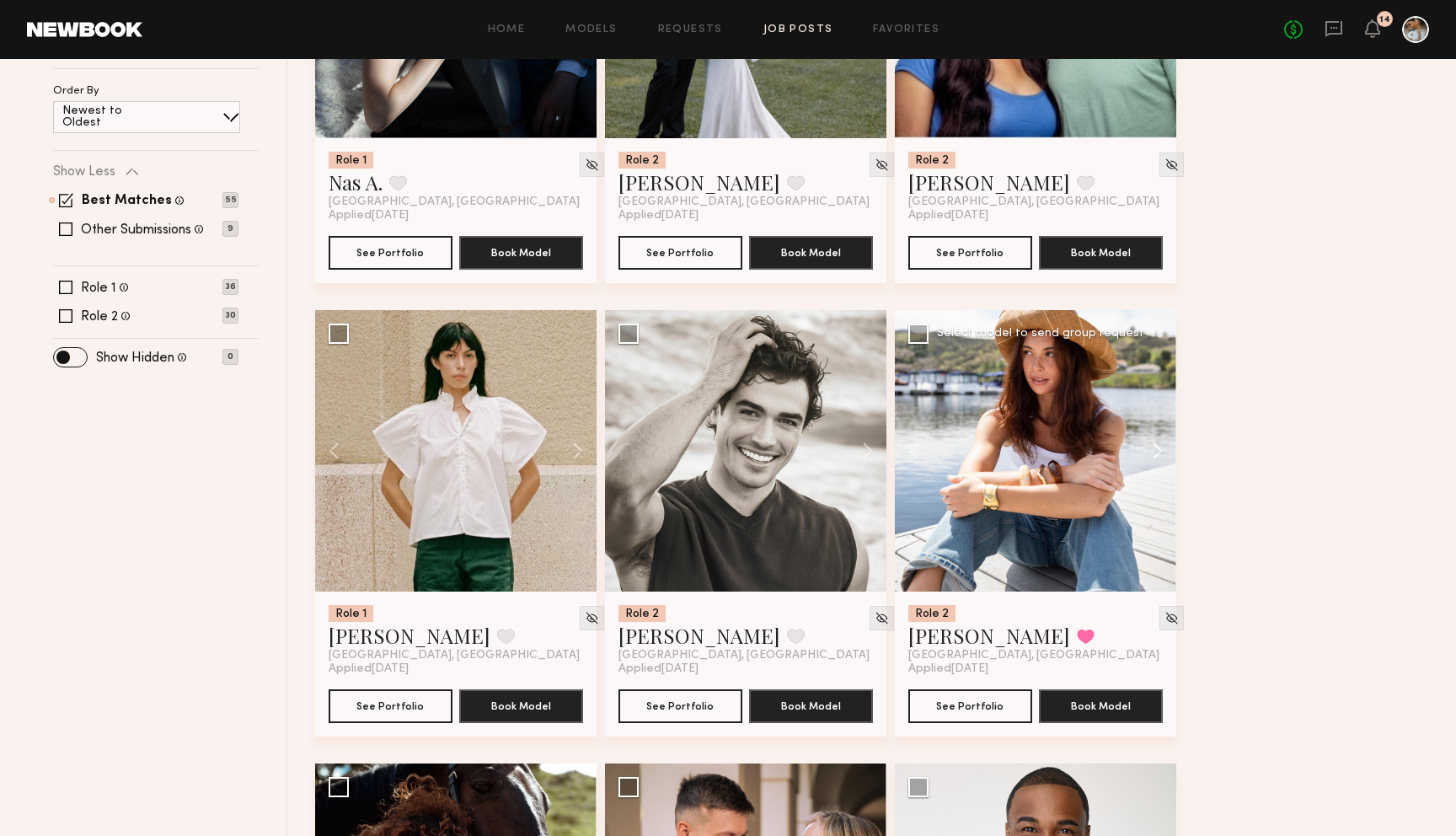 click 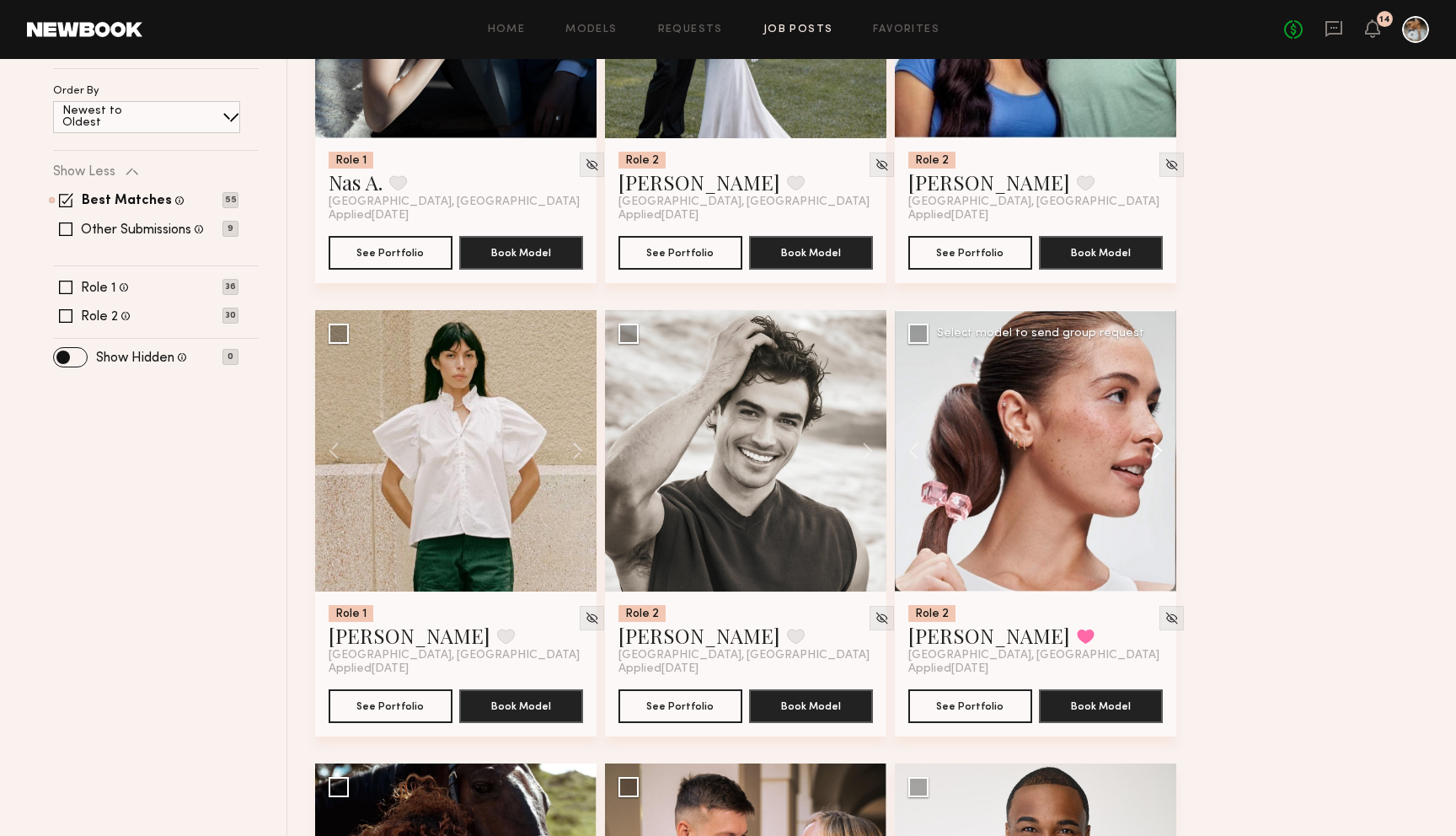 click 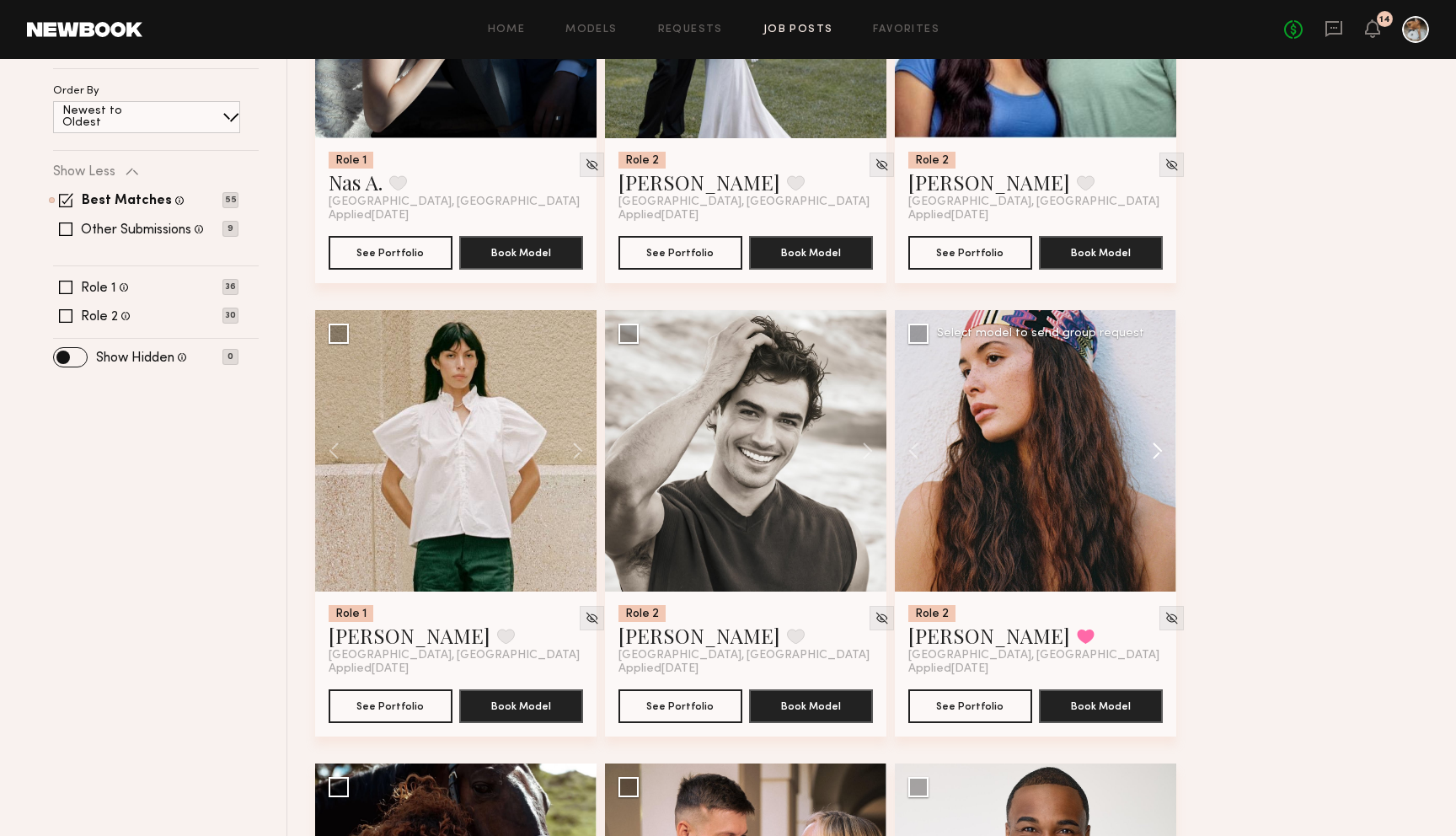 click 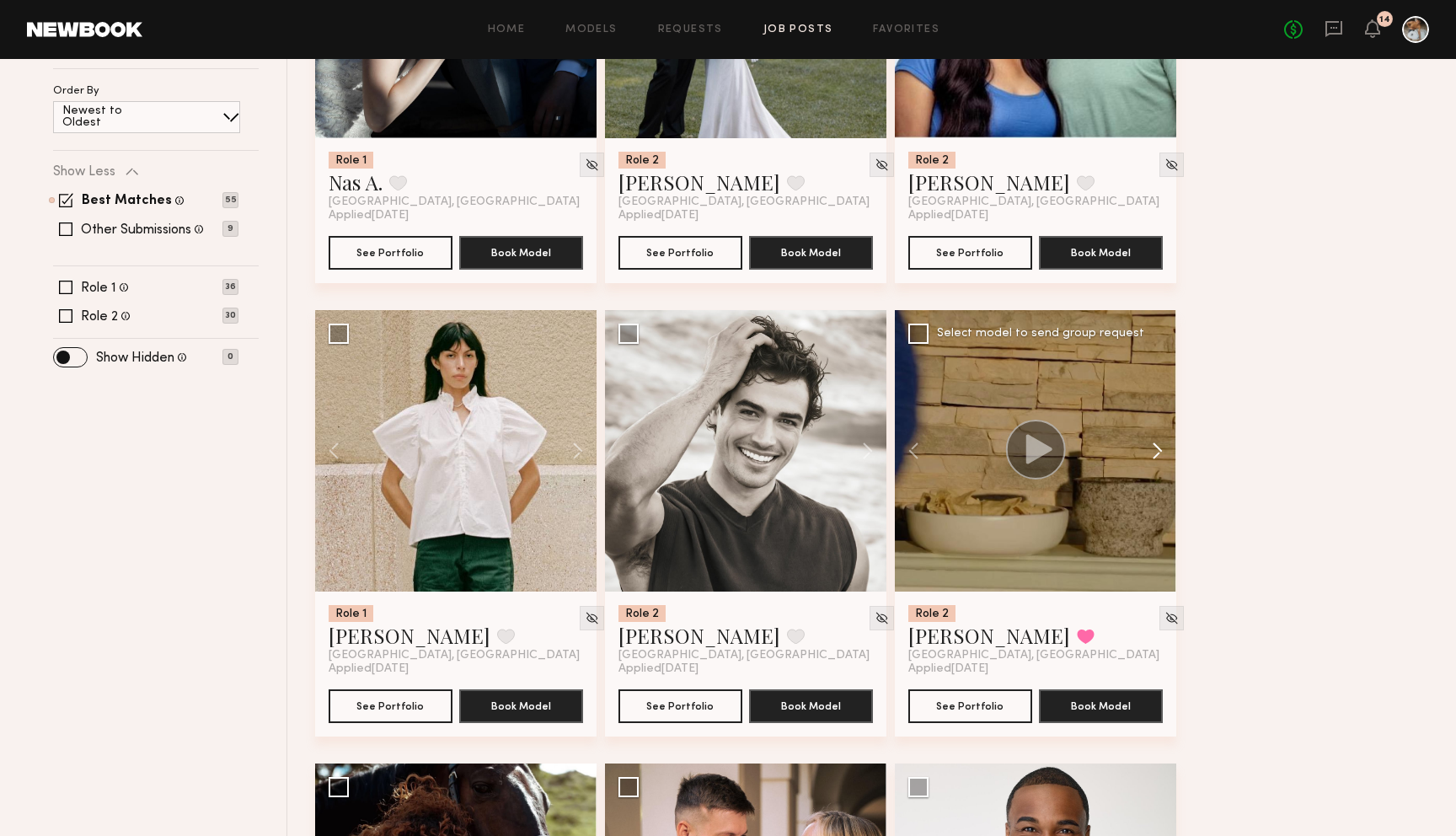 click 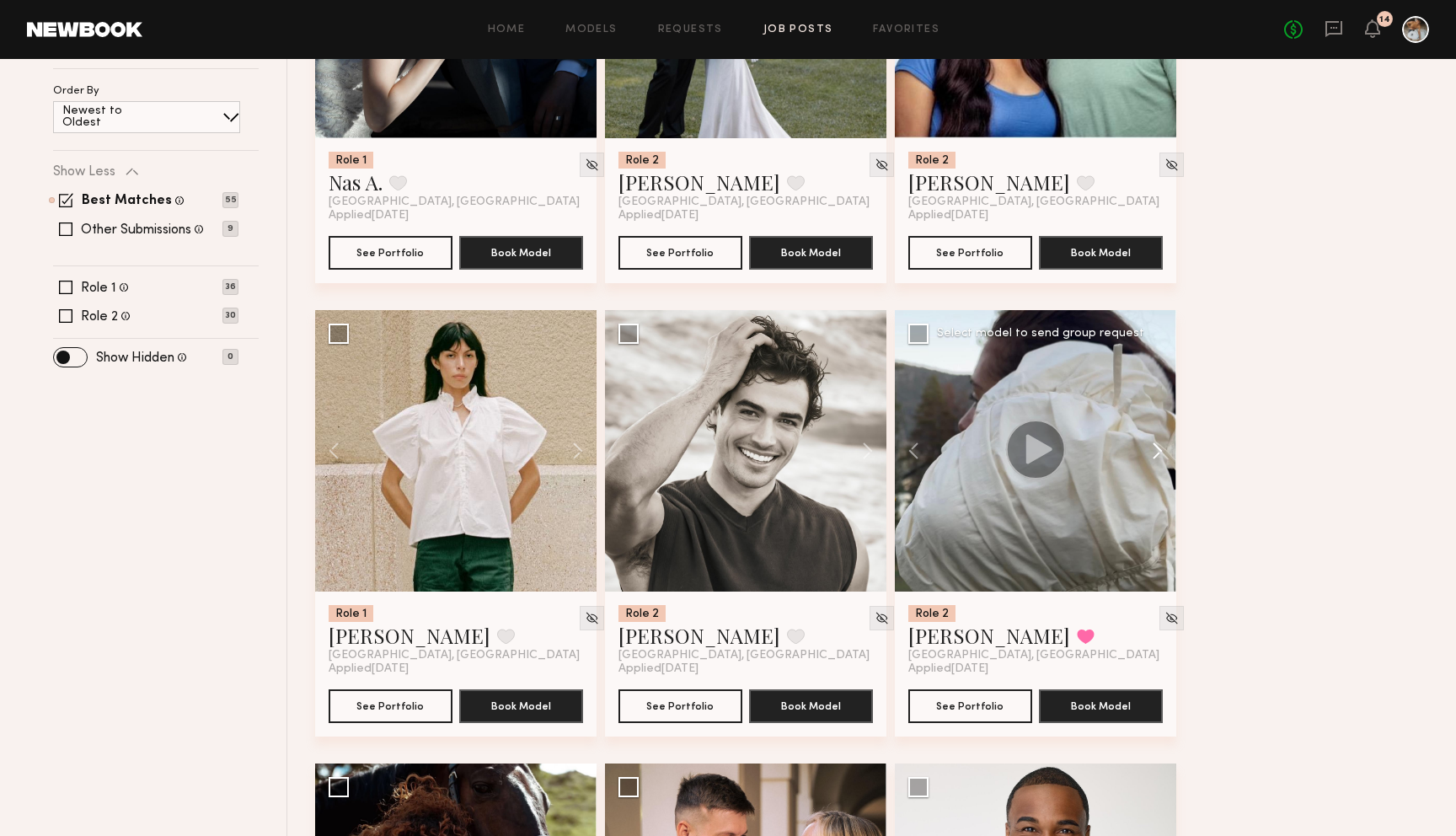 click 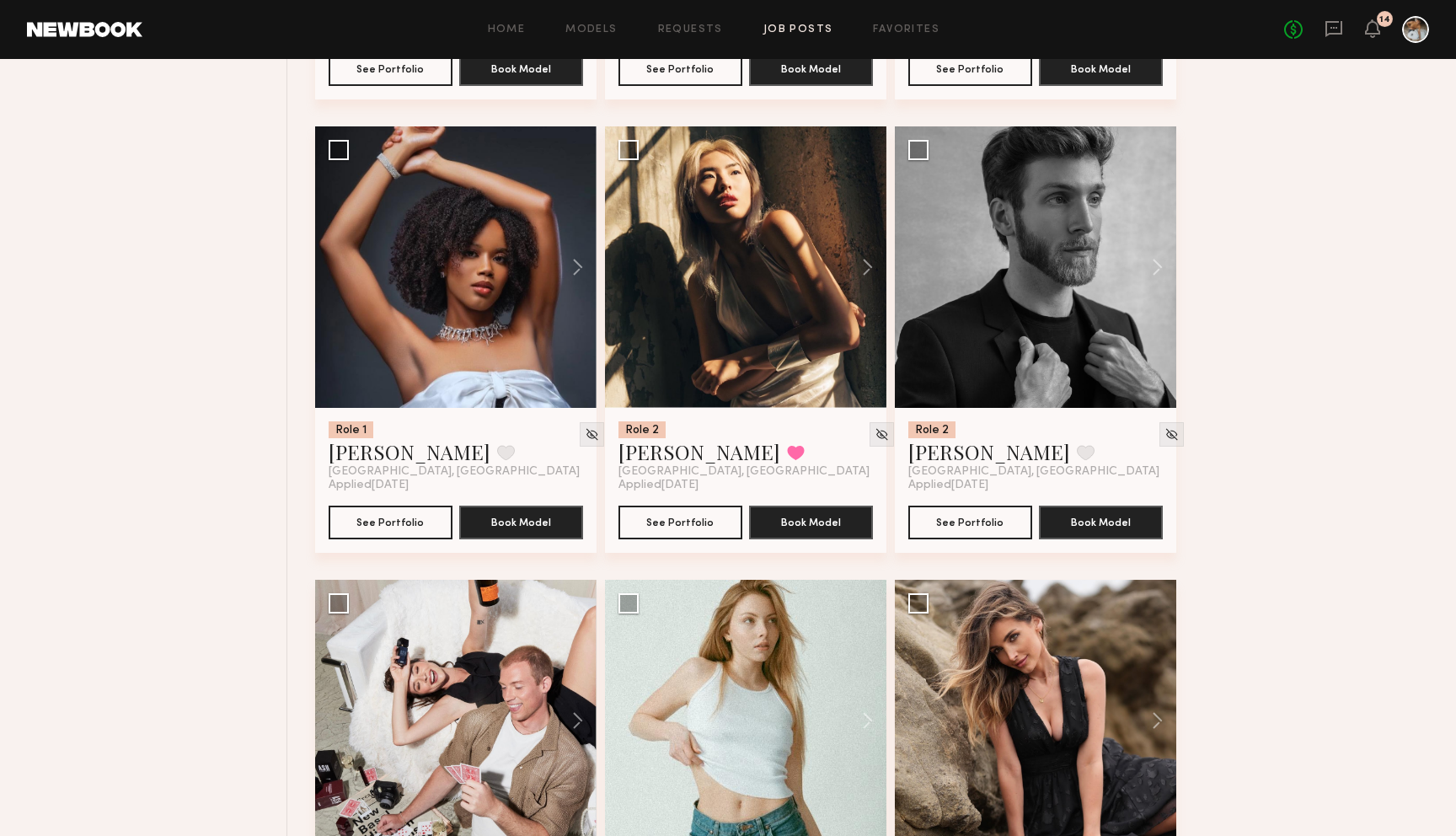 scroll, scrollTop: 2446, scrollLeft: 0, axis: vertical 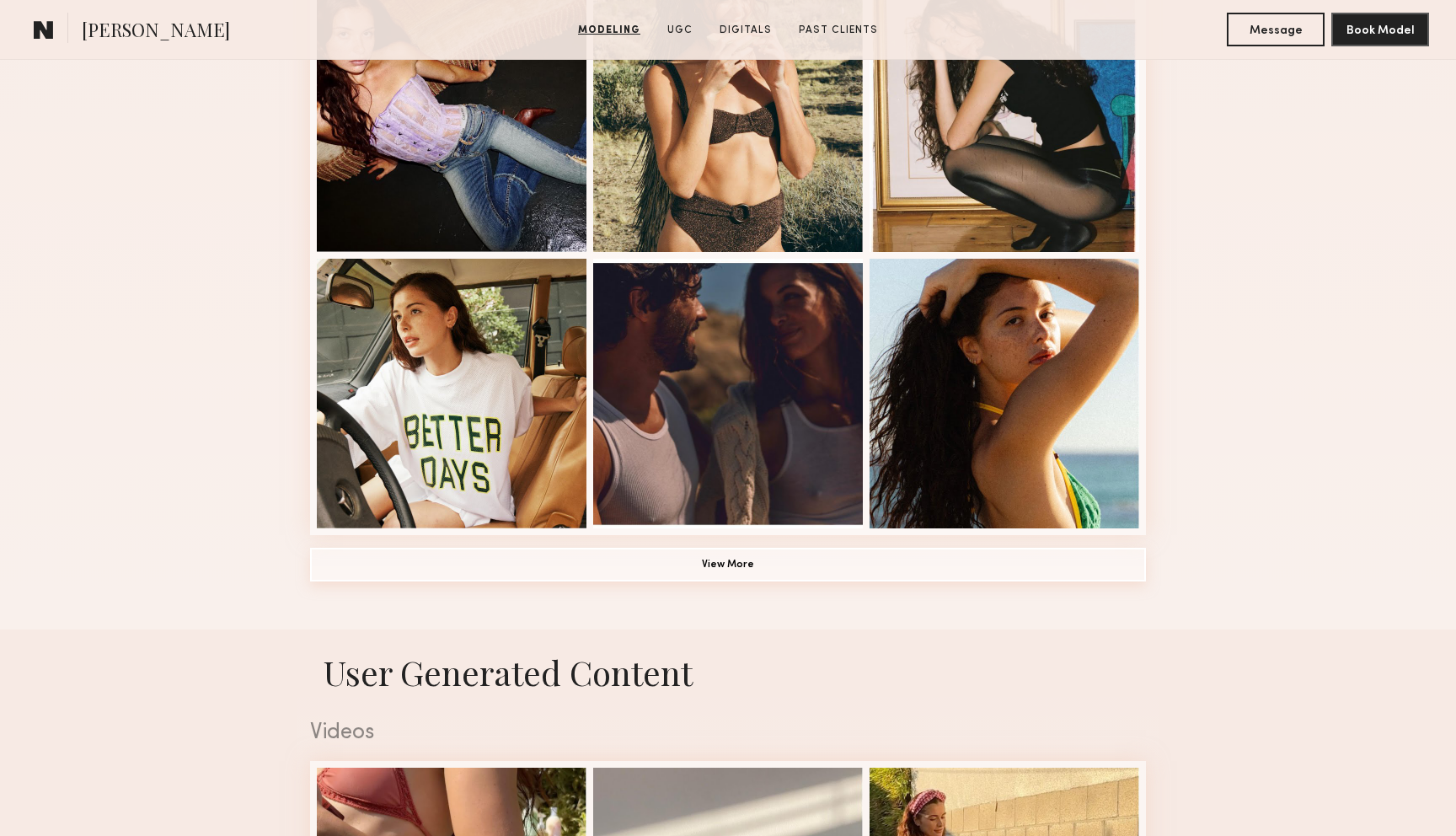 click on "View More" 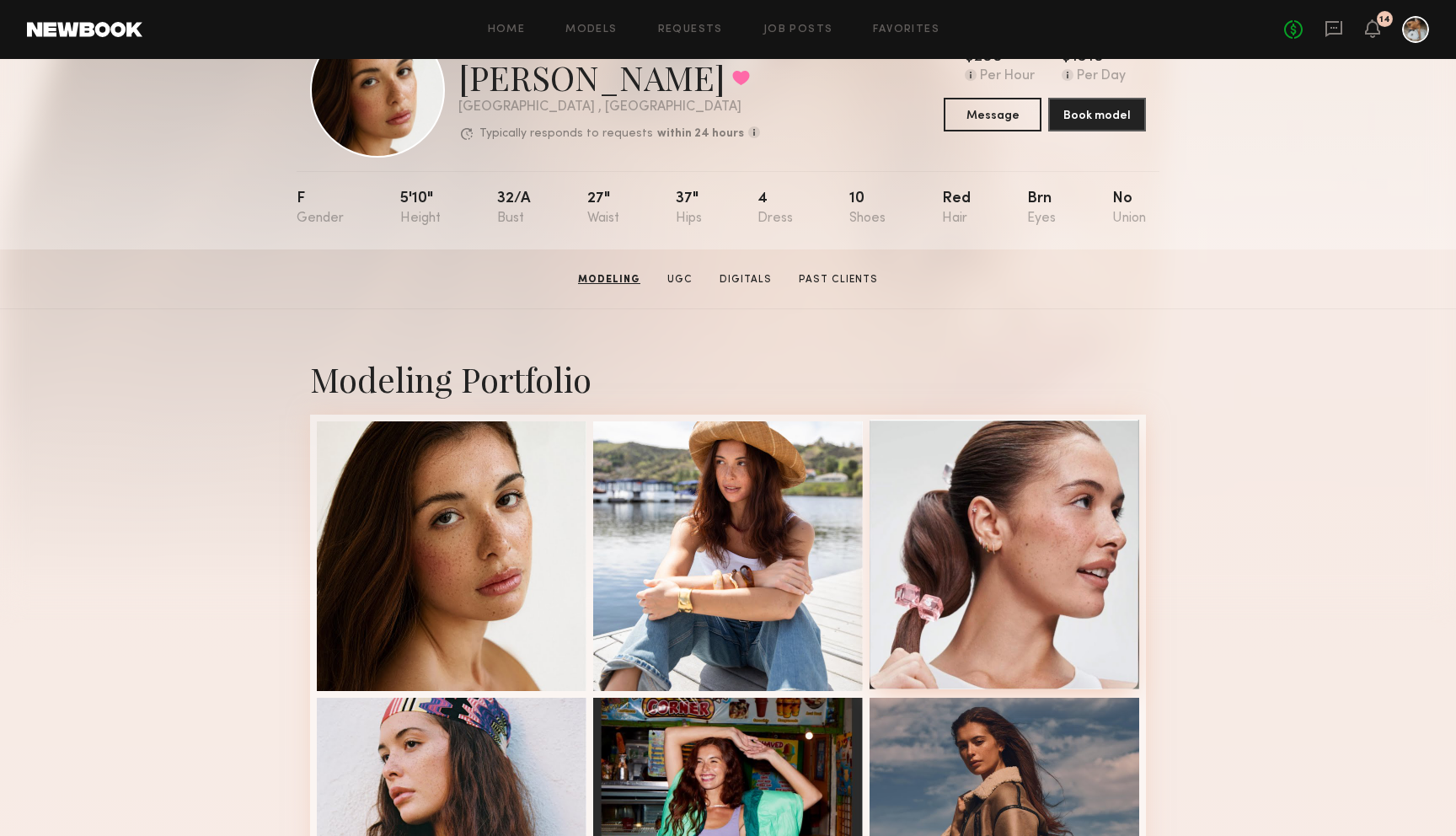 scroll, scrollTop: 0, scrollLeft: 0, axis: both 